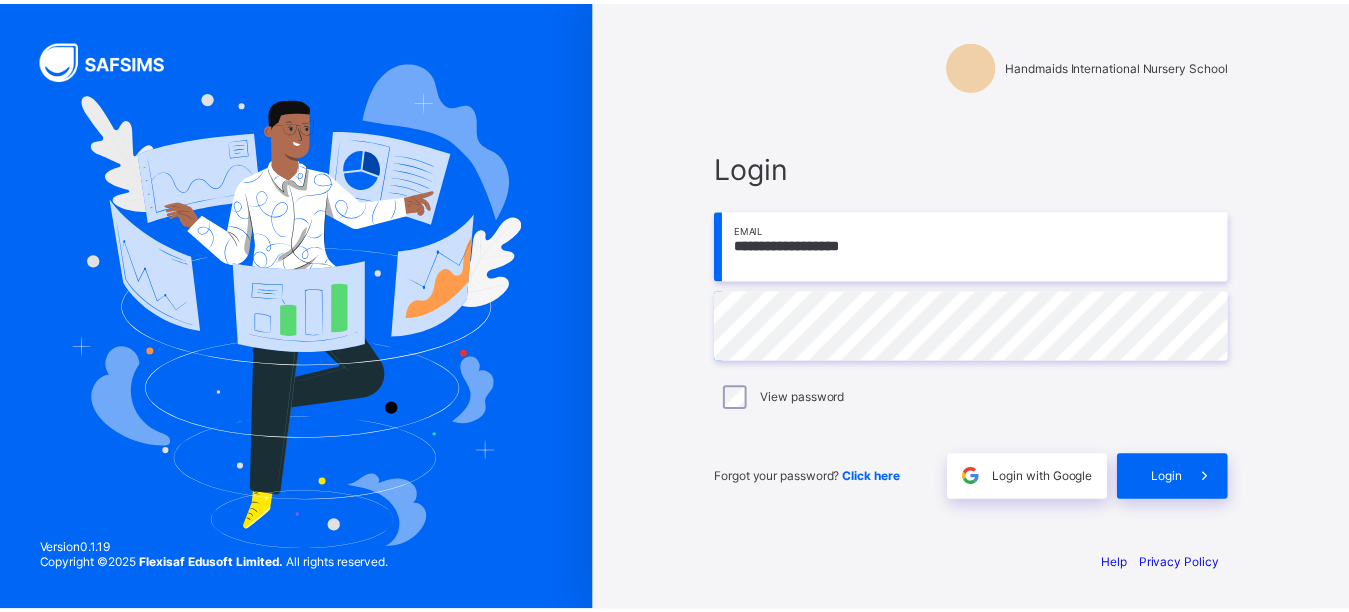 scroll, scrollTop: 0, scrollLeft: 0, axis: both 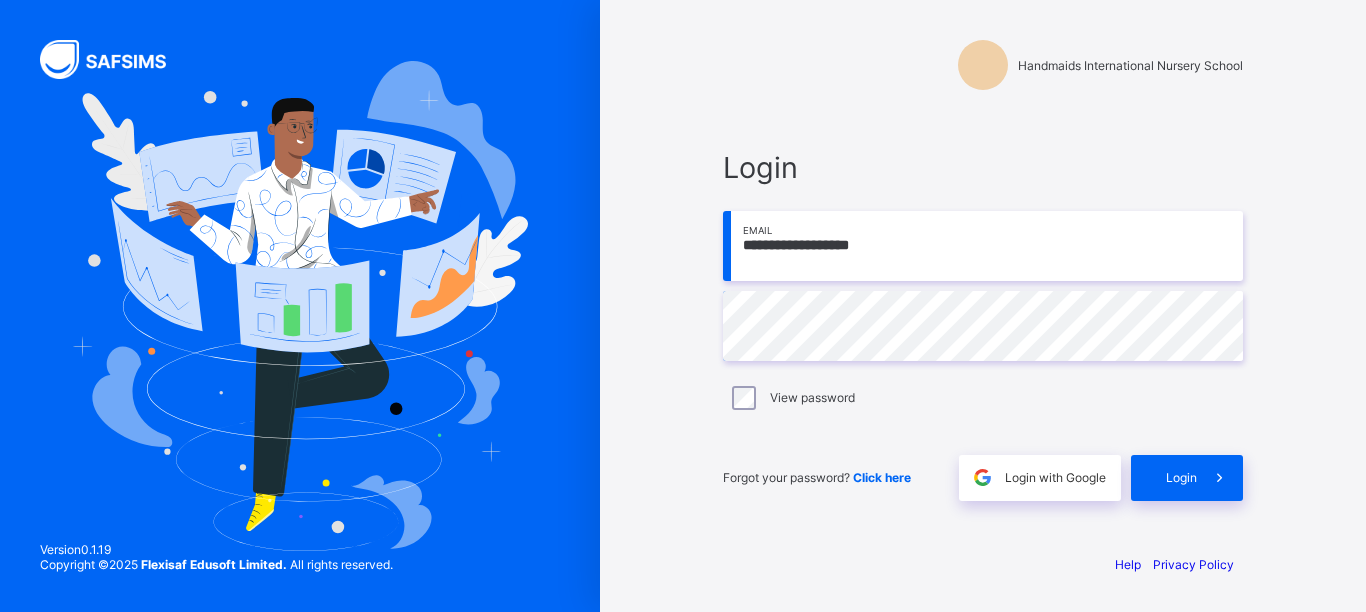click on "**********" at bounding box center (983, 306) 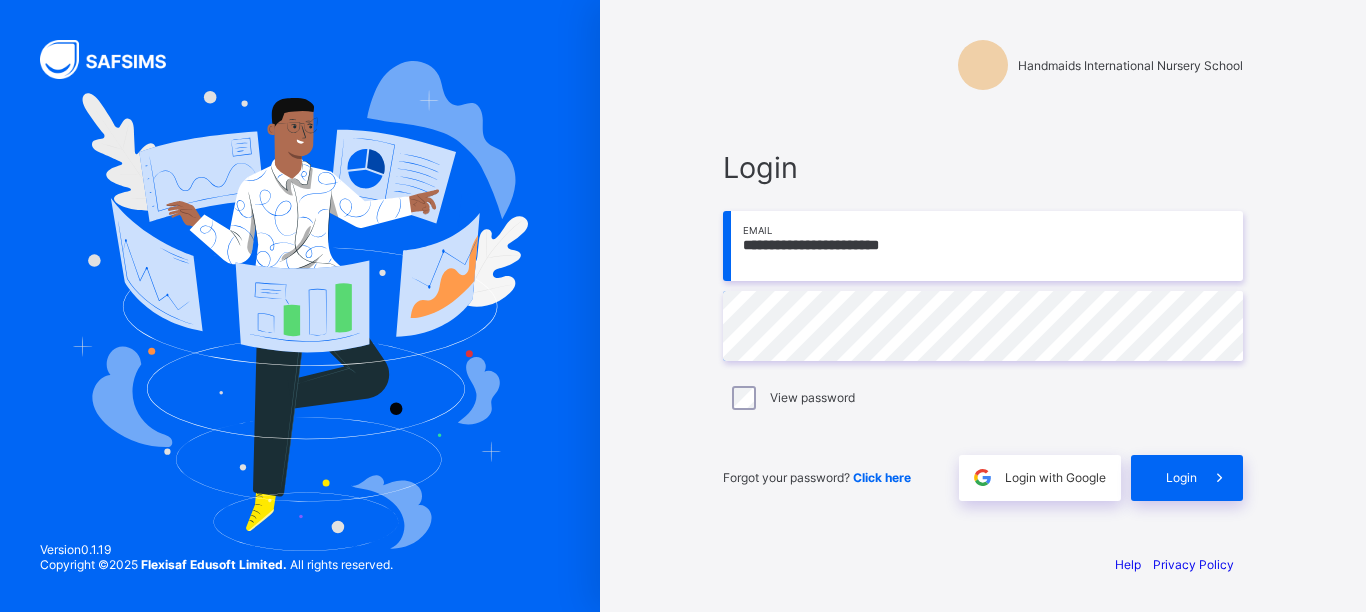 click on "**********" at bounding box center (983, 246) 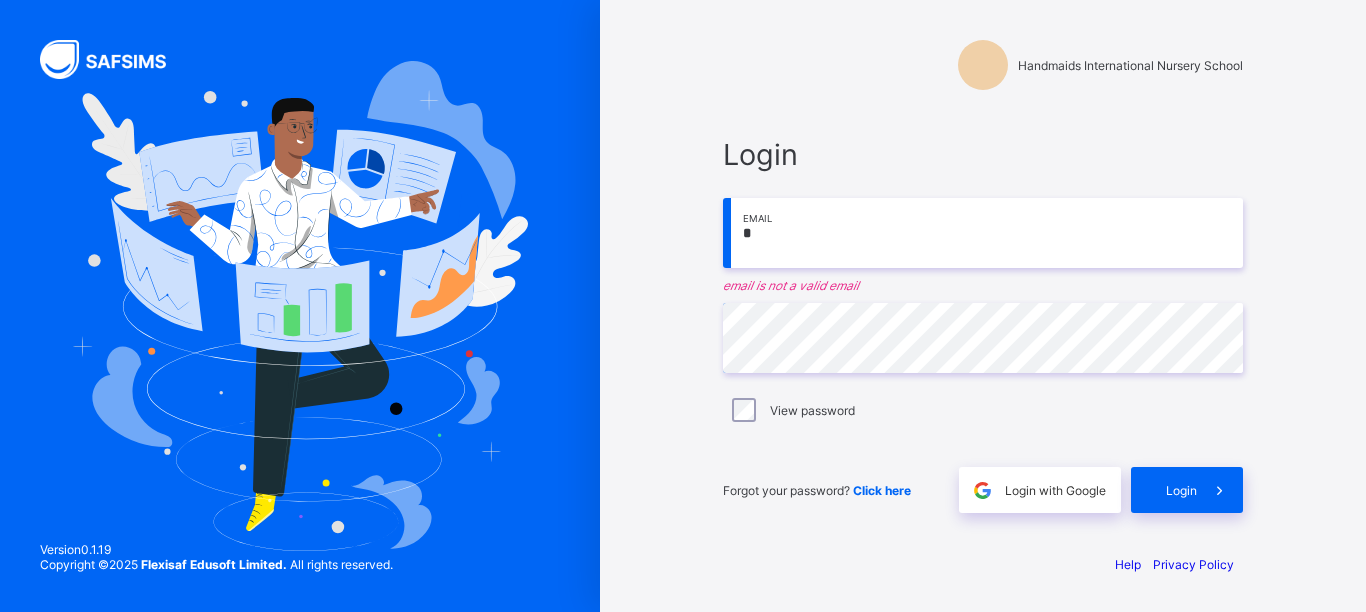 drag, startPoint x: 753, startPoint y: 244, endPoint x: 959, endPoint y: 243, distance: 206.00243 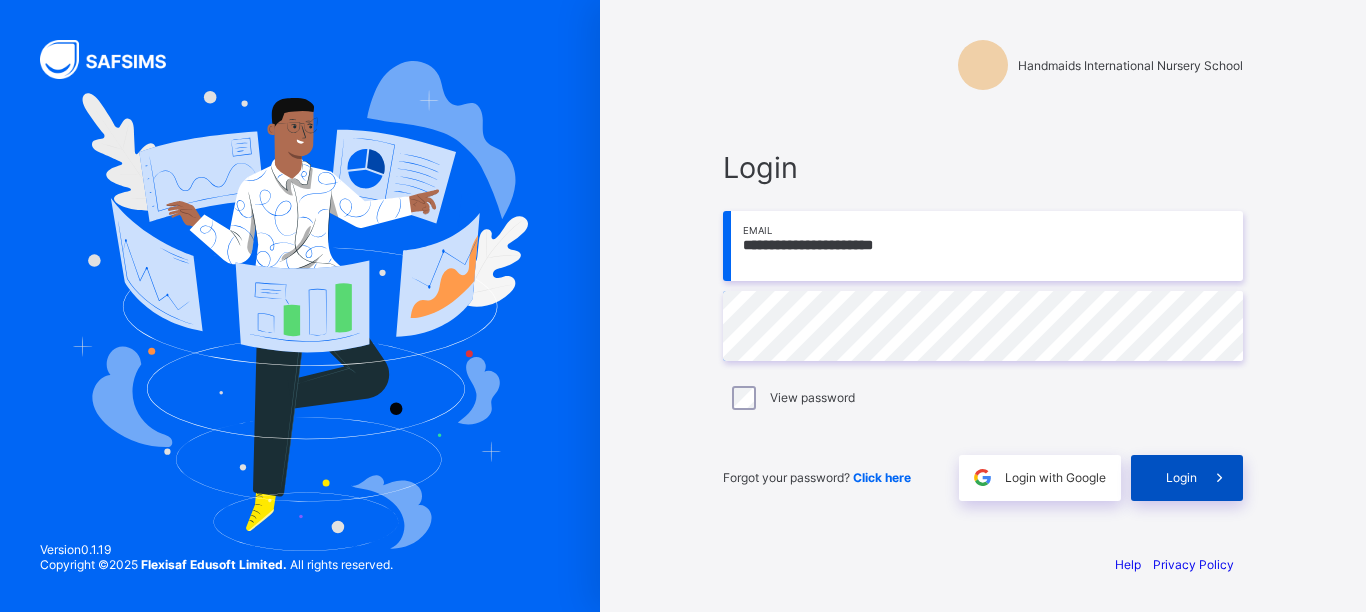 click on "Login" at bounding box center (1187, 478) 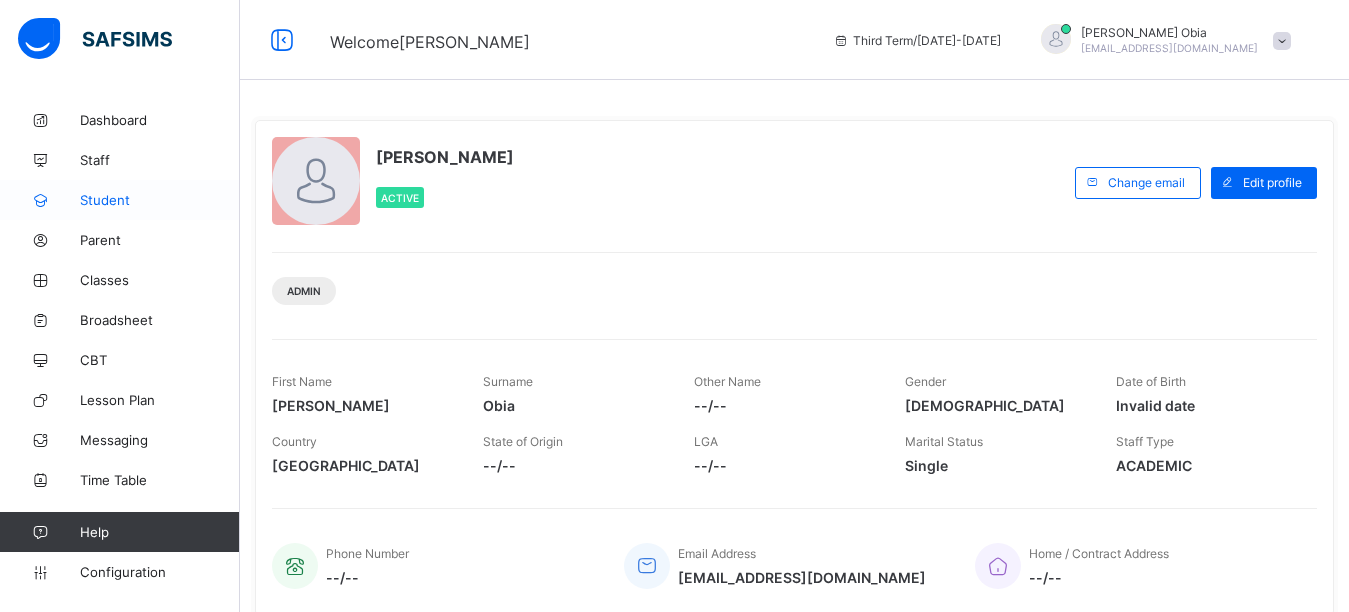 click on "Student" at bounding box center (120, 200) 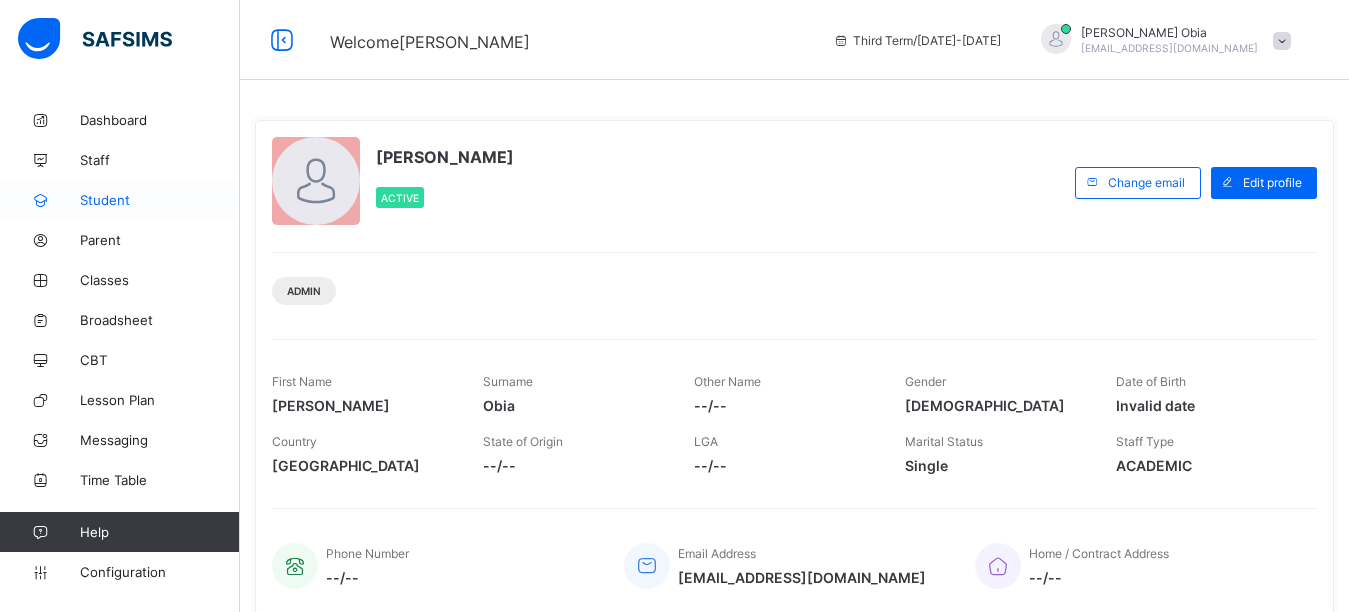 click on "Student" at bounding box center (120, 200) 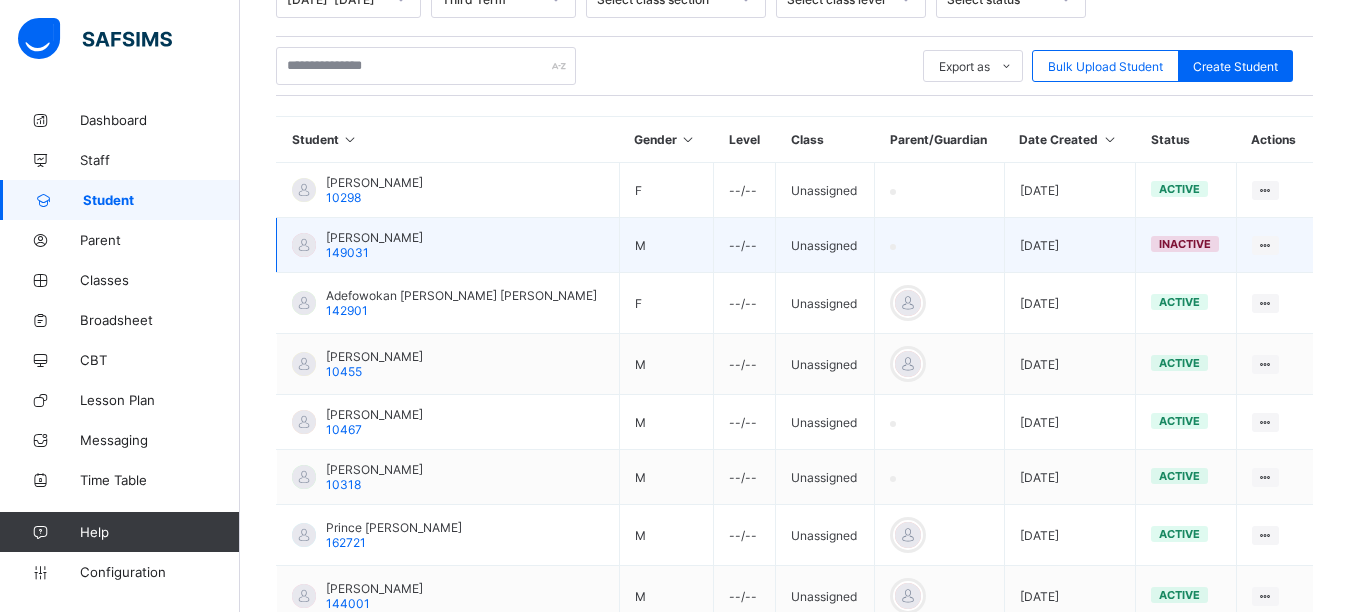 scroll, scrollTop: 300, scrollLeft: 0, axis: vertical 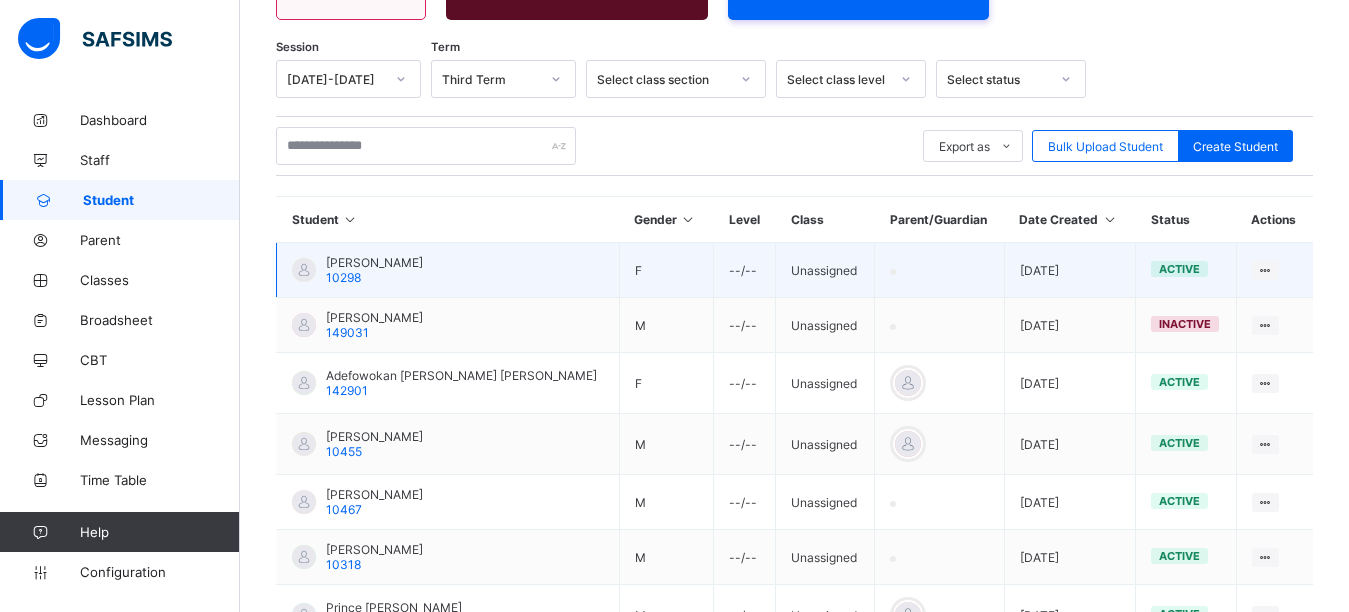 click on "active" at bounding box center [1179, 269] 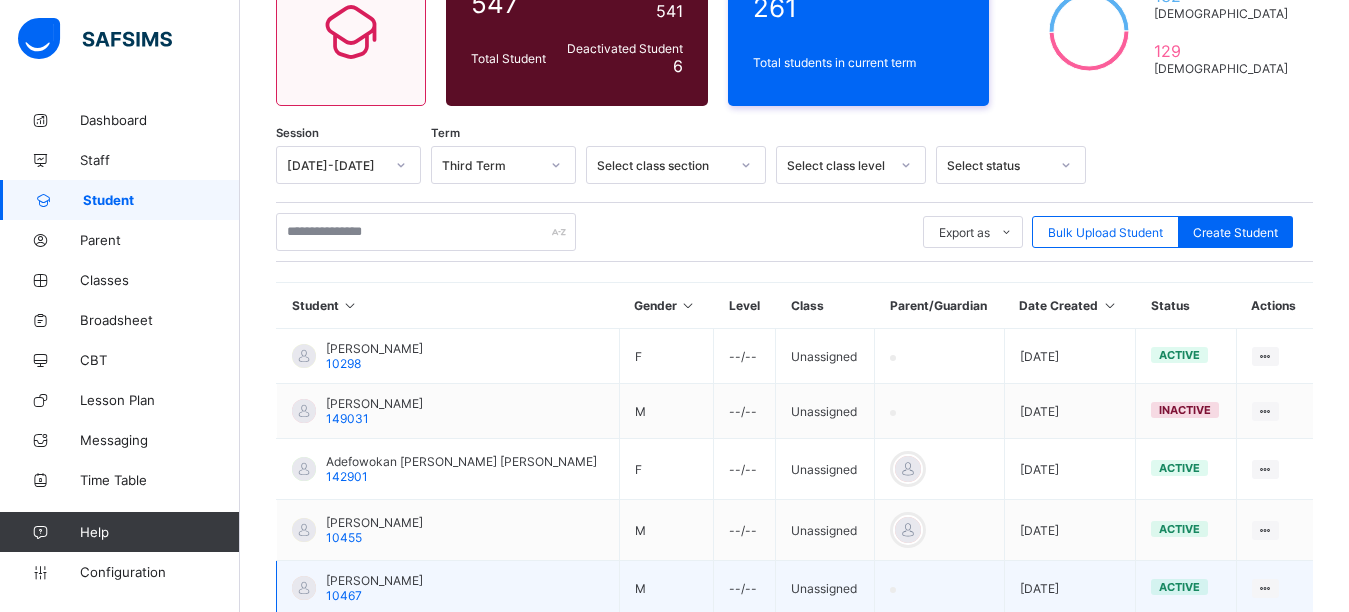 scroll, scrollTop: 400, scrollLeft: 0, axis: vertical 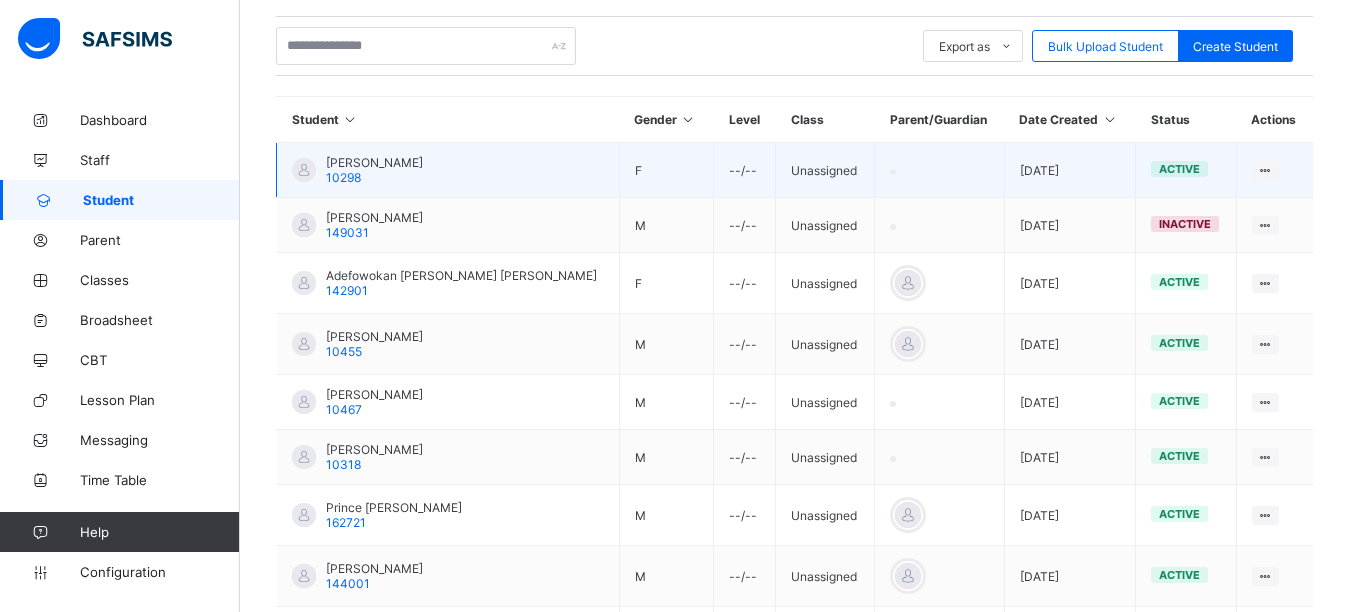 click at bounding box center (304, 170) 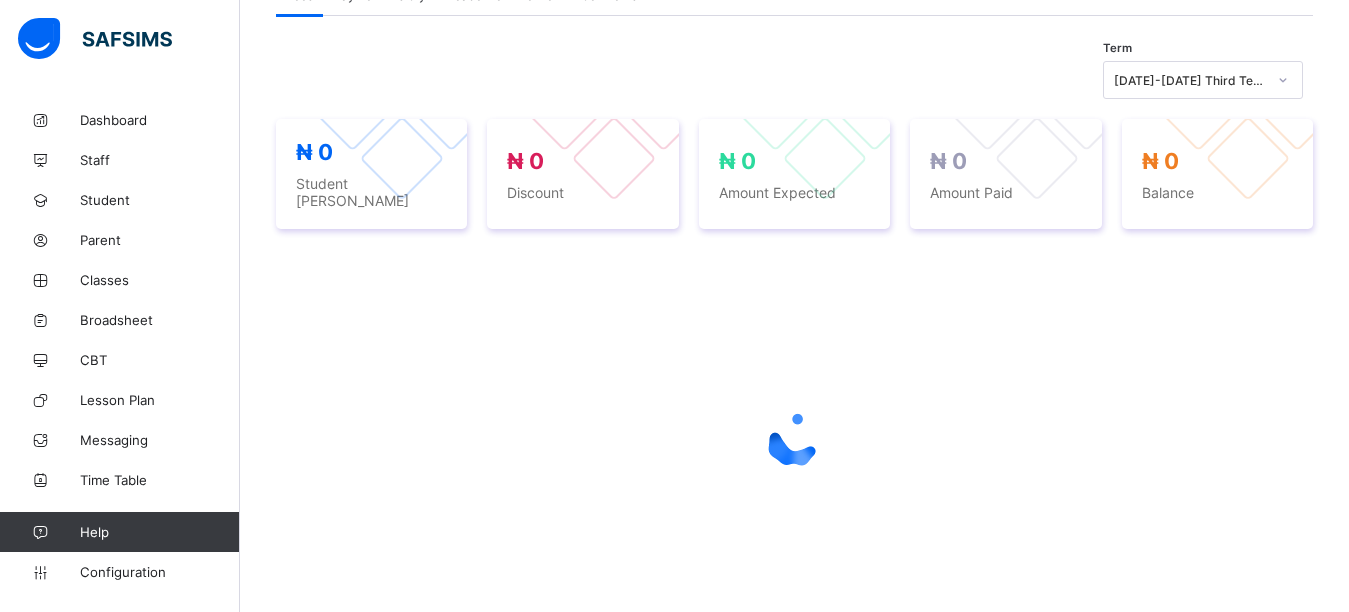 scroll, scrollTop: 0, scrollLeft: 0, axis: both 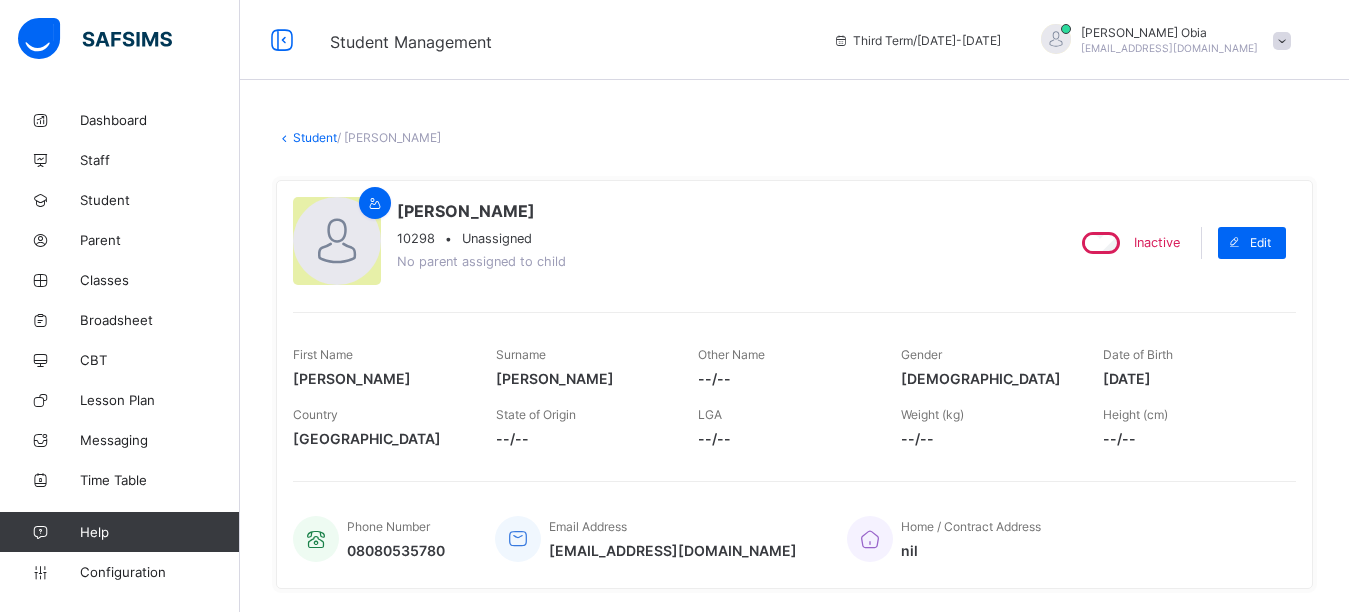click on "Student" at bounding box center [315, 137] 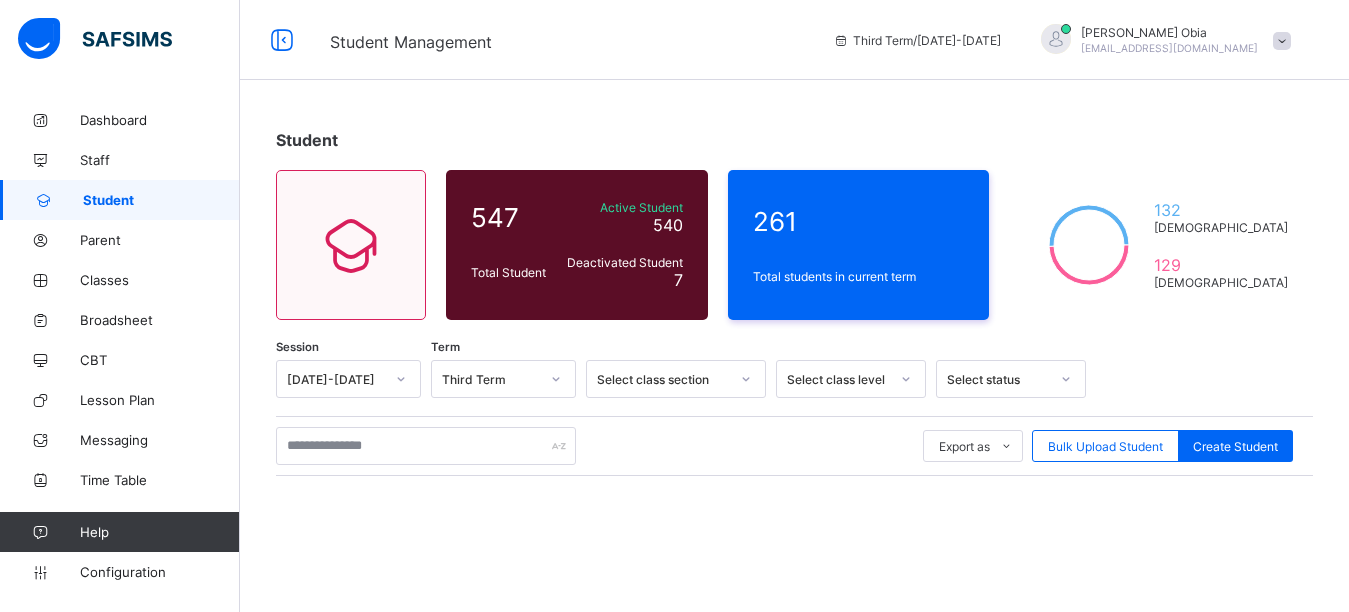 scroll, scrollTop: 274, scrollLeft: 0, axis: vertical 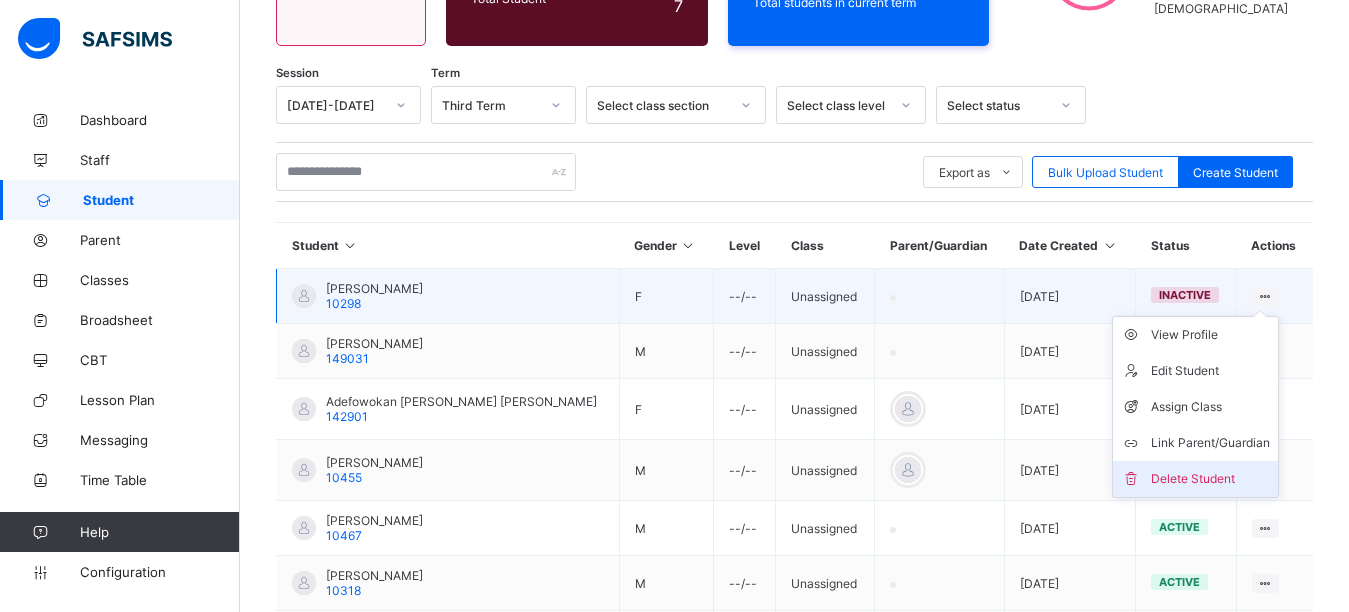 click on "Delete Student" at bounding box center (1210, 479) 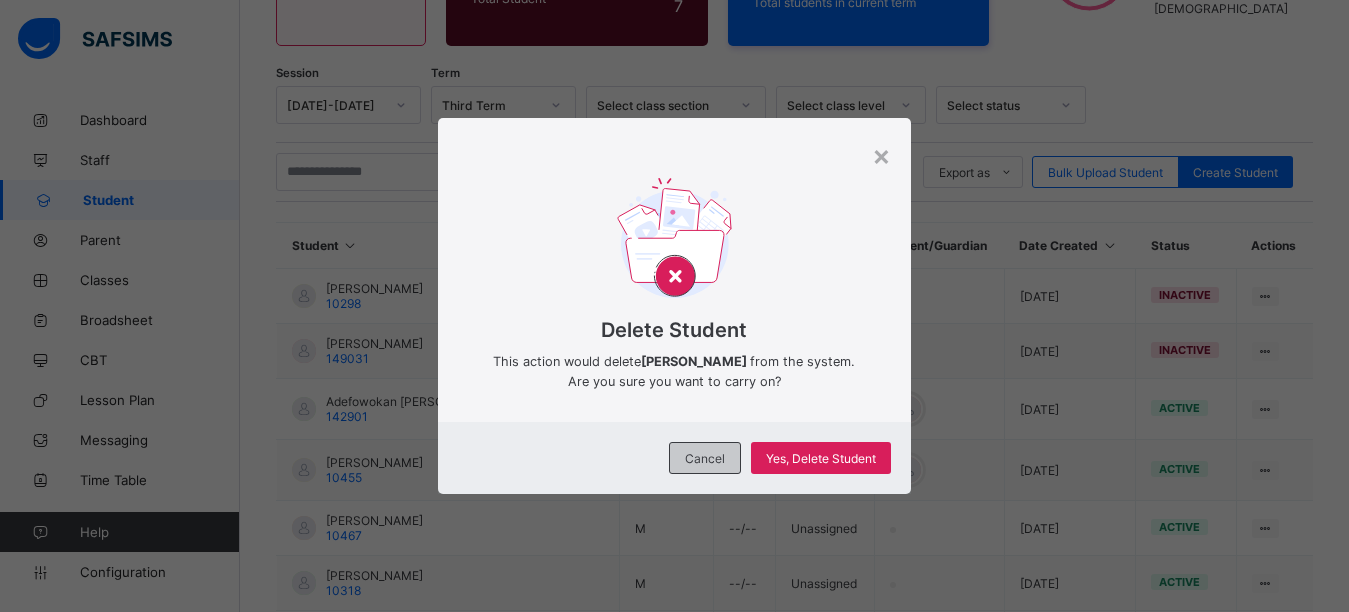 click on "Cancel" at bounding box center [705, 458] 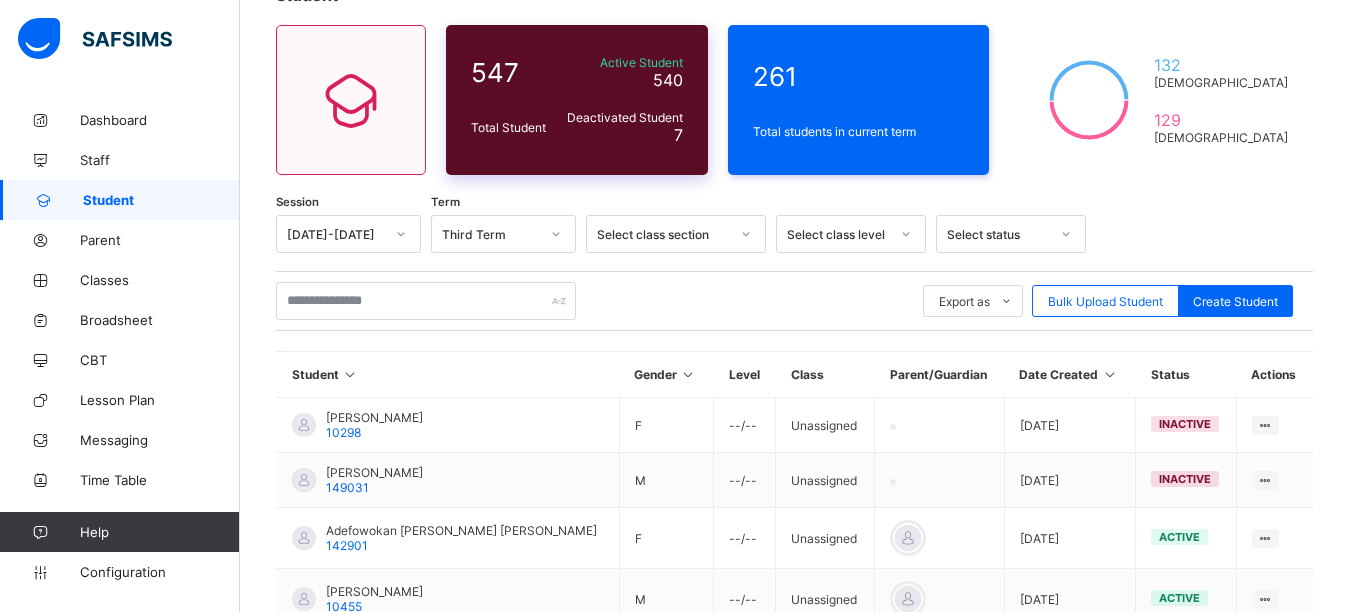 scroll, scrollTop: 131, scrollLeft: 0, axis: vertical 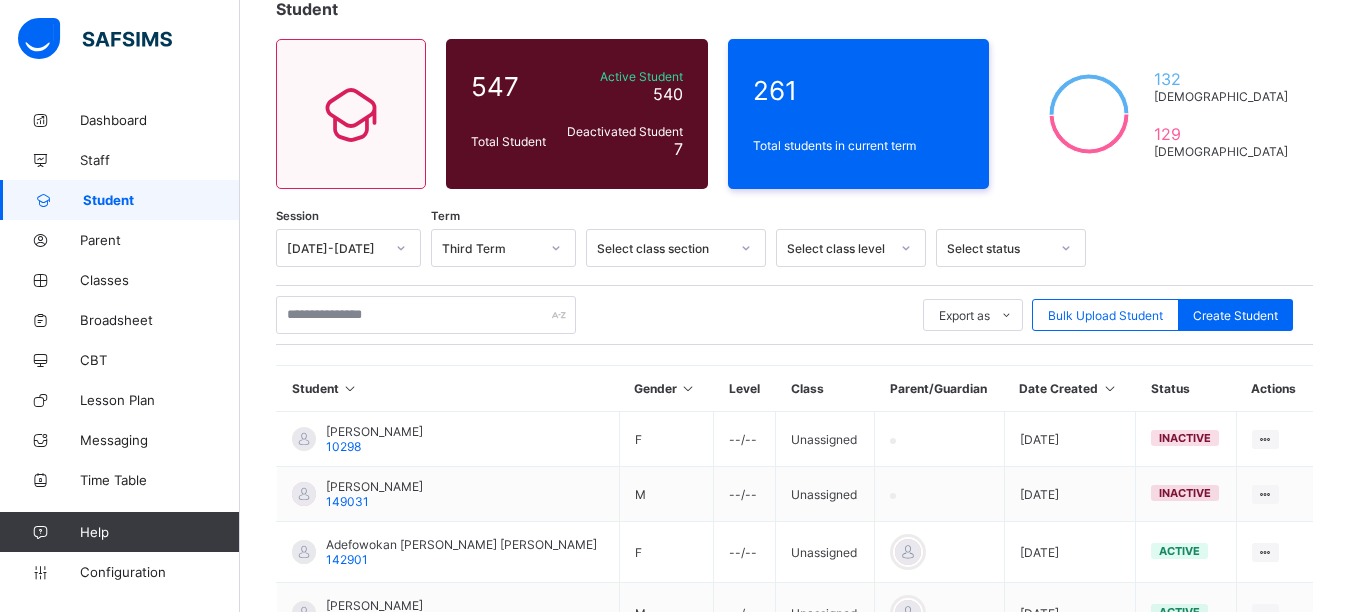 click 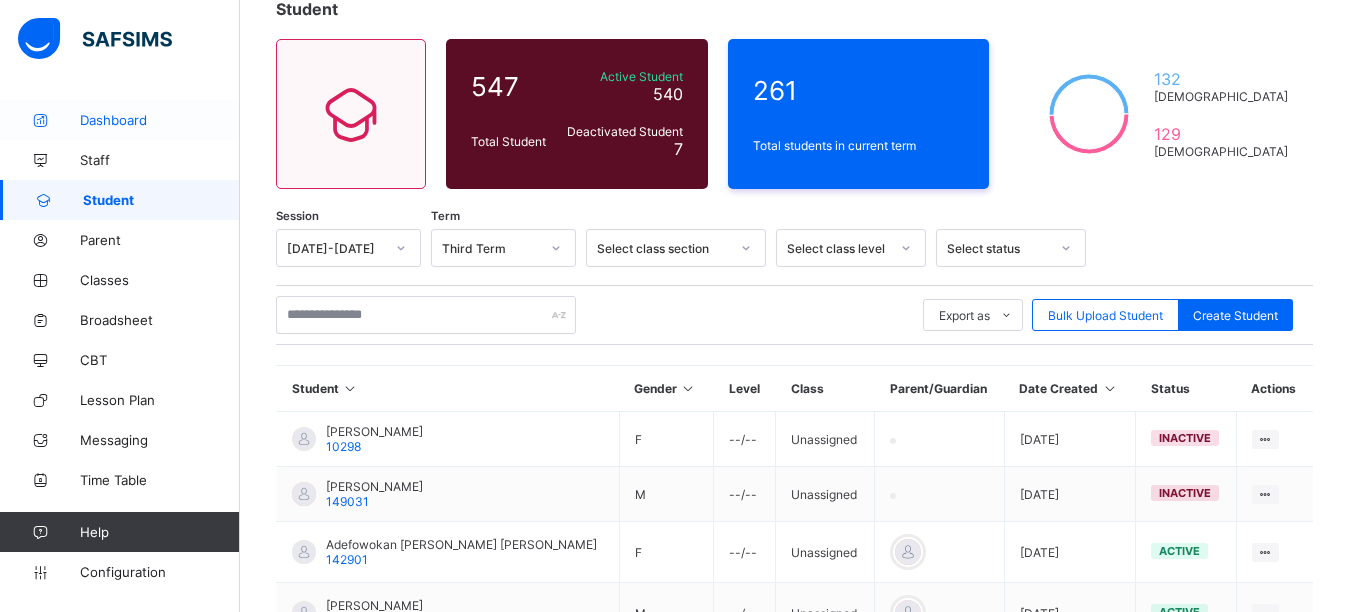 click on "Dashboard" at bounding box center (160, 120) 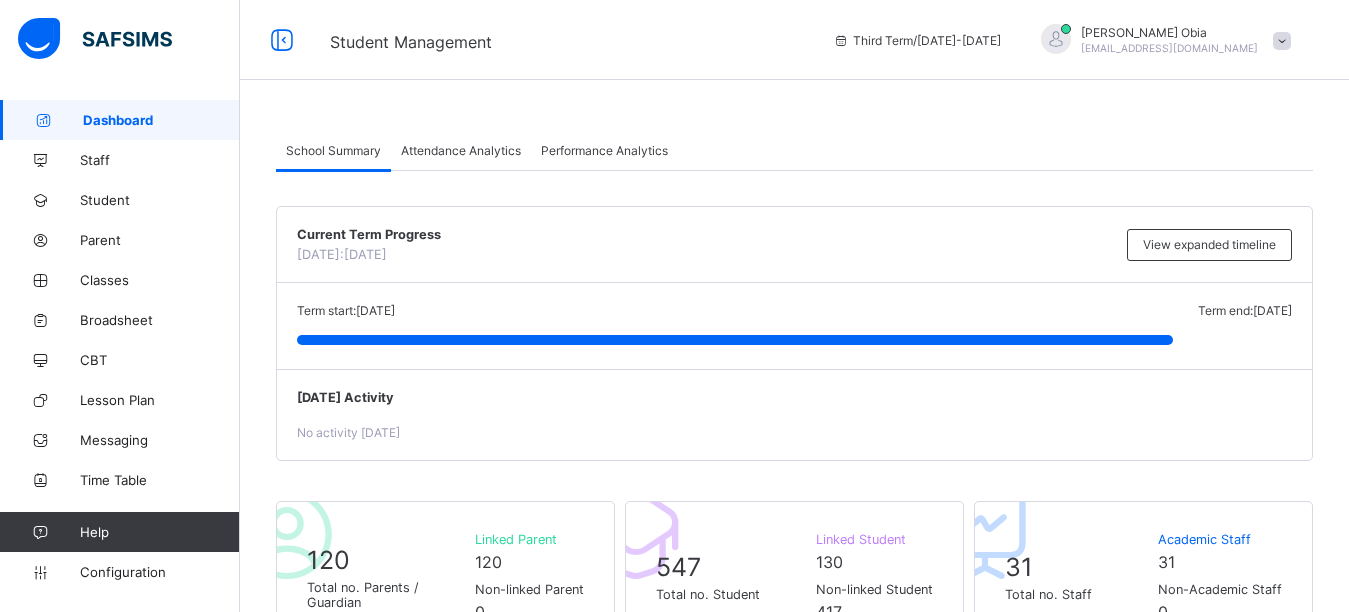 scroll, scrollTop: 400, scrollLeft: 0, axis: vertical 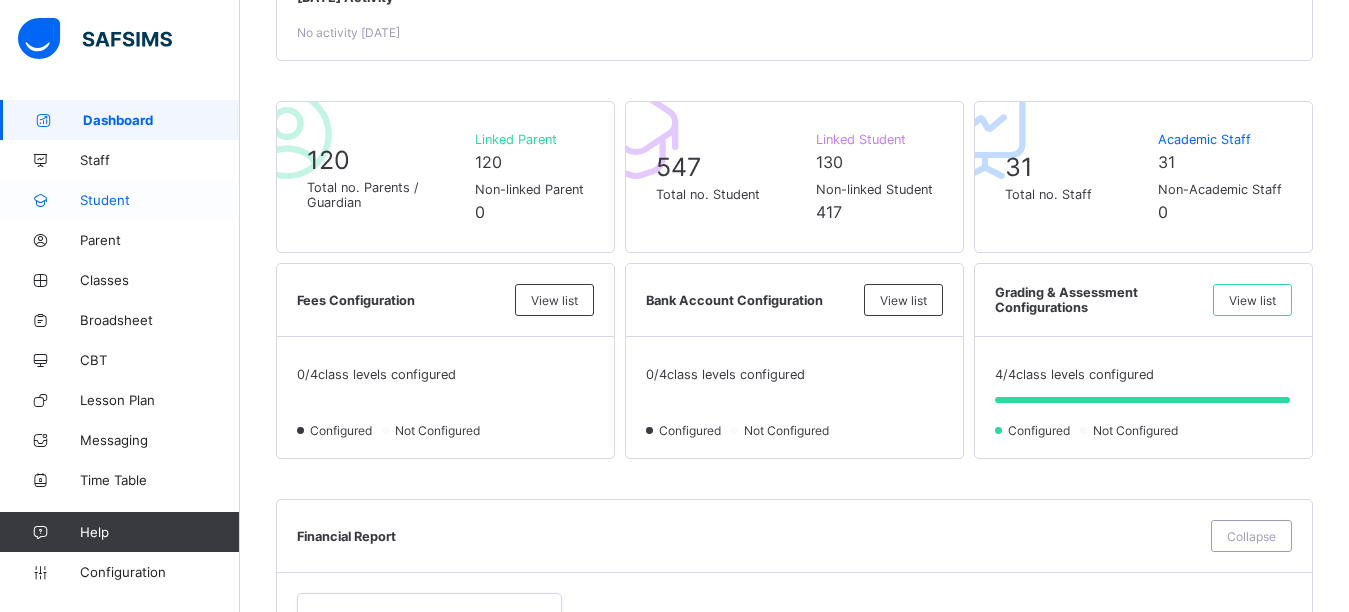 click on "Student" at bounding box center [160, 200] 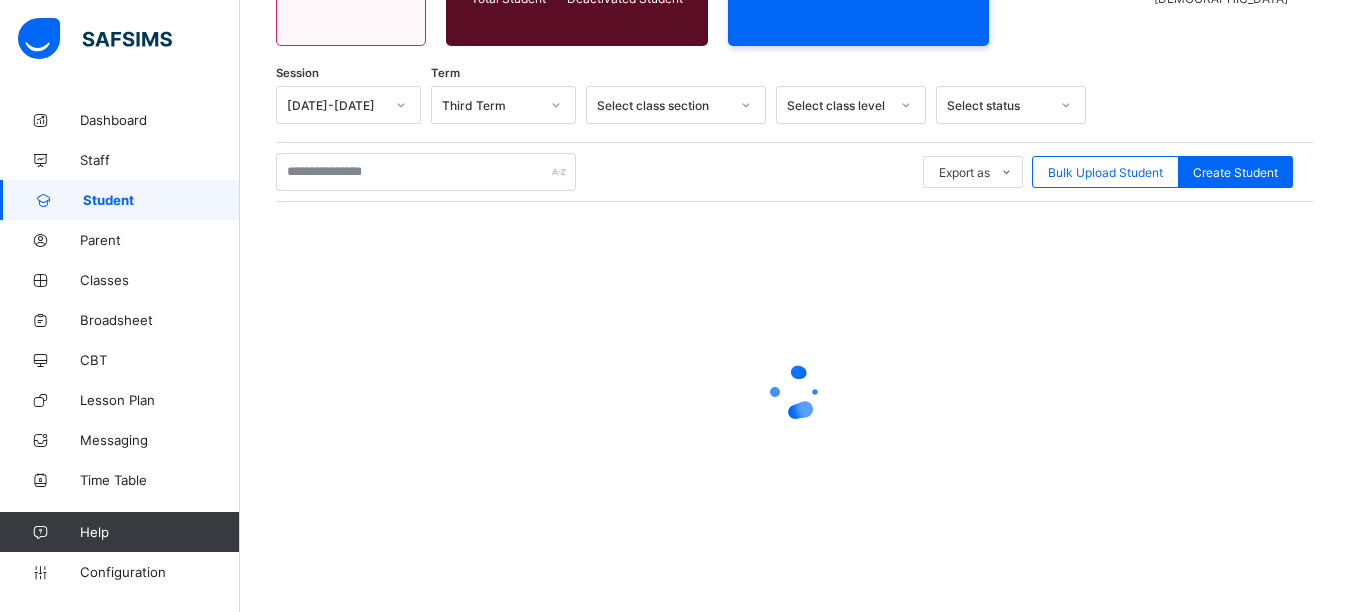 click on "Student" at bounding box center (161, 200) 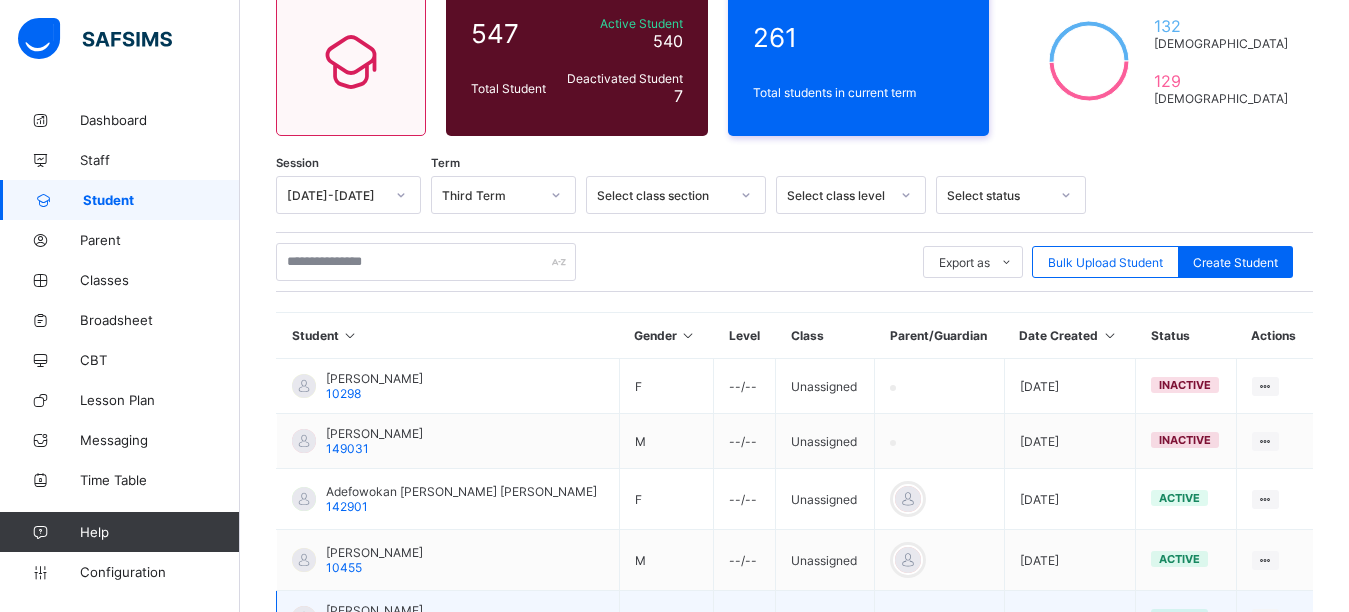 scroll, scrollTop: 500, scrollLeft: 0, axis: vertical 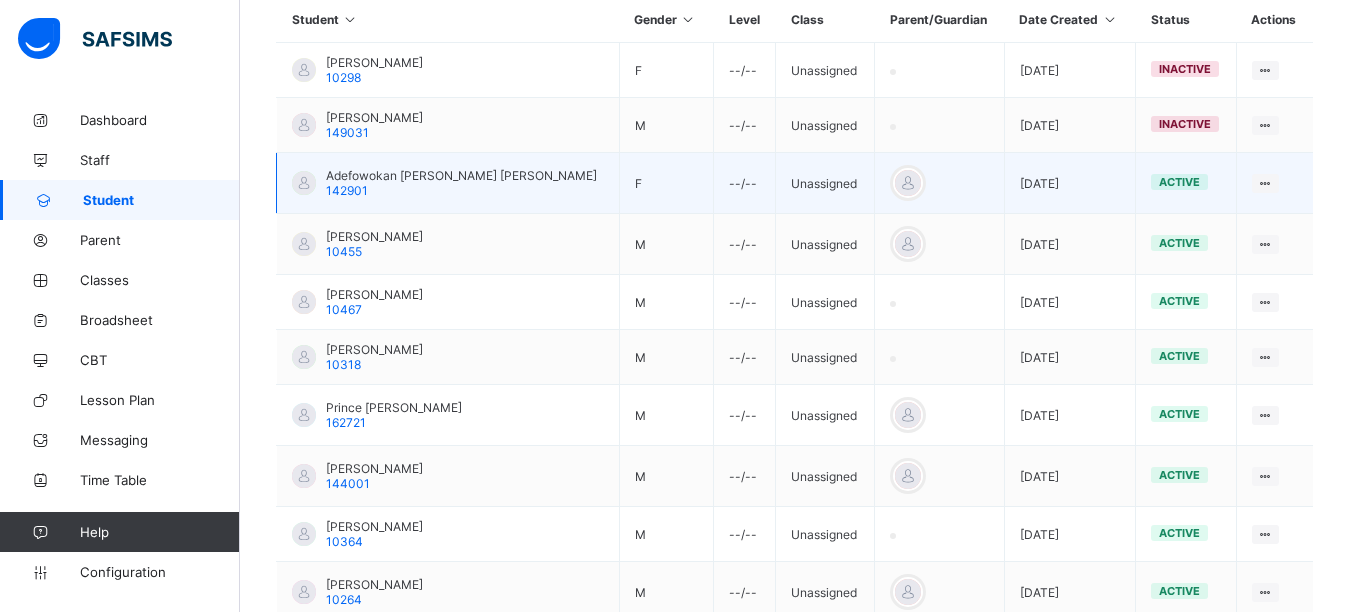 click at bounding box center [304, 183] 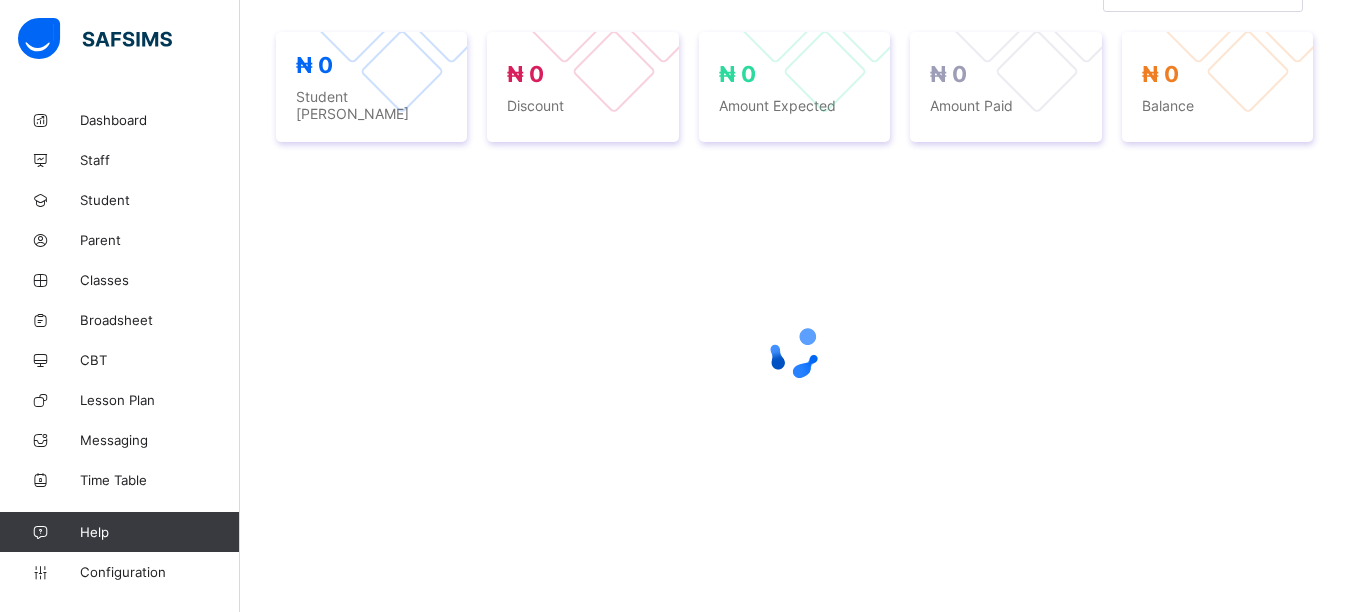 scroll, scrollTop: 477, scrollLeft: 0, axis: vertical 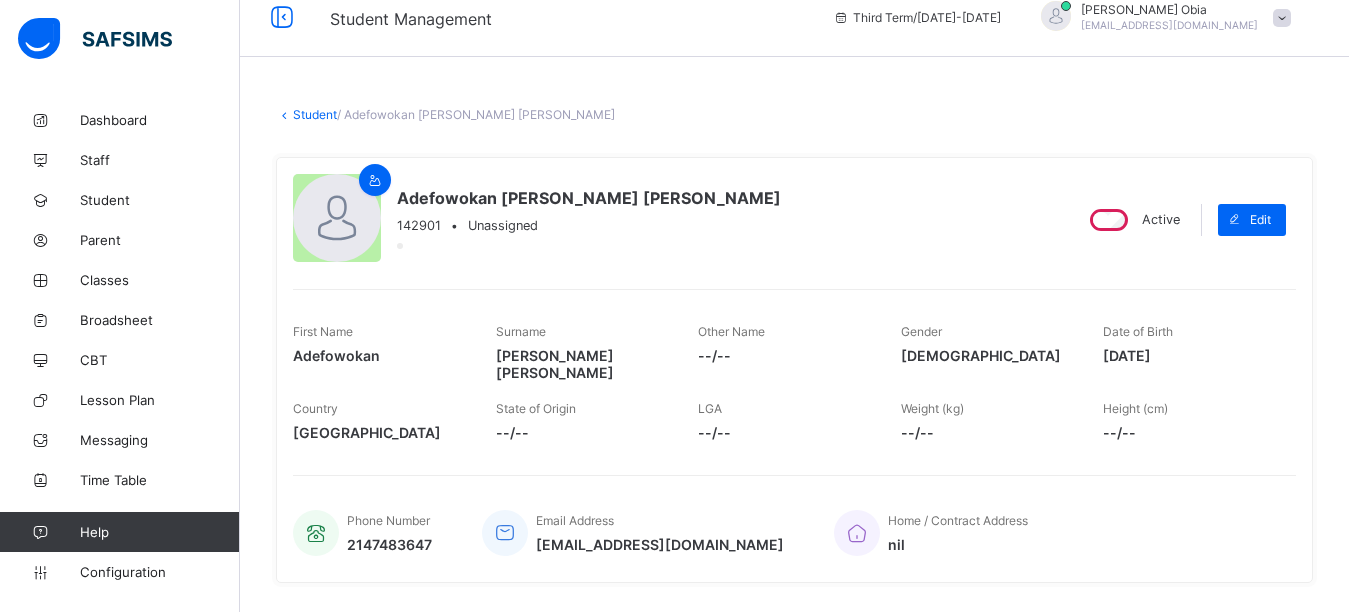 click on "Student" at bounding box center (315, 114) 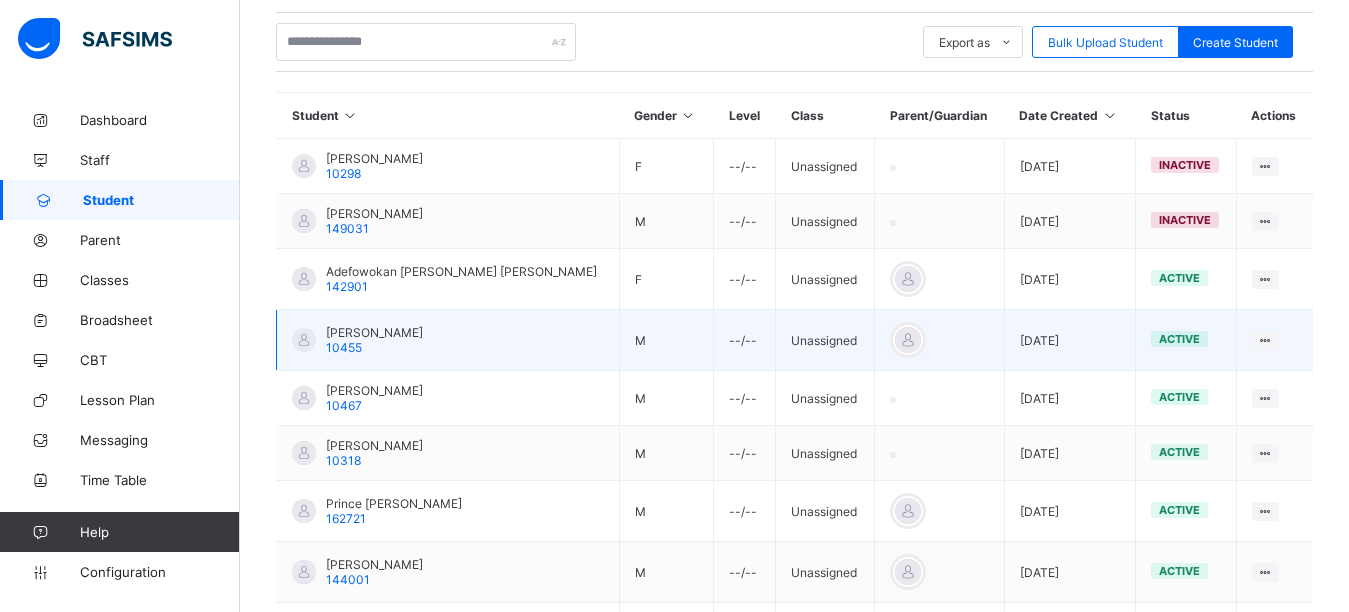scroll, scrollTop: 431, scrollLeft: 0, axis: vertical 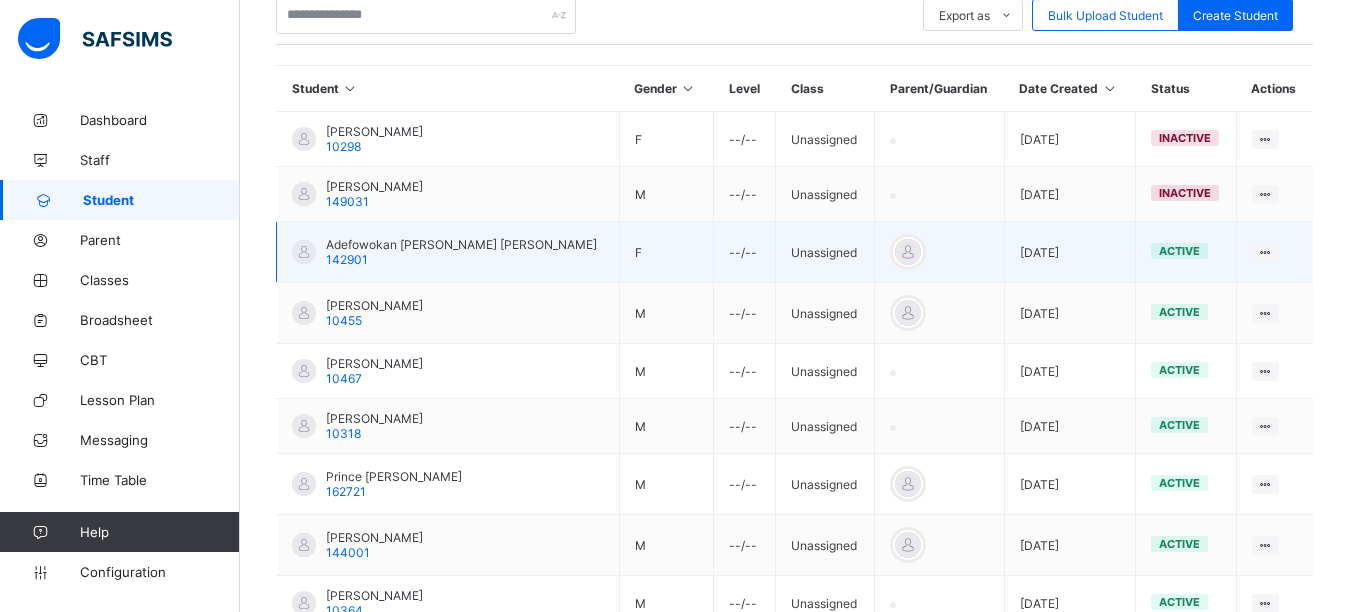 click at bounding box center [304, 252] 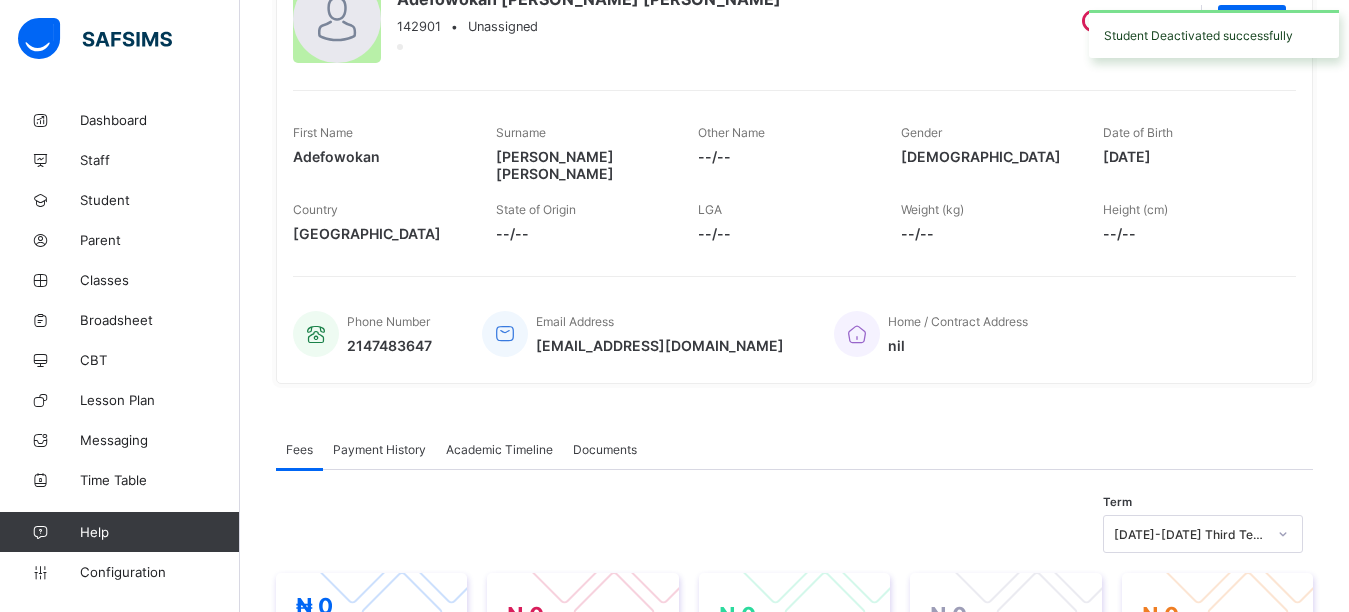 scroll, scrollTop: 0, scrollLeft: 0, axis: both 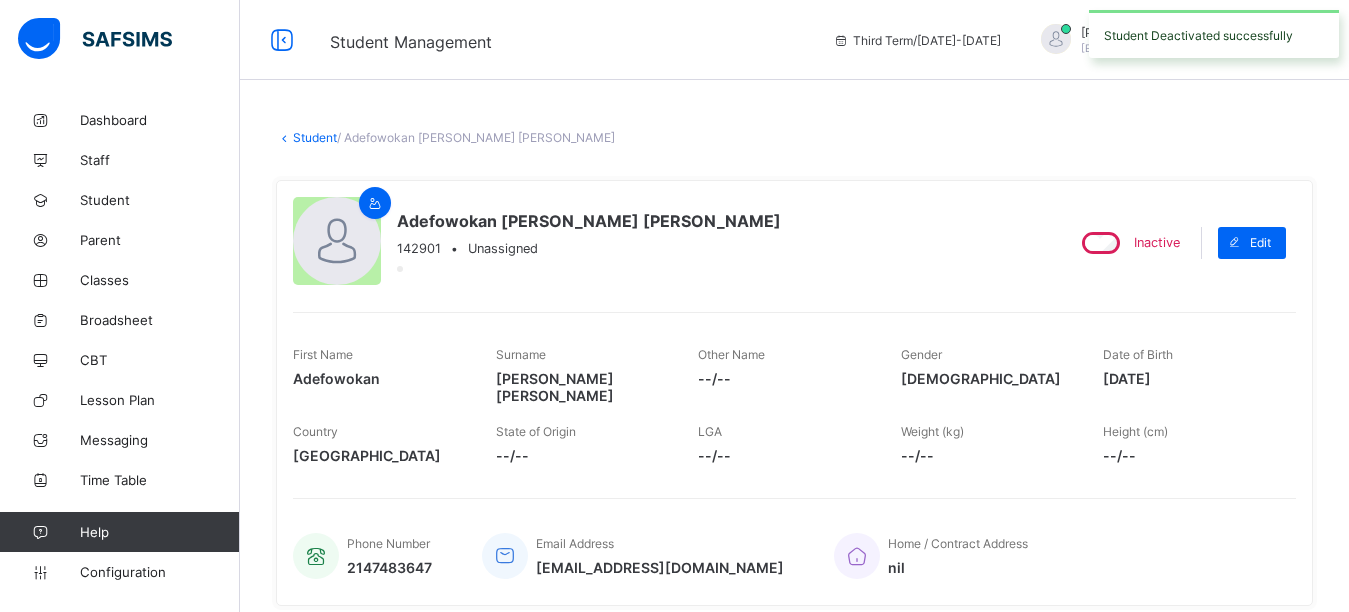 click on "Student" at bounding box center [315, 137] 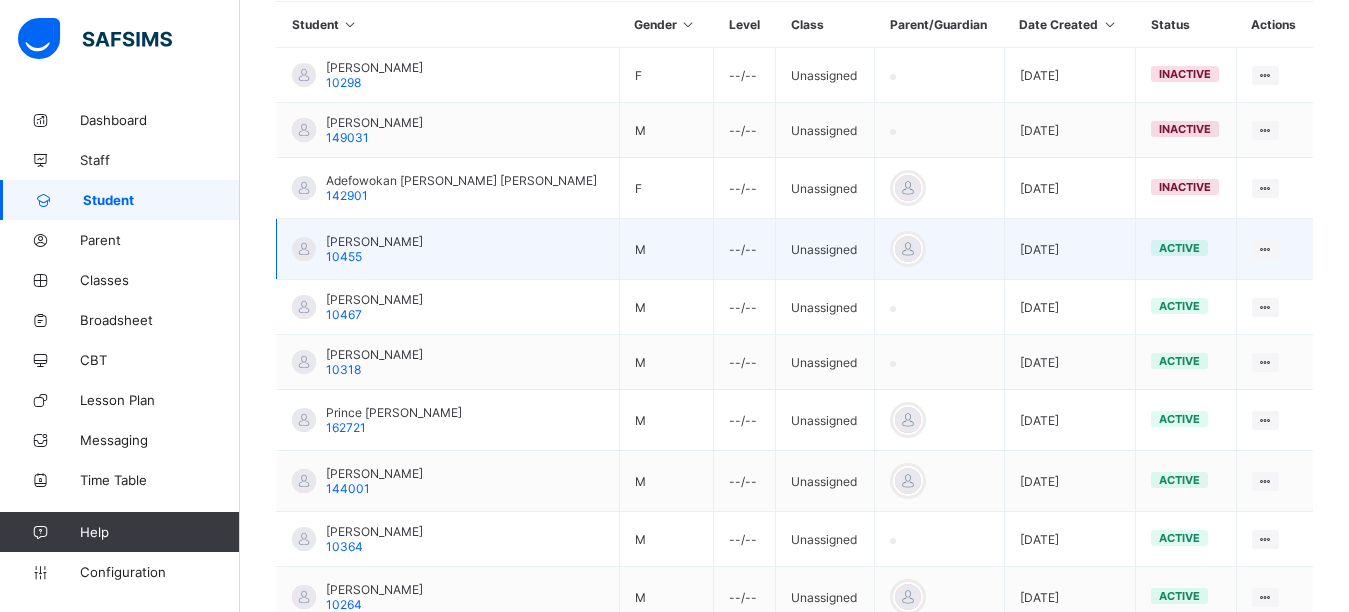 scroll, scrollTop: 500, scrollLeft: 0, axis: vertical 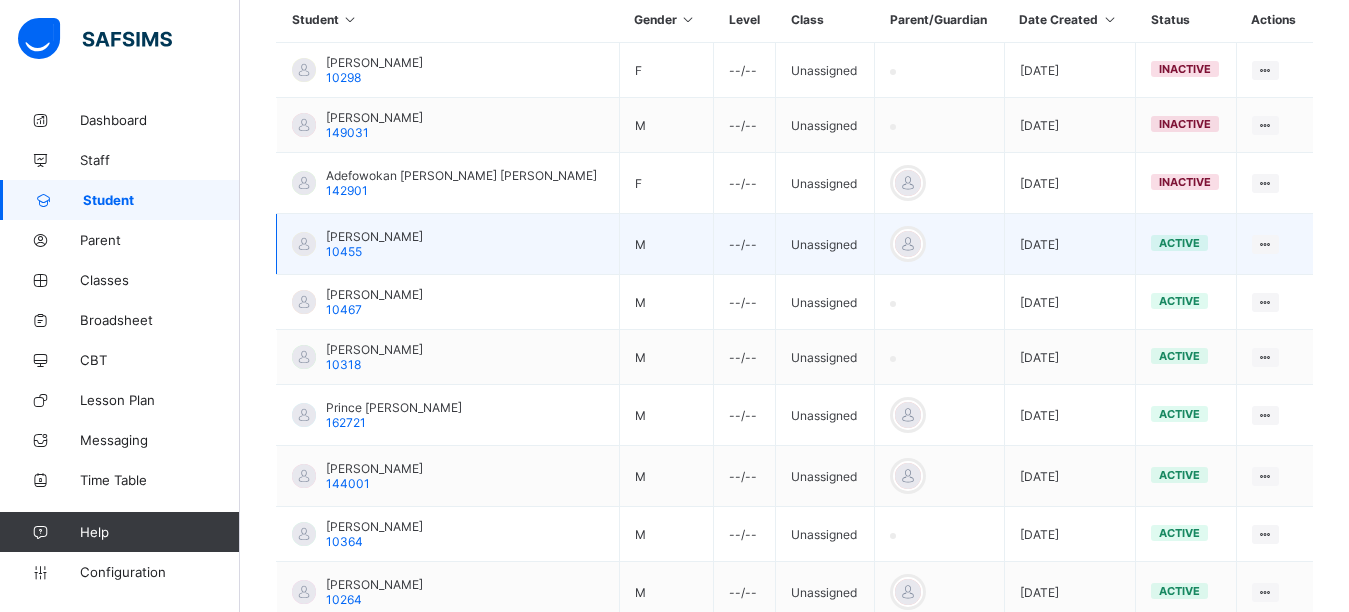 click at bounding box center (304, 244) 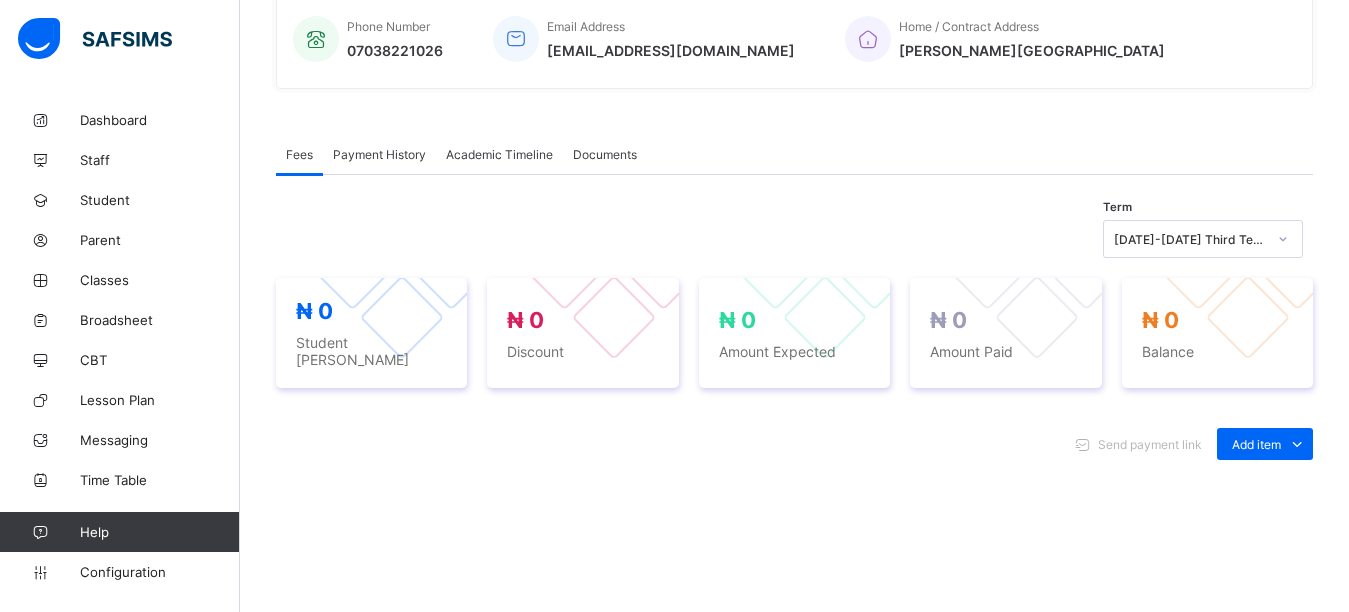 scroll, scrollTop: 0, scrollLeft: 0, axis: both 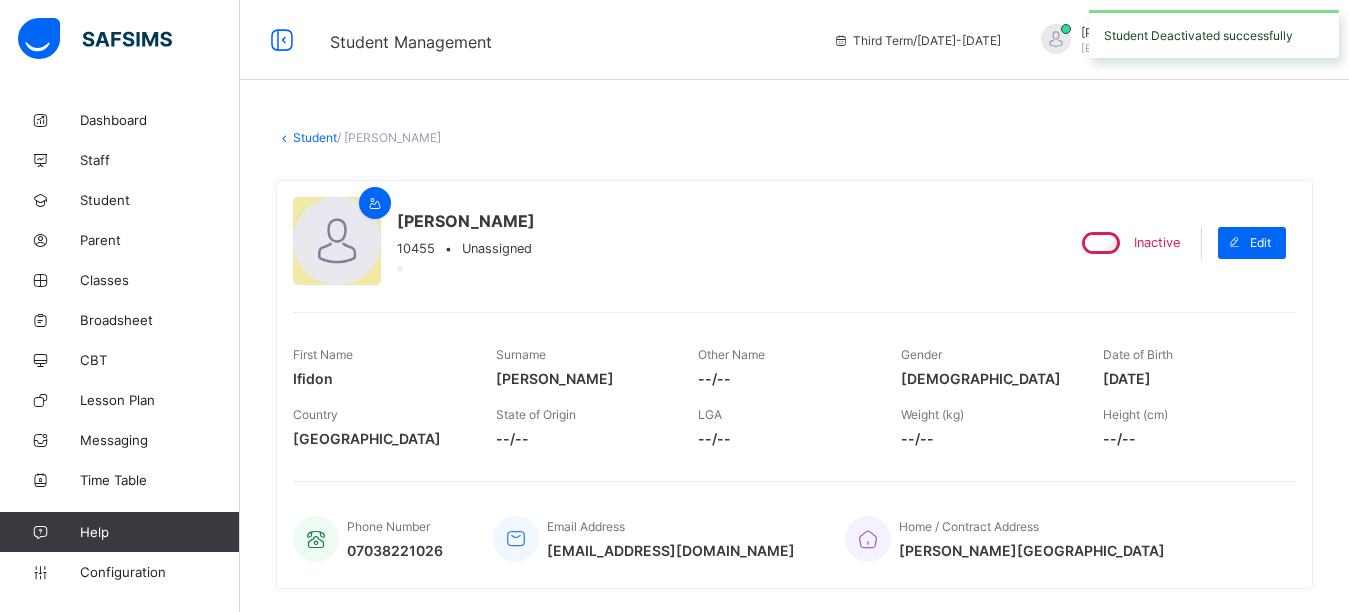click on "Student" at bounding box center (315, 137) 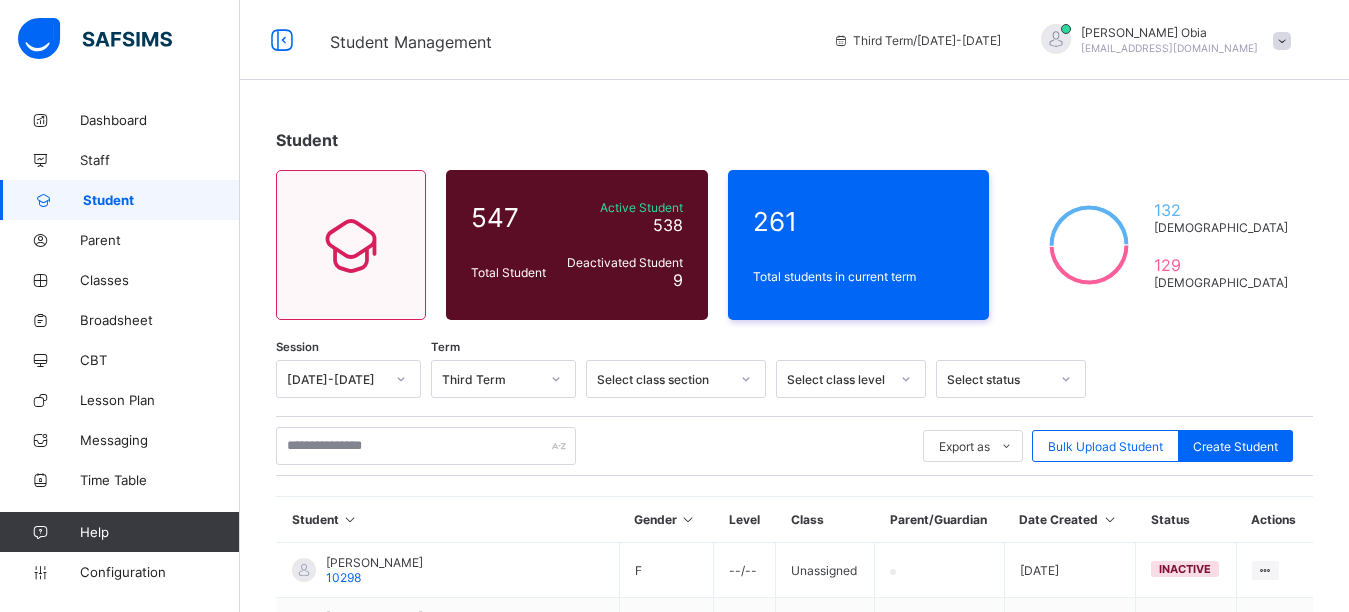 scroll, scrollTop: 500, scrollLeft: 0, axis: vertical 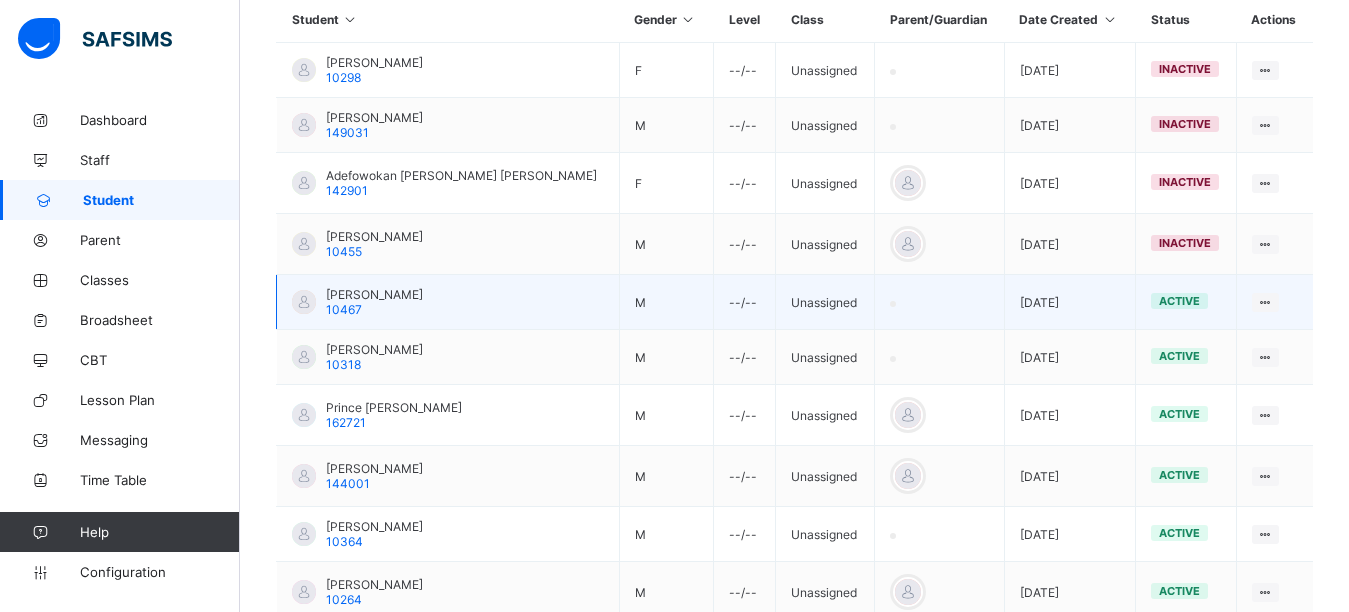 click at bounding box center (304, 302) 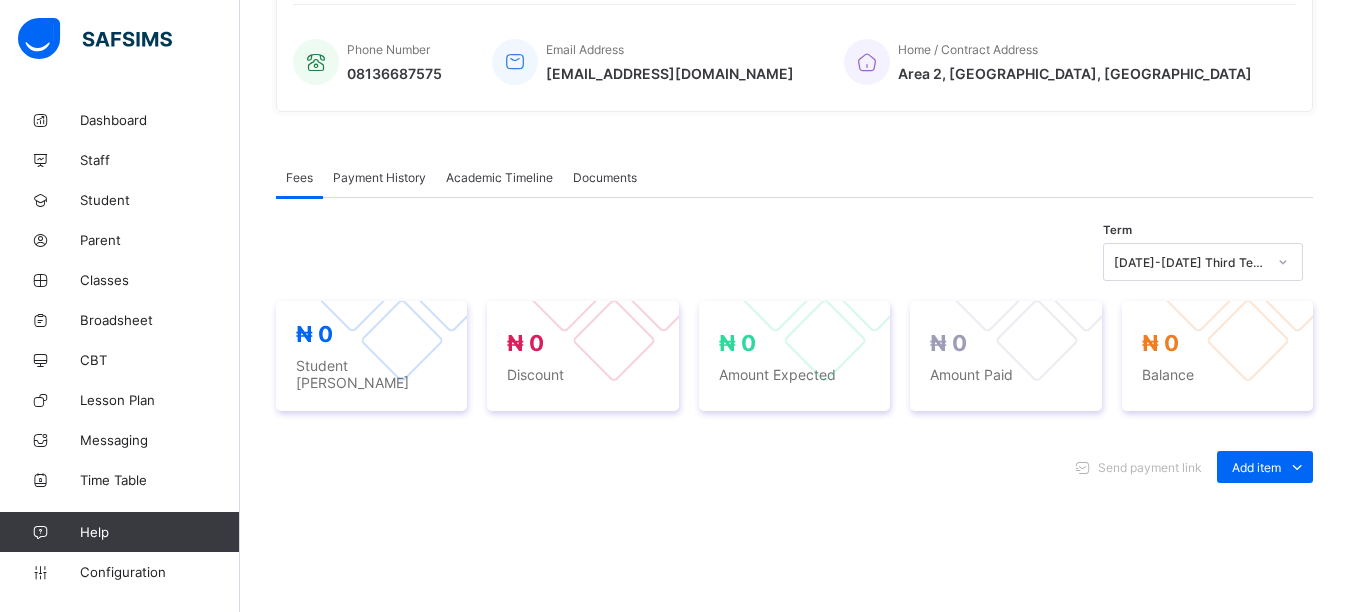 scroll, scrollTop: 0, scrollLeft: 0, axis: both 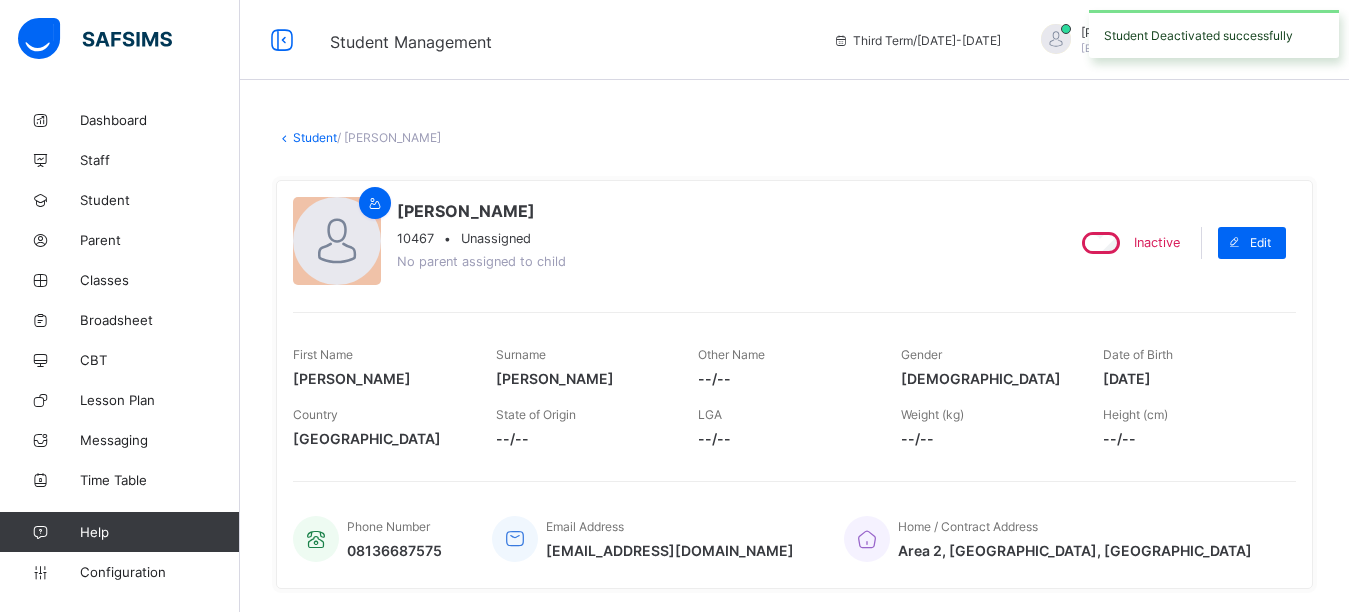 click on "Student" at bounding box center [315, 137] 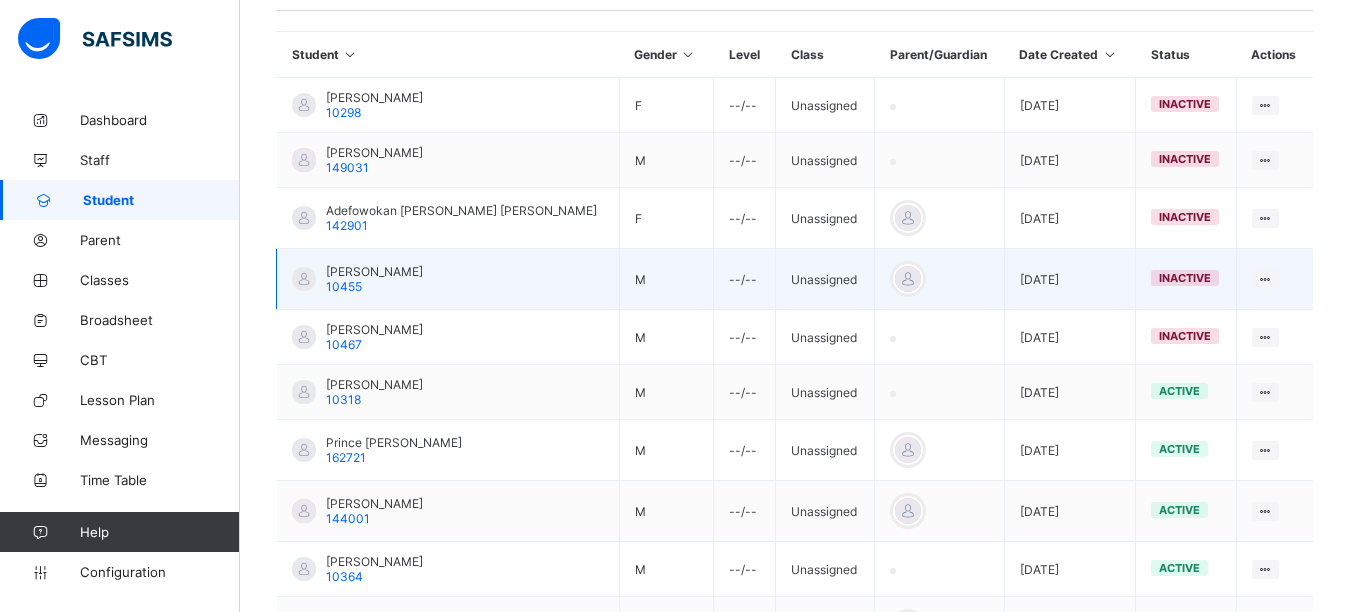 scroll, scrollTop: 500, scrollLeft: 0, axis: vertical 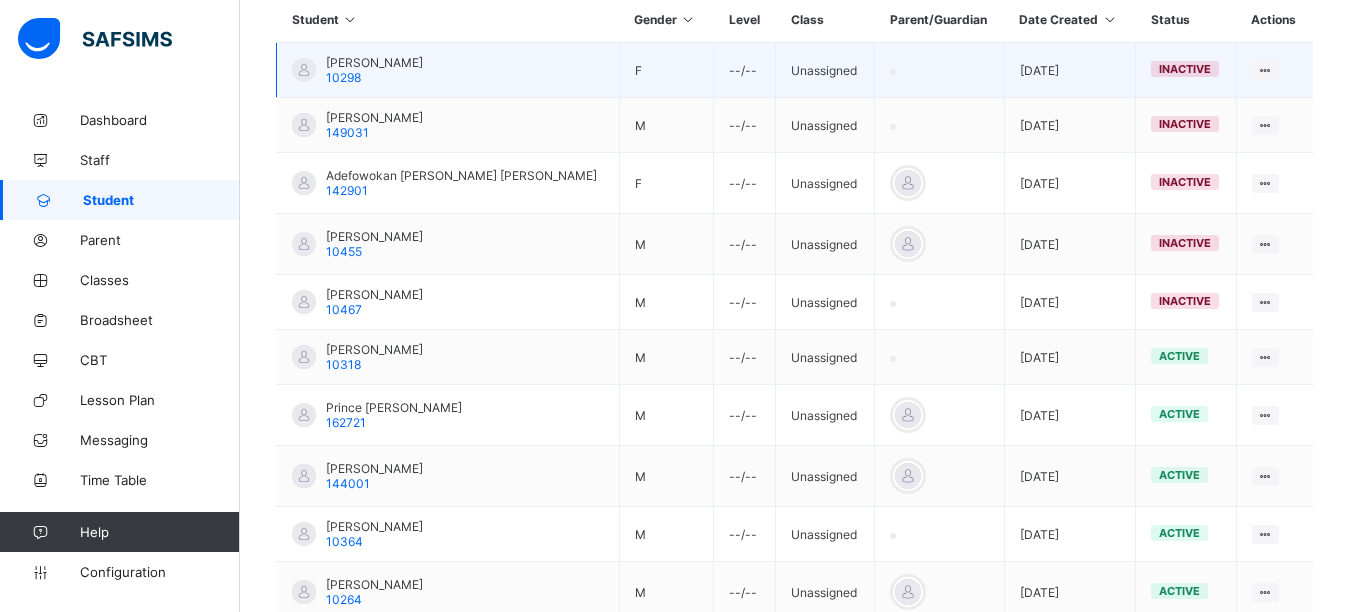 click at bounding box center [304, 70] 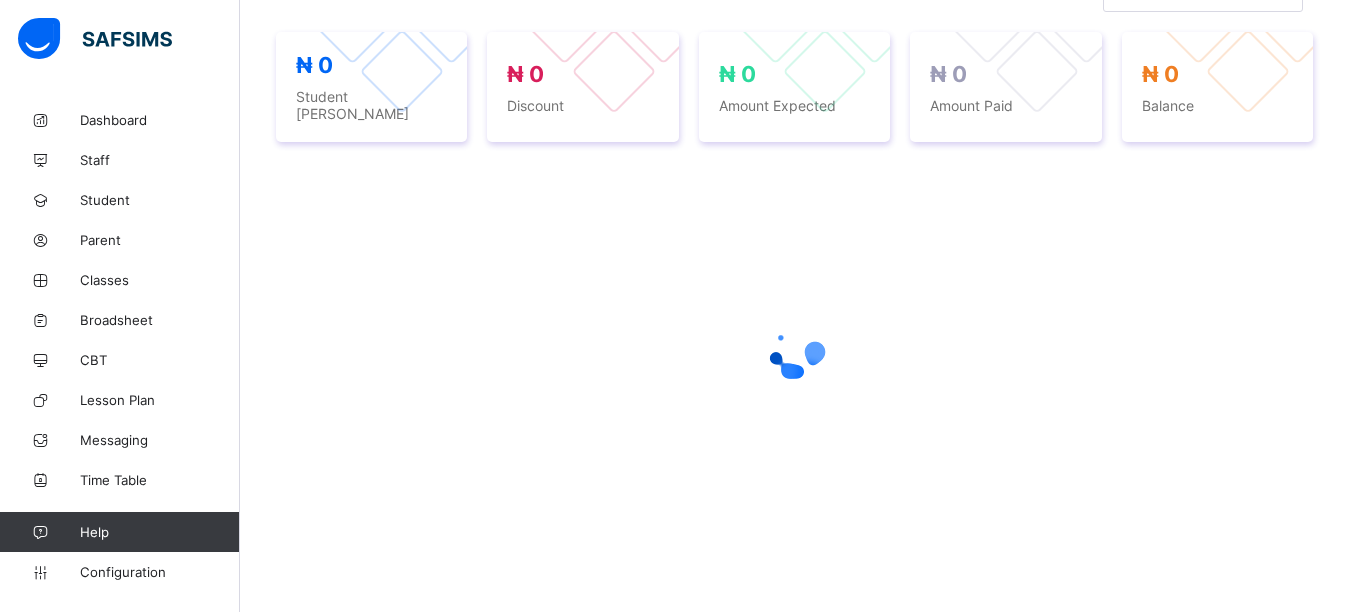 scroll, scrollTop: 477, scrollLeft: 0, axis: vertical 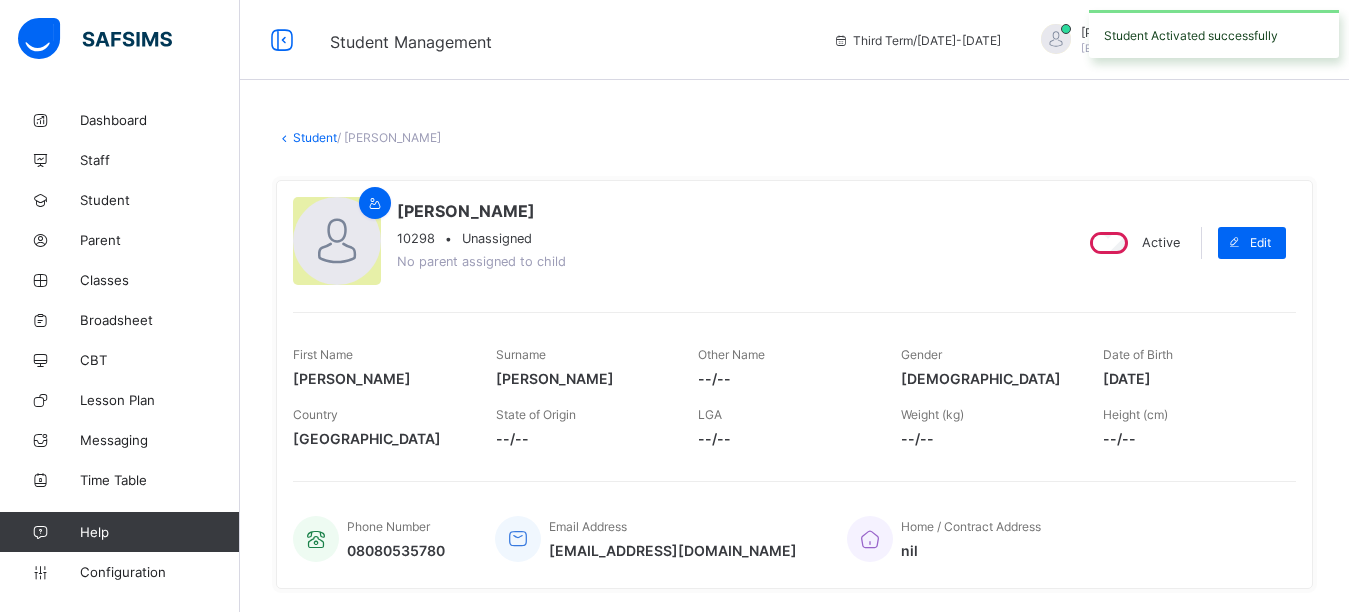 click on "Student" at bounding box center (315, 137) 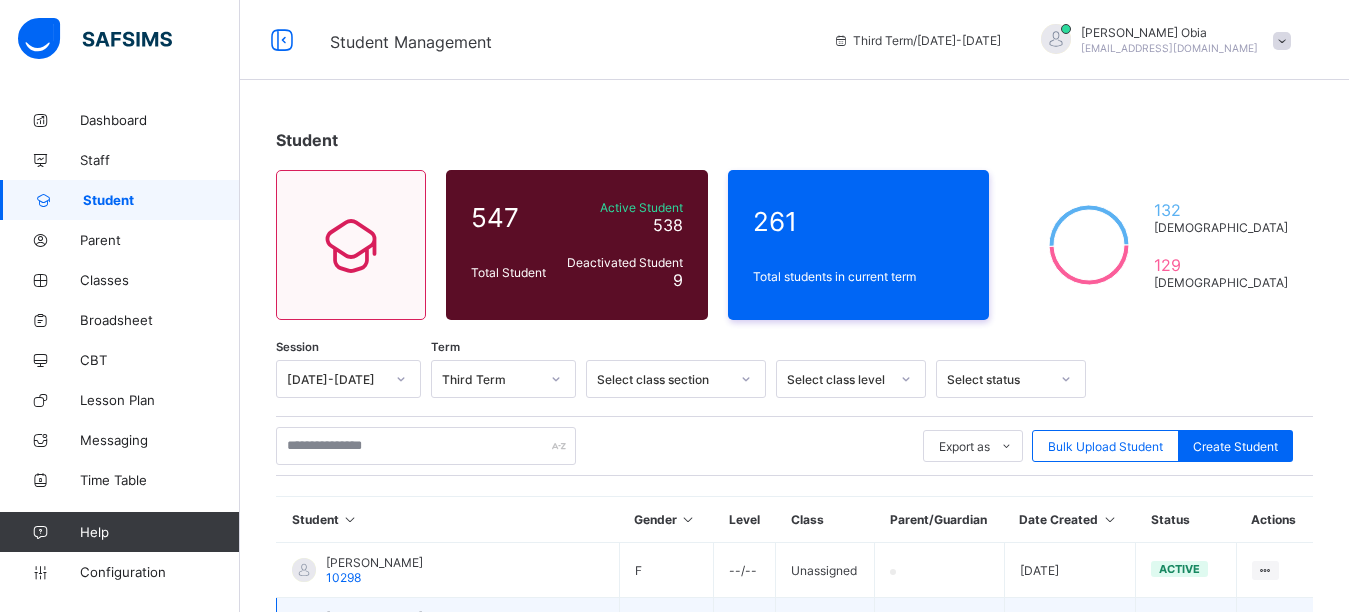 scroll, scrollTop: 274, scrollLeft: 0, axis: vertical 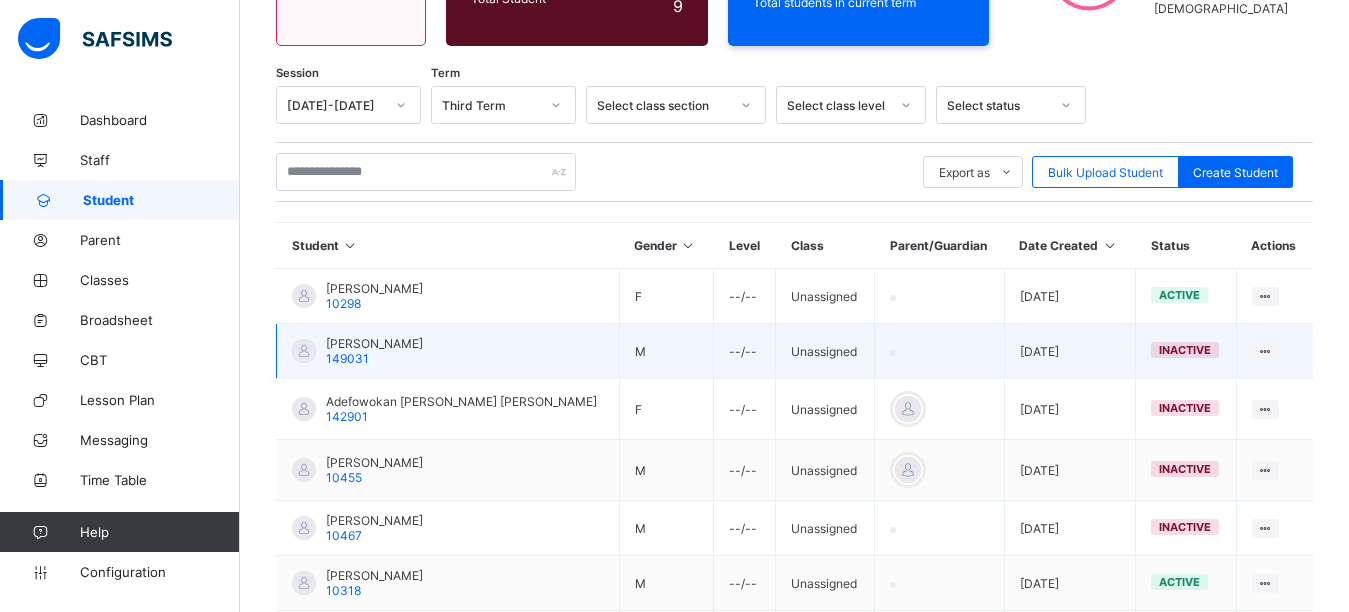 click on "inactive" at bounding box center [1185, 350] 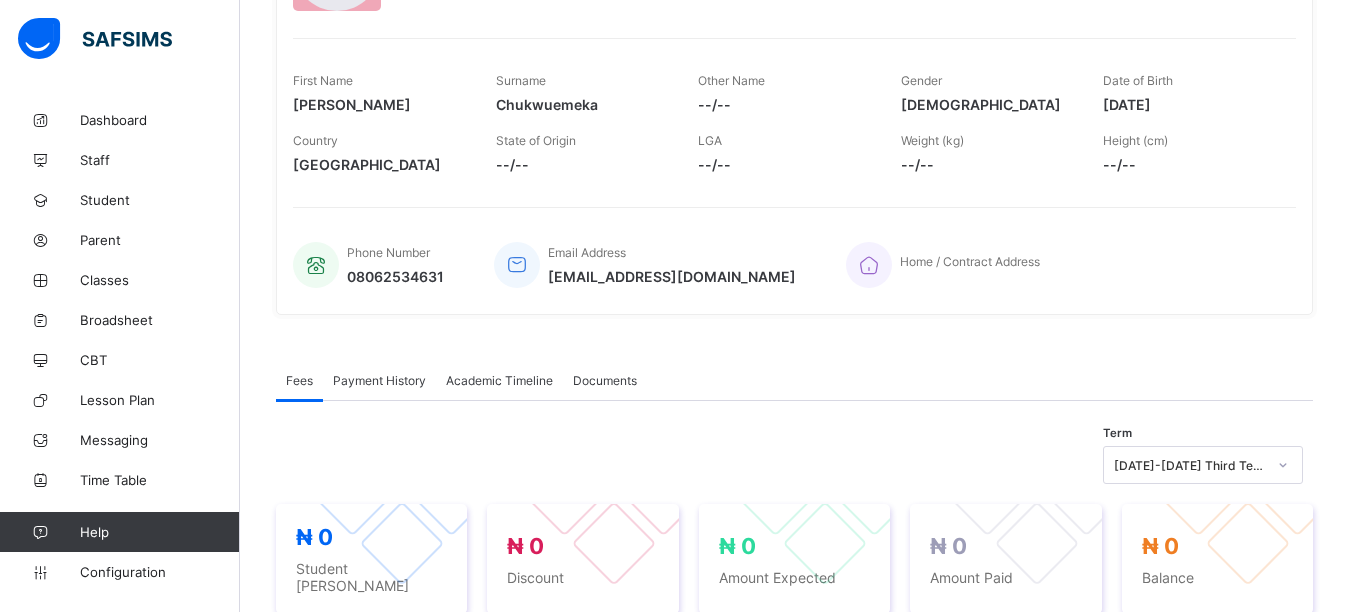 scroll, scrollTop: 0, scrollLeft: 0, axis: both 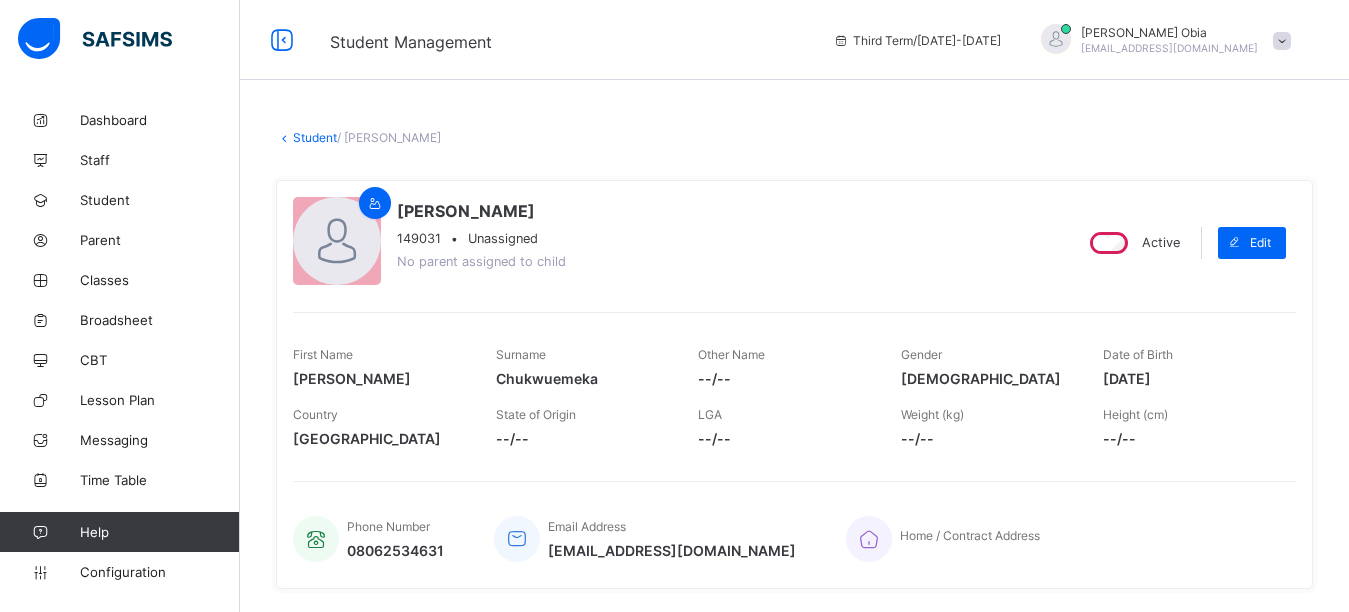 click on "Student" at bounding box center [315, 137] 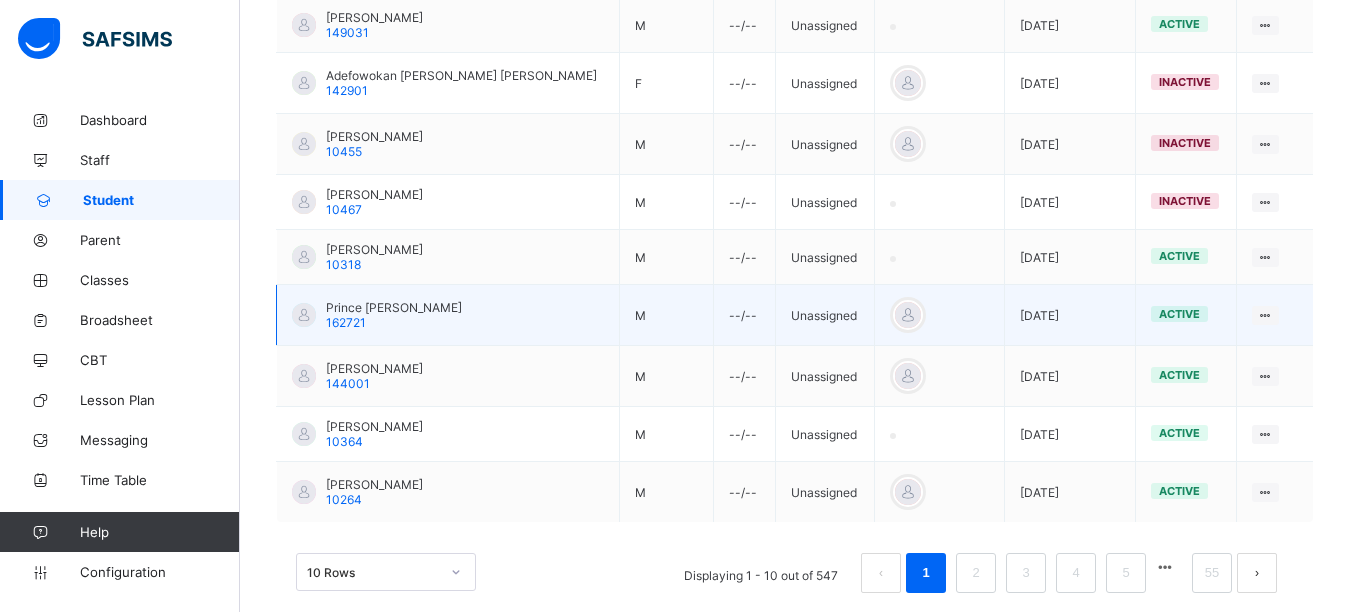 scroll, scrollTop: 631, scrollLeft: 0, axis: vertical 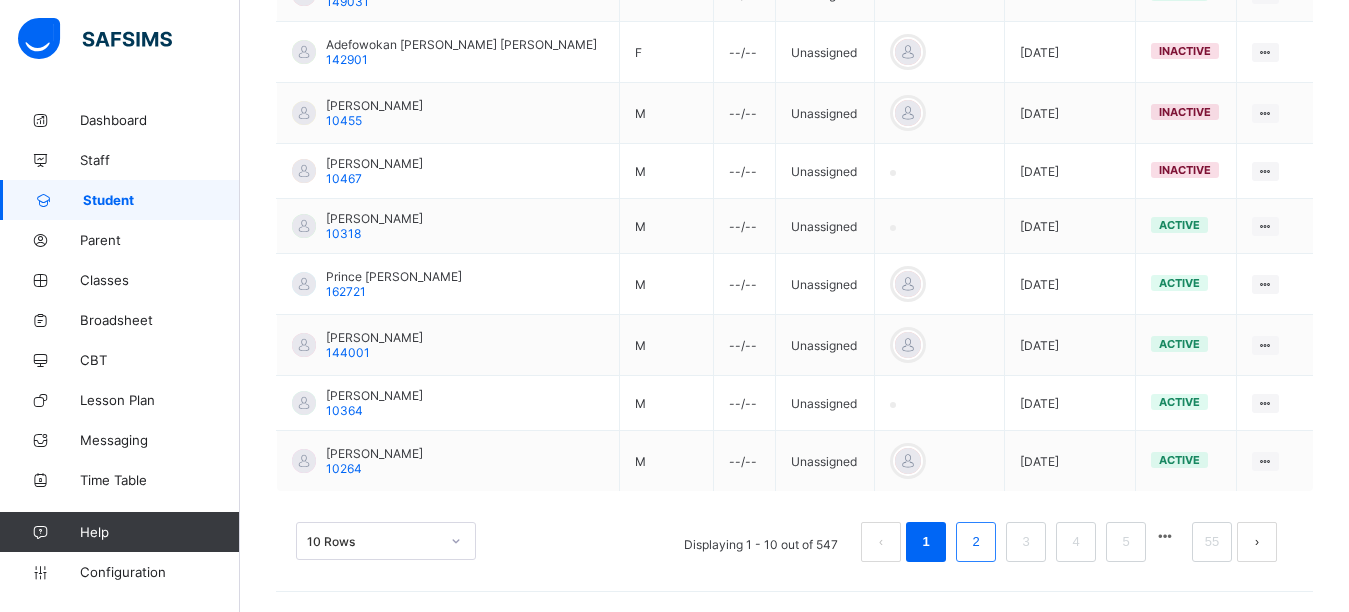 click on "2" at bounding box center [975, 542] 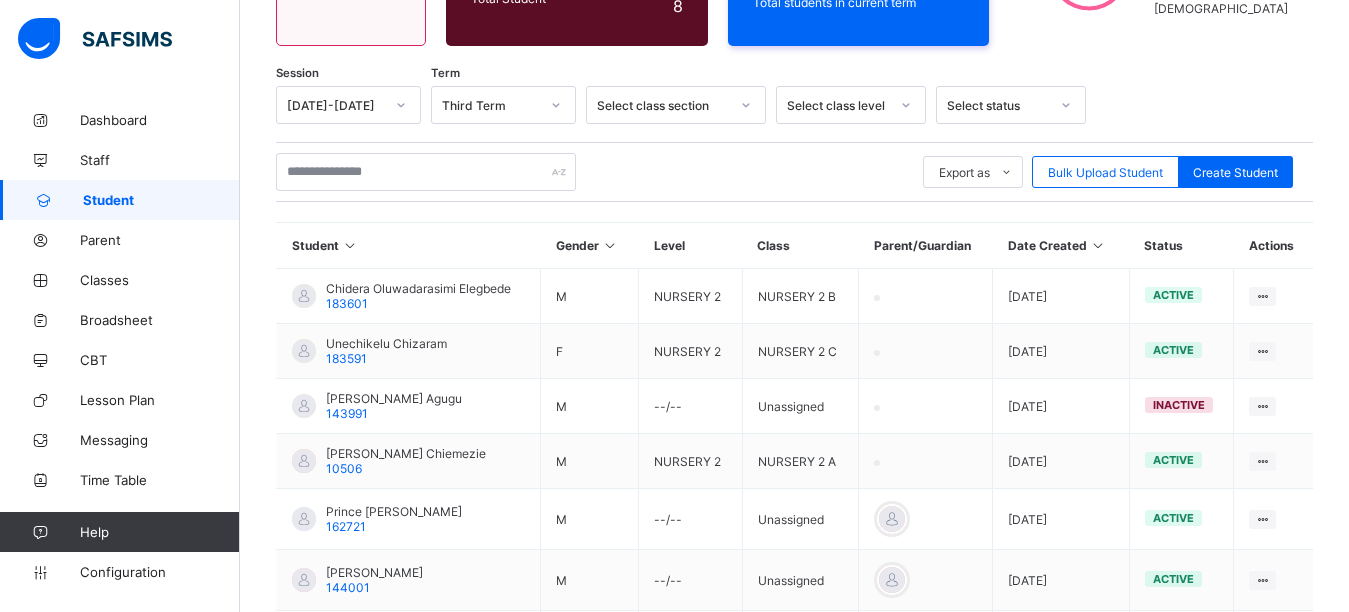 scroll, scrollTop: 625, scrollLeft: 0, axis: vertical 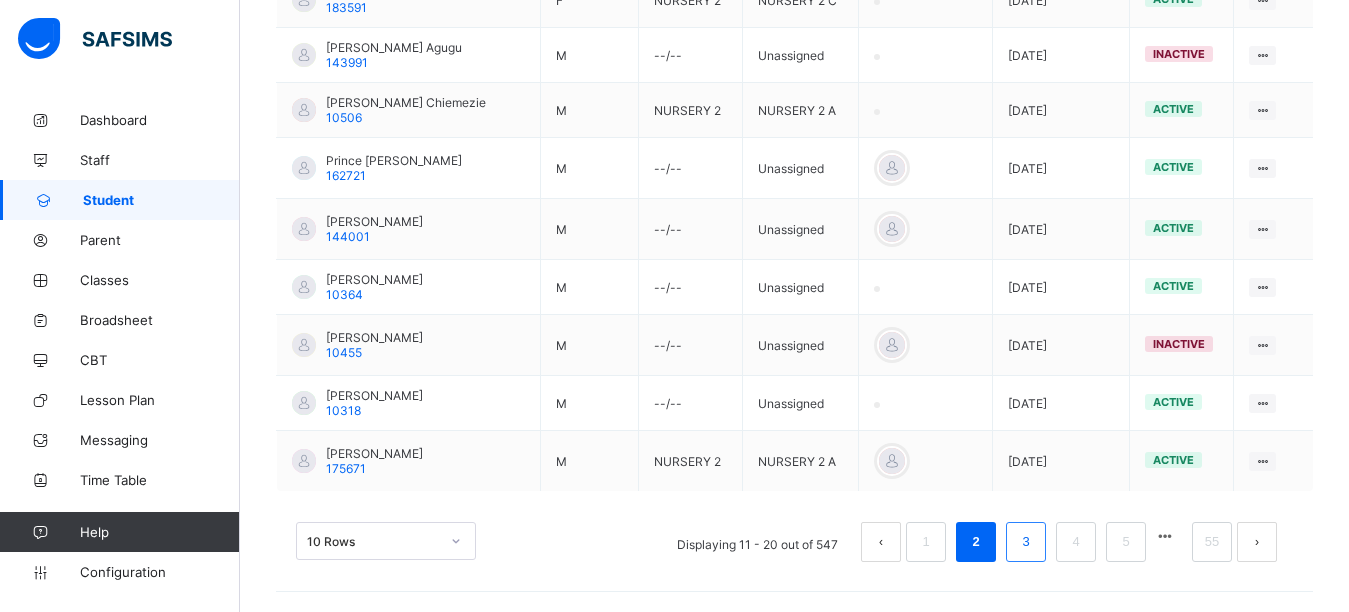 click on "3" at bounding box center (1025, 542) 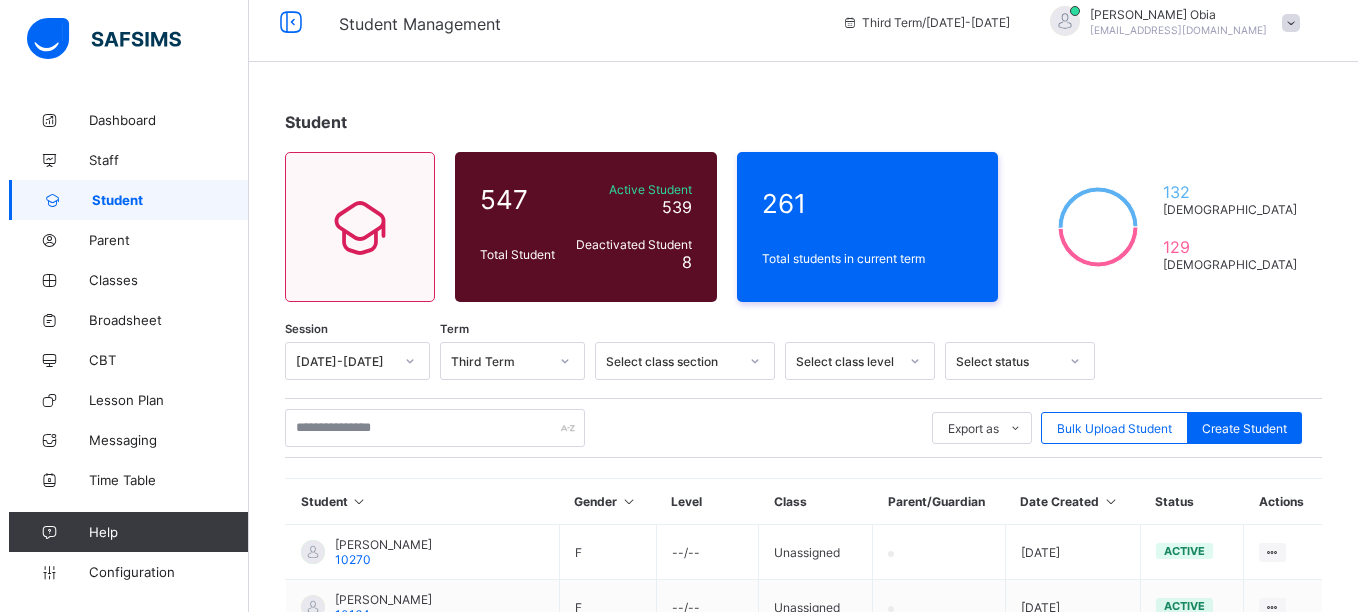 scroll, scrollTop: 0, scrollLeft: 0, axis: both 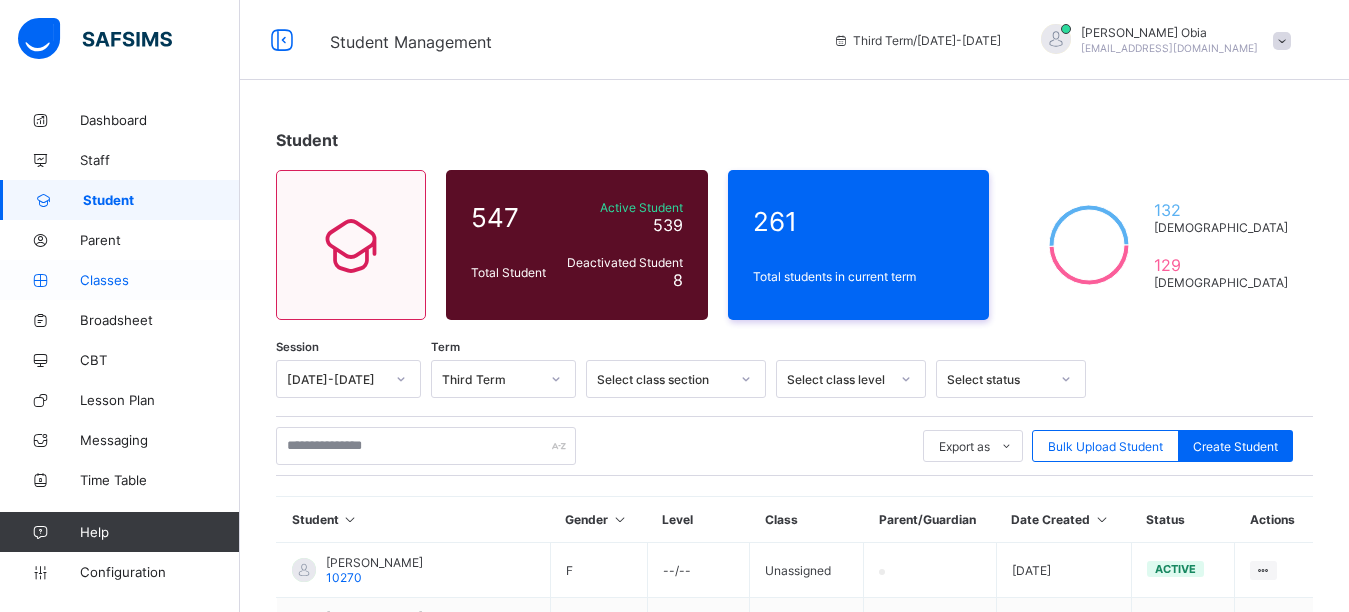 click on "Classes" at bounding box center (160, 280) 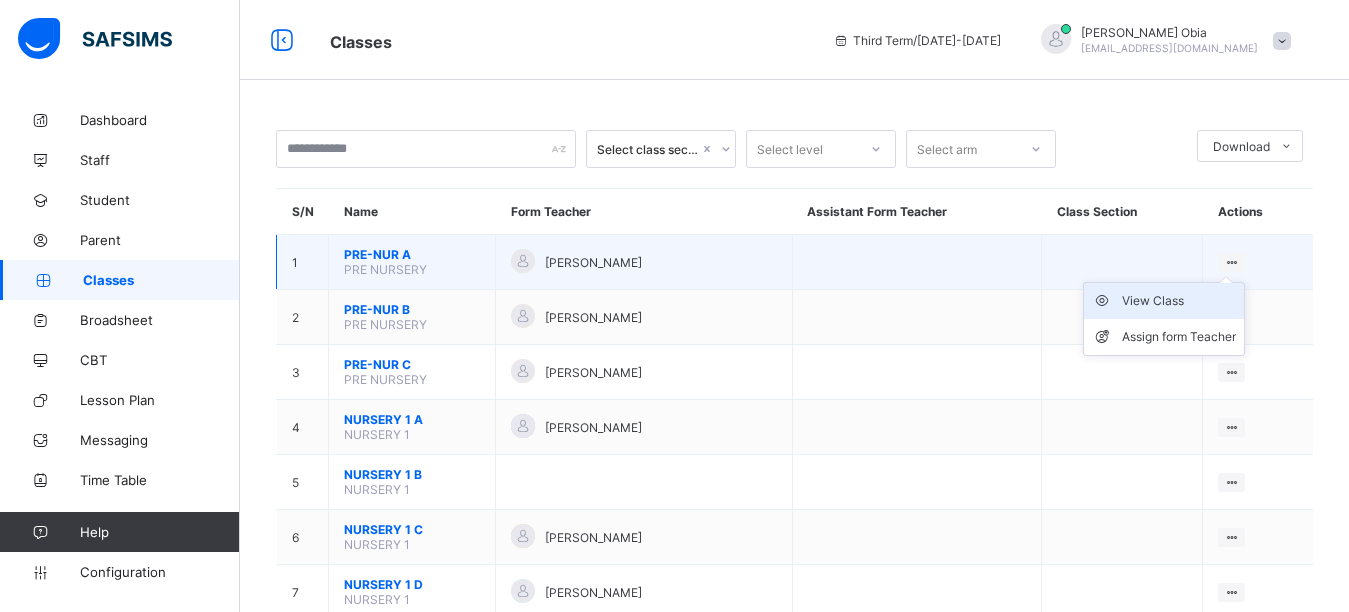 click on "View Class" at bounding box center [1179, 301] 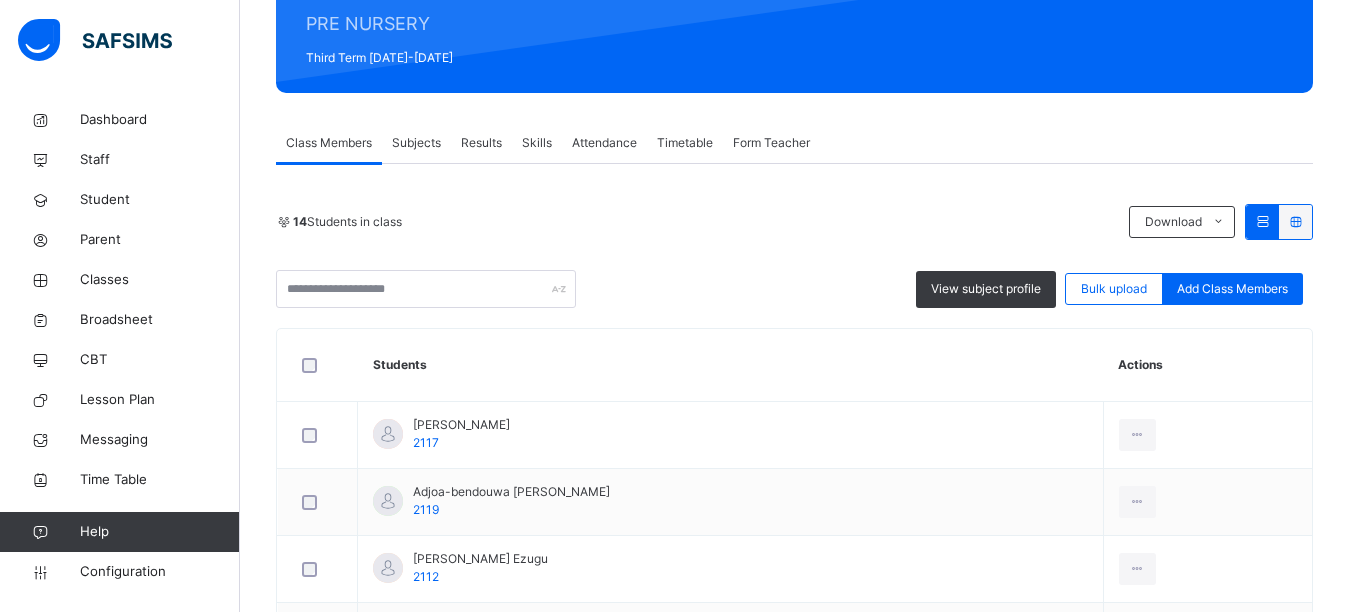 scroll, scrollTop: 100, scrollLeft: 0, axis: vertical 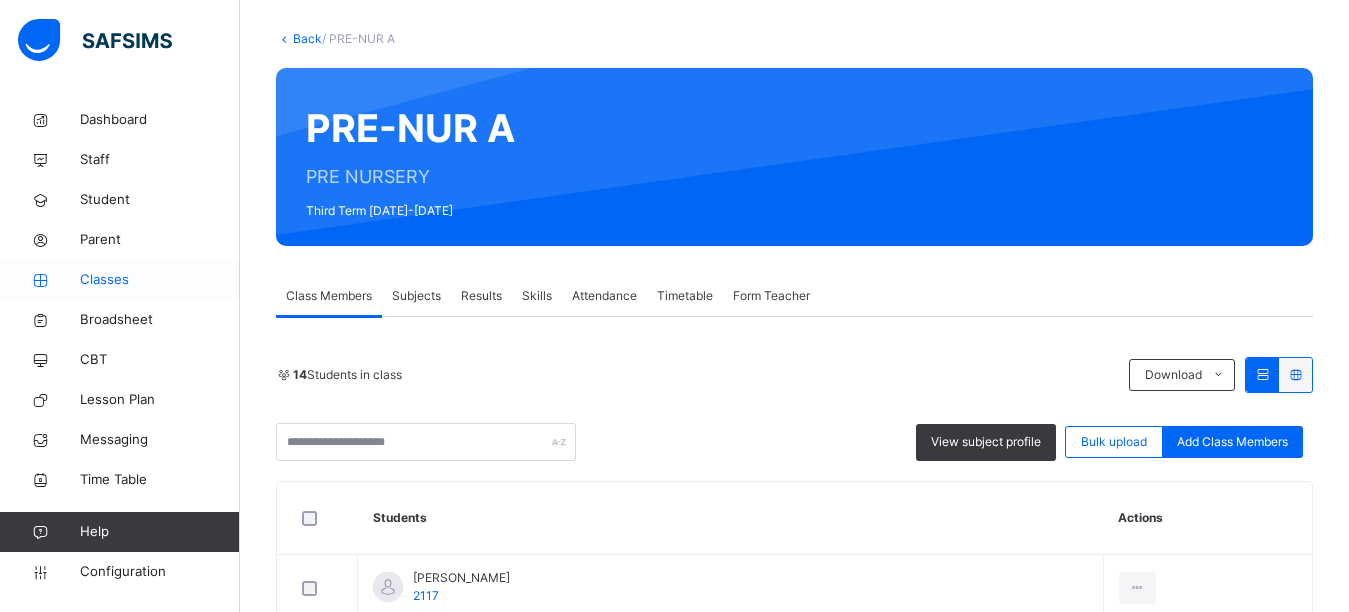 click on "Classes" at bounding box center [160, 280] 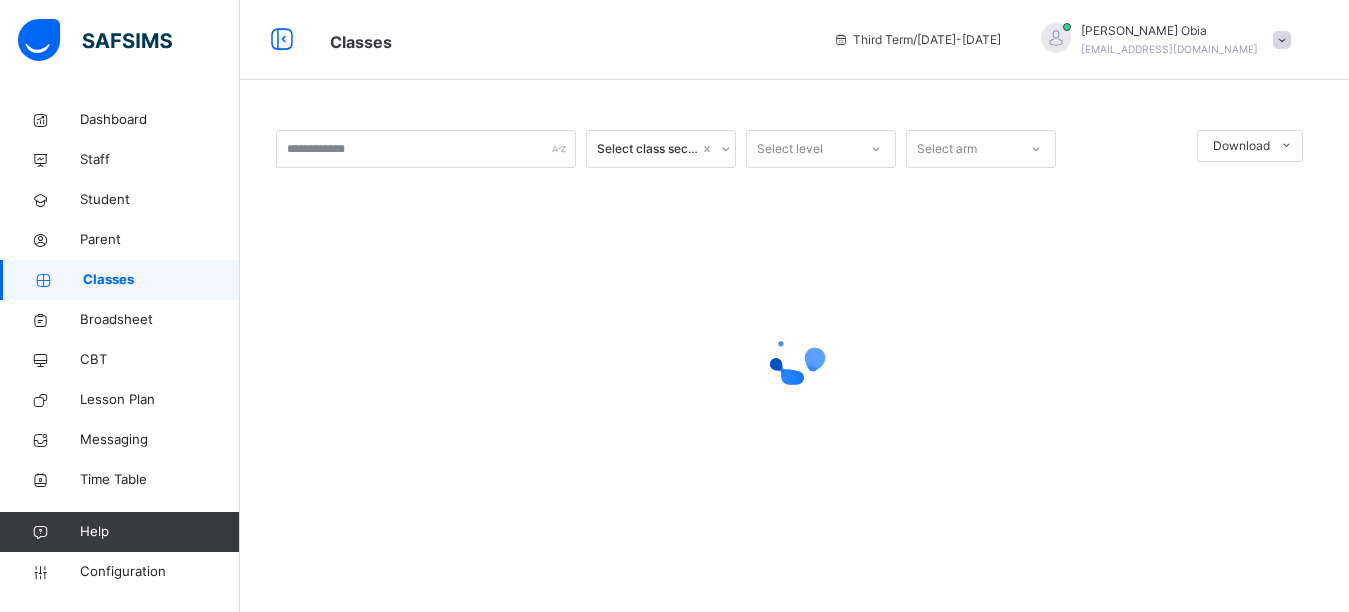 scroll, scrollTop: 0, scrollLeft: 0, axis: both 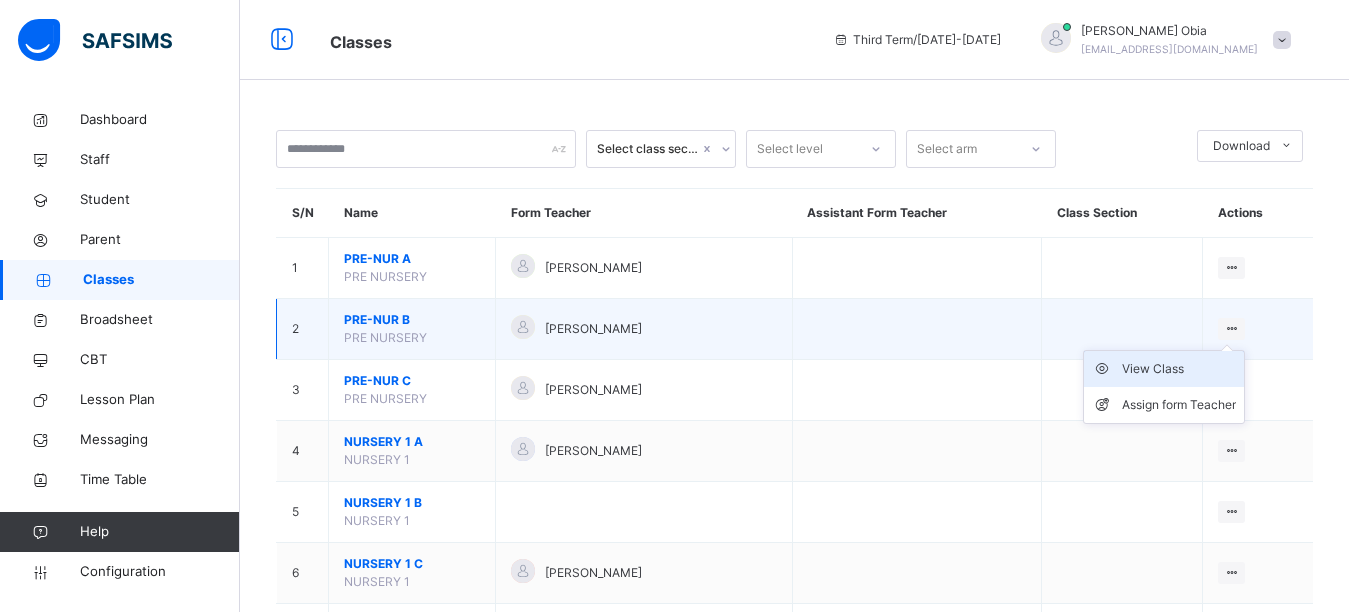 click on "View Class" at bounding box center (1179, 369) 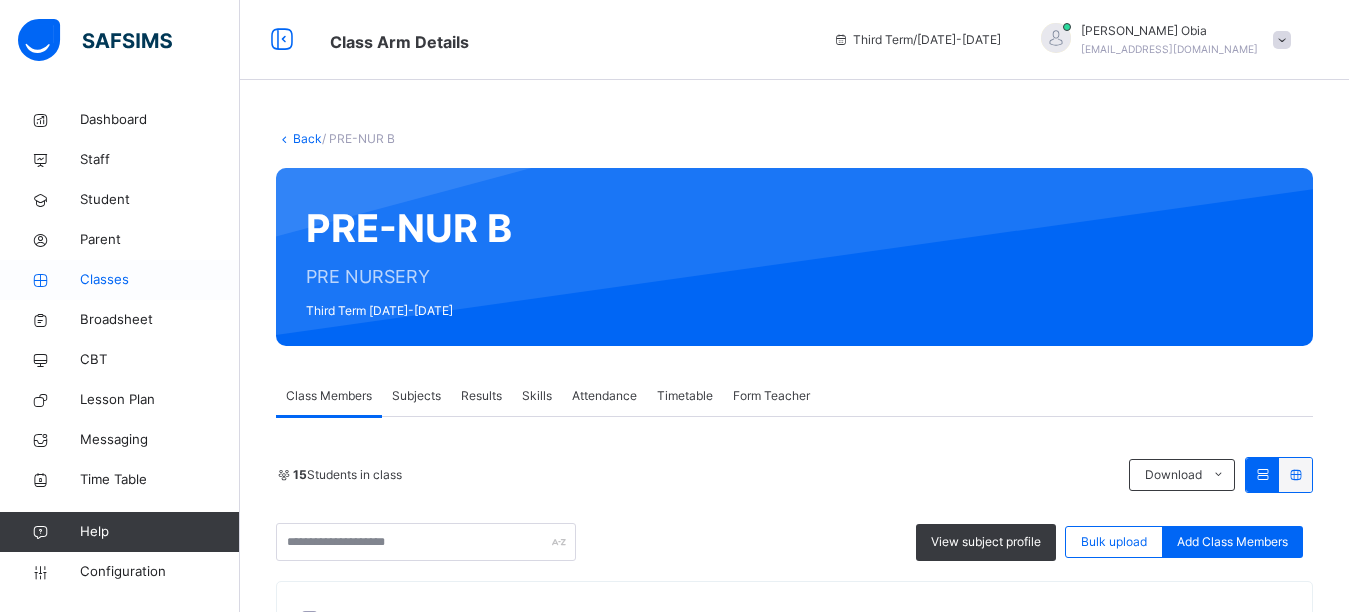 click on "Classes" at bounding box center [160, 280] 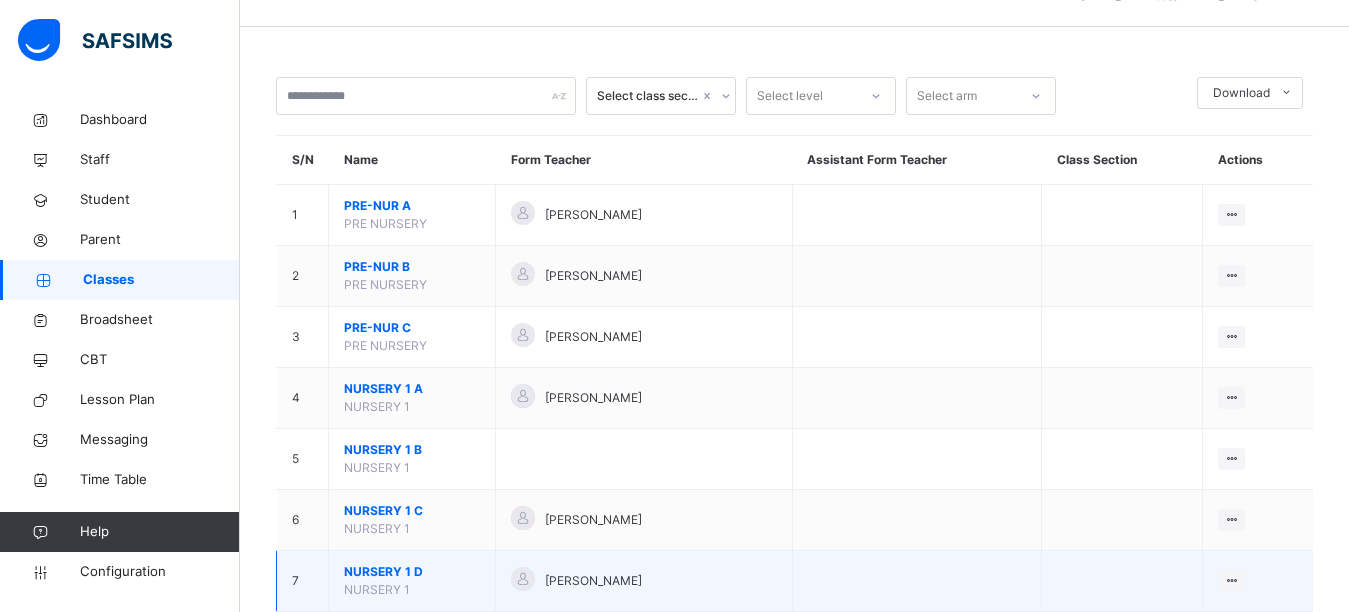 scroll, scrollTop: 400, scrollLeft: 0, axis: vertical 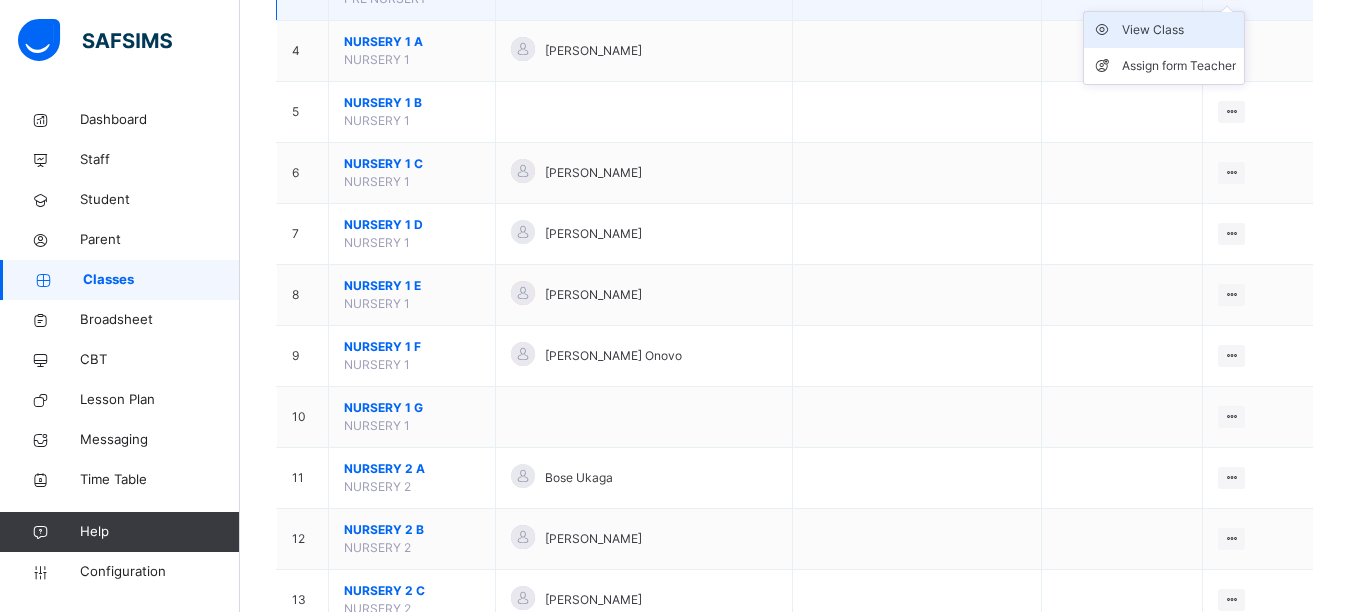 drag, startPoint x: 1249, startPoint y: 291, endPoint x: 1200, endPoint y: 329, distance: 62.008064 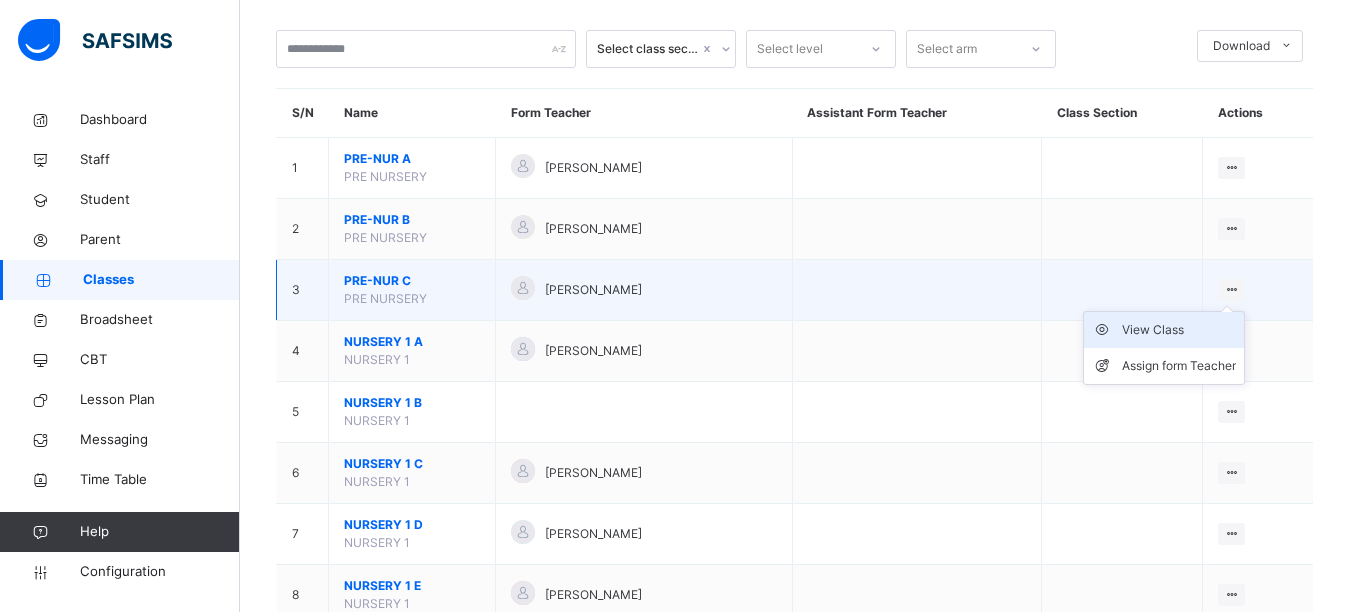 click on "View Class" at bounding box center (1179, 330) 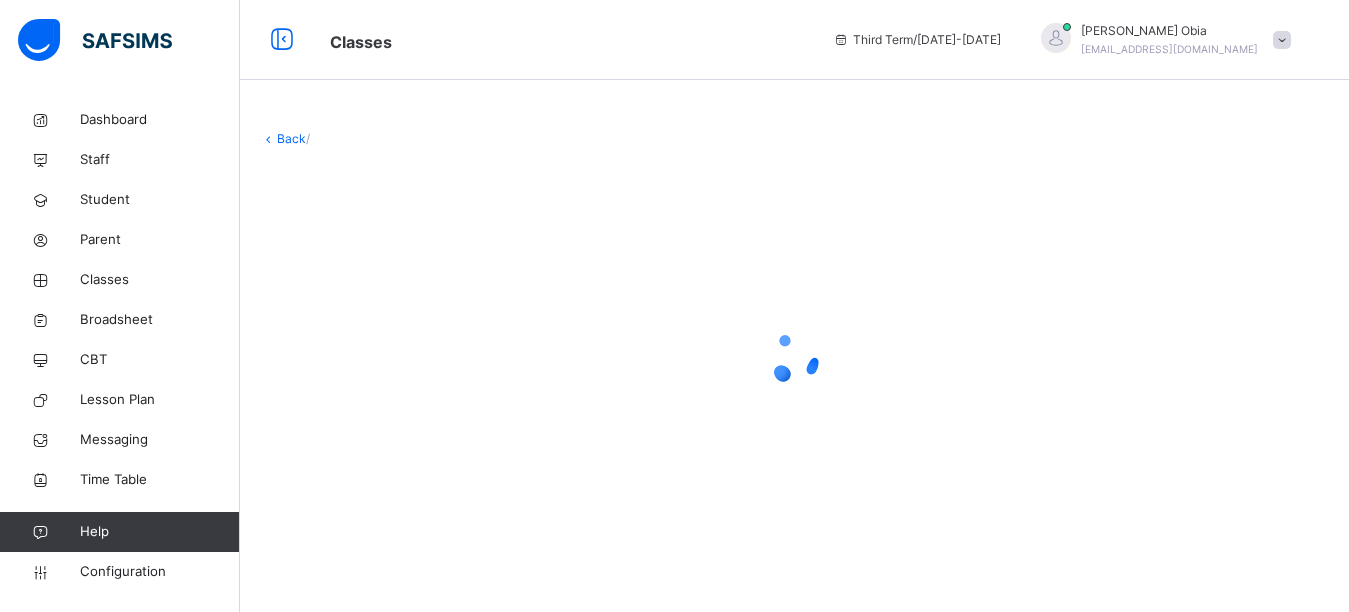 scroll, scrollTop: 0, scrollLeft: 0, axis: both 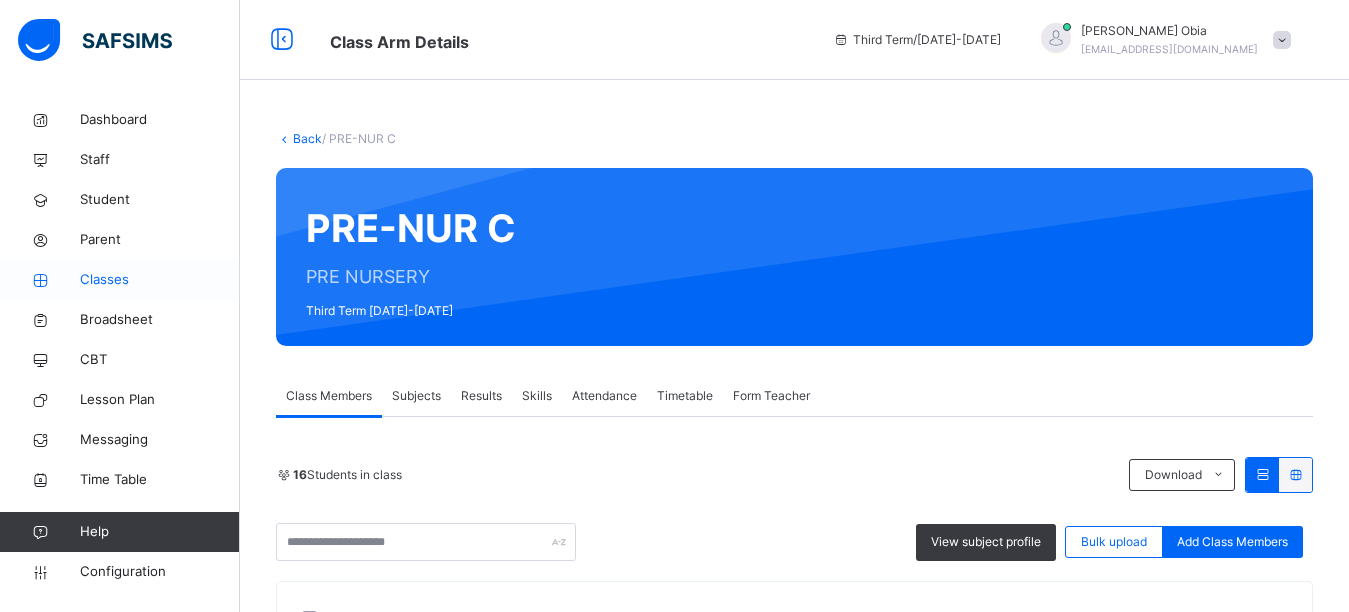 click on "Classes" at bounding box center (160, 280) 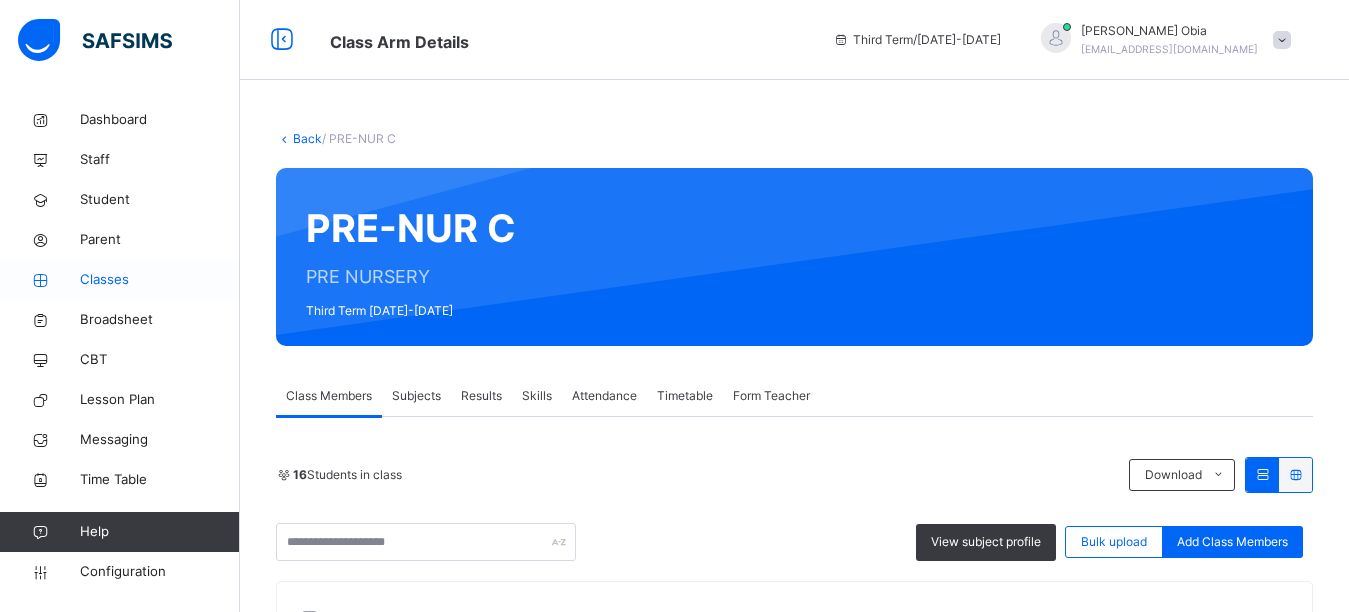 click on "Classes" at bounding box center [160, 280] 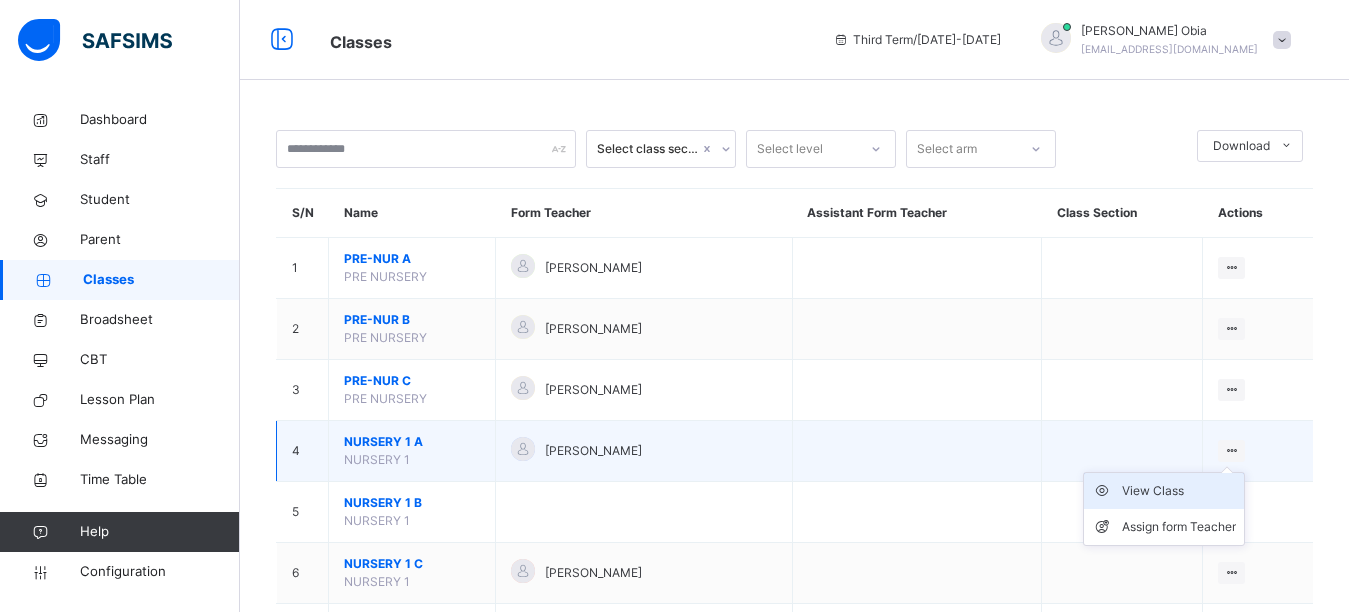 click on "View Class" at bounding box center [1179, 491] 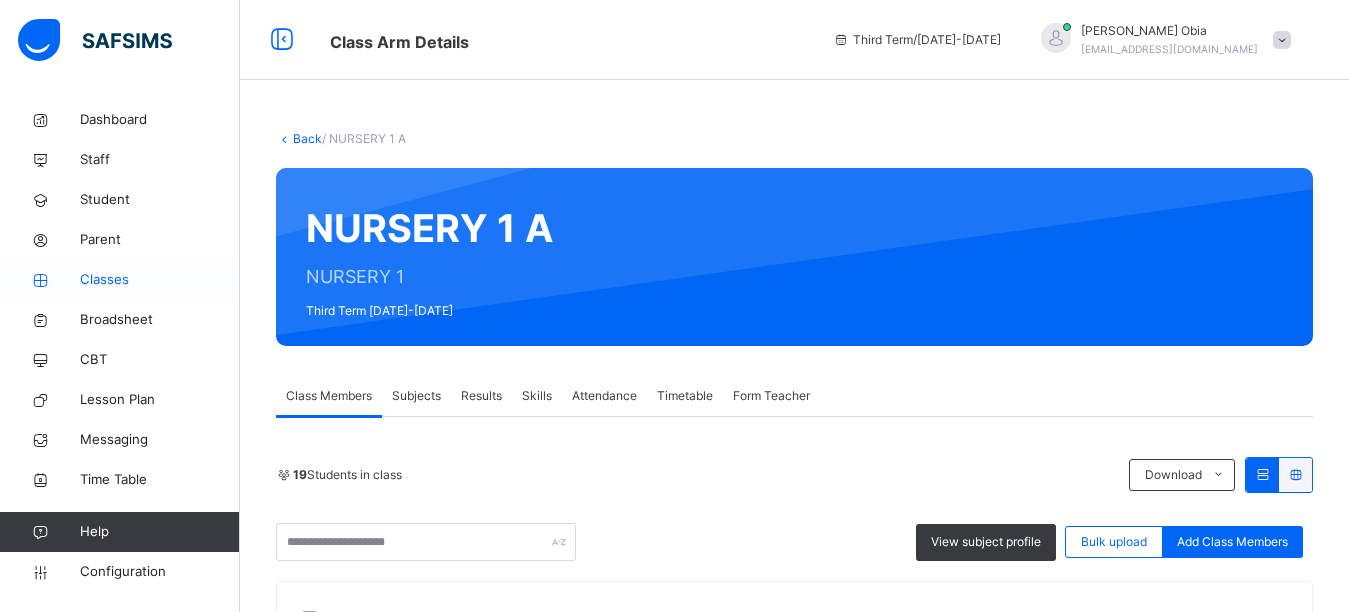 click on "Classes" at bounding box center (160, 280) 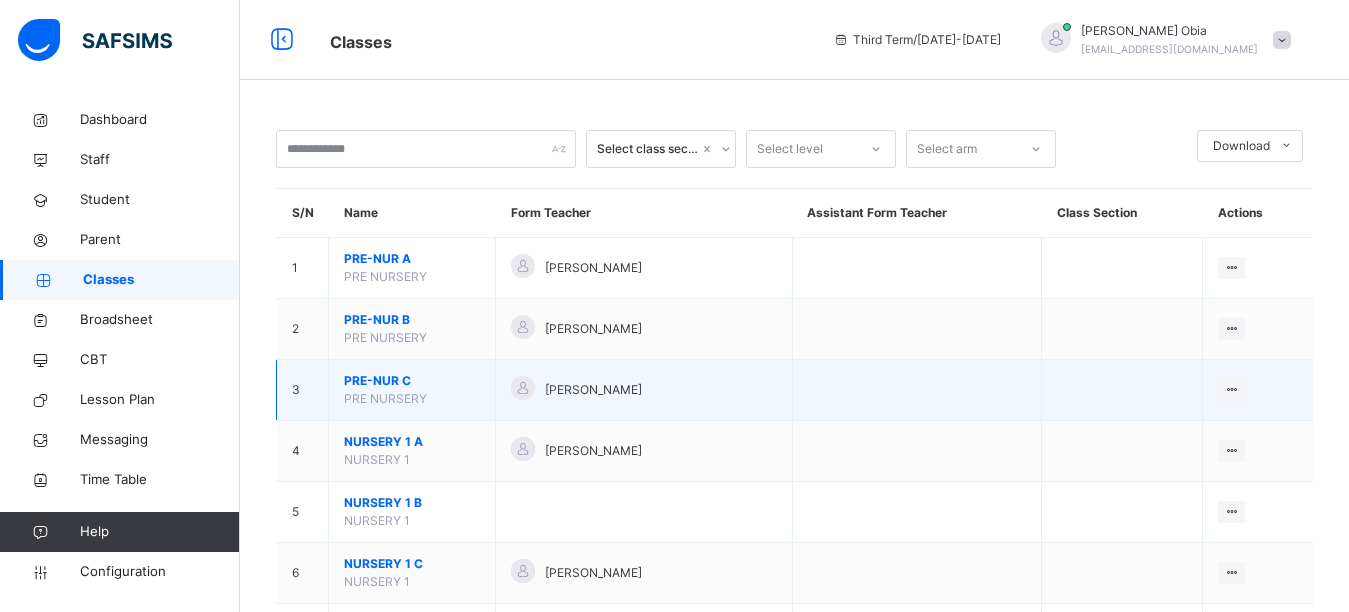scroll, scrollTop: 300, scrollLeft: 0, axis: vertical 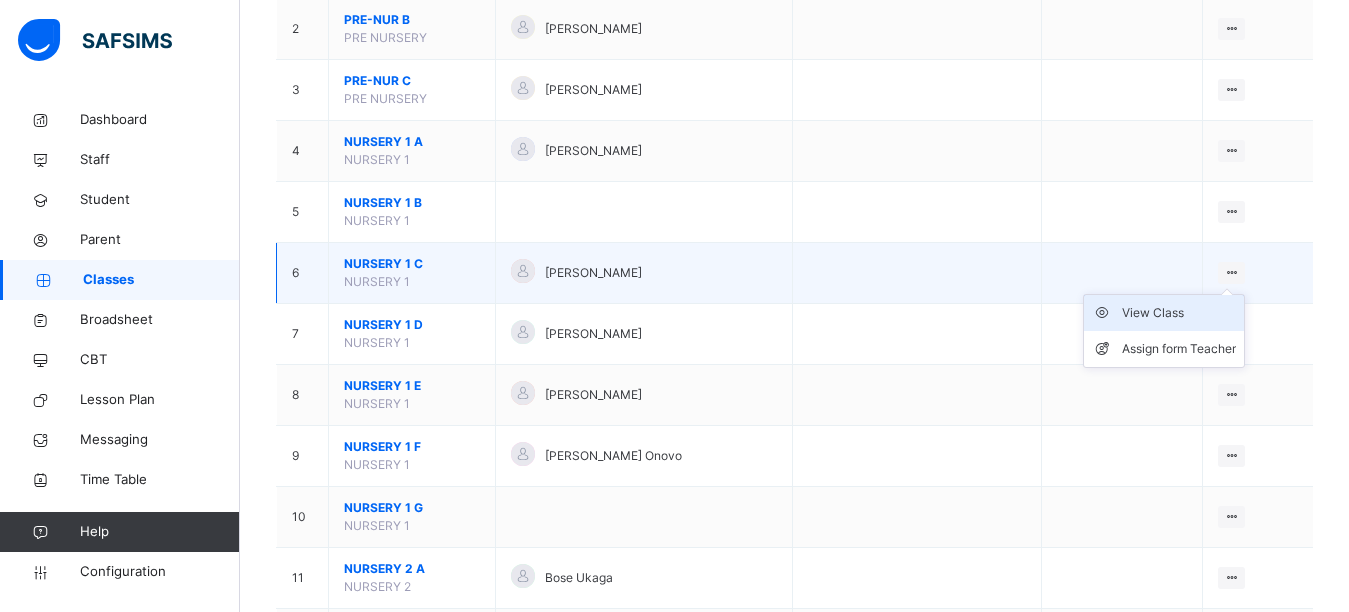 click on "View Class" at bounding box center [1179, 313] 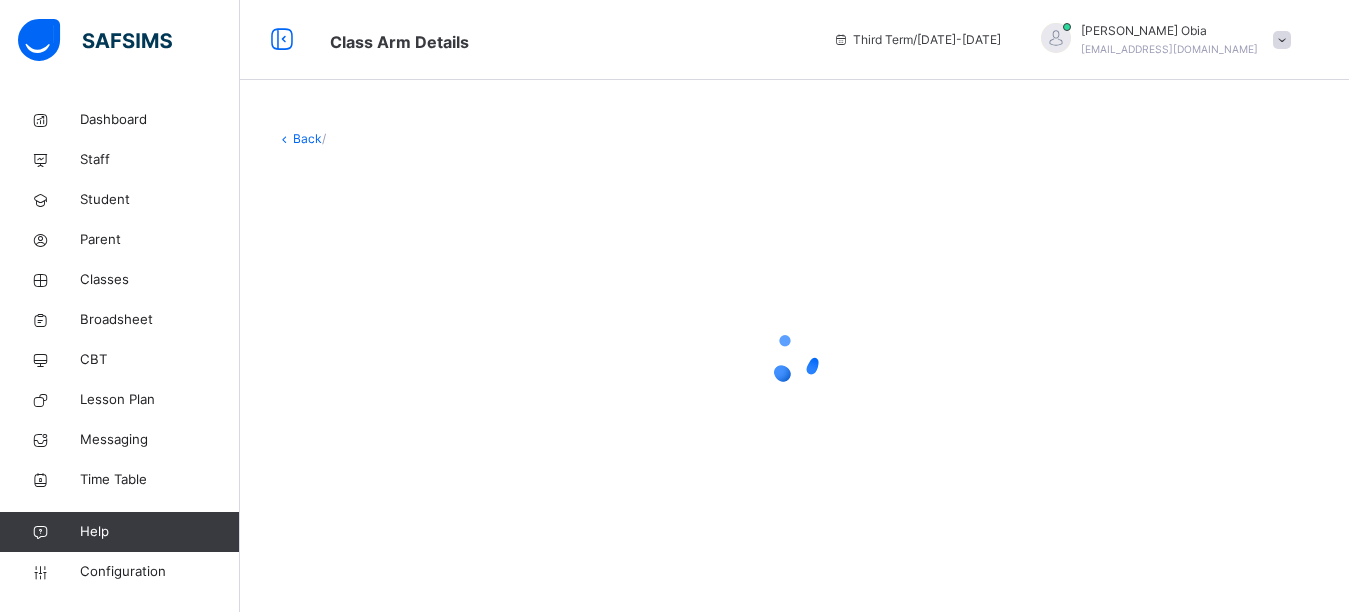 scroll, scrollTop: 0, scrollLeft: 0, axis: both 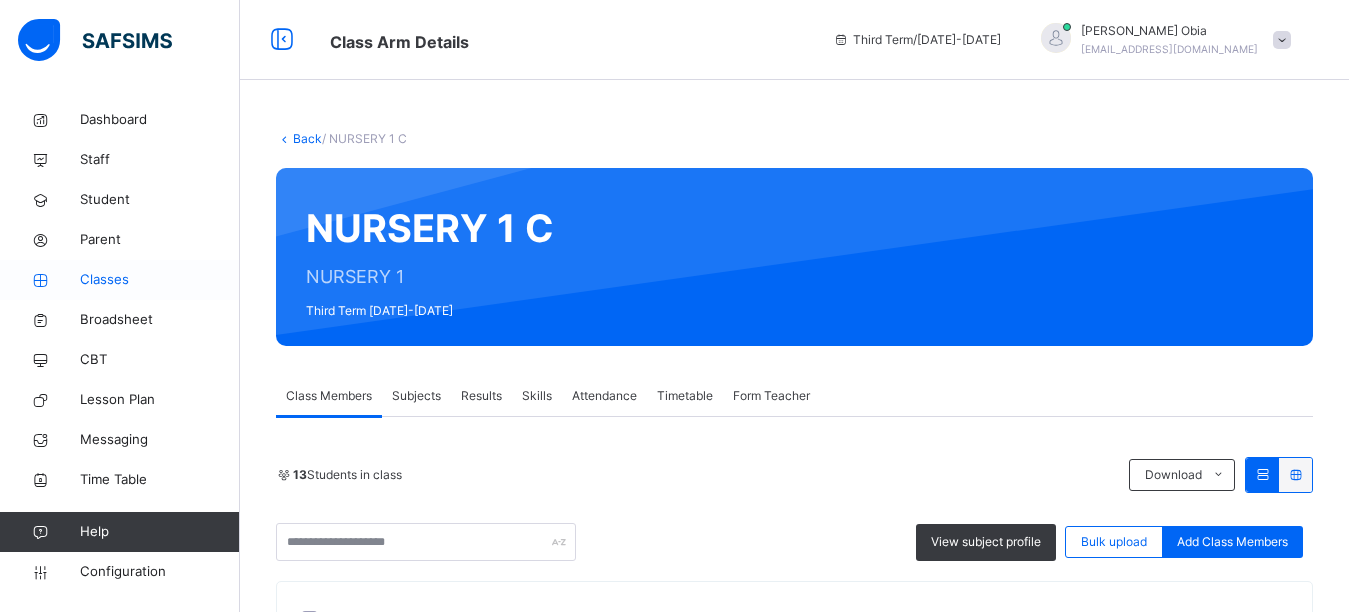 click on "Classes" at bounding box center [160, 280] 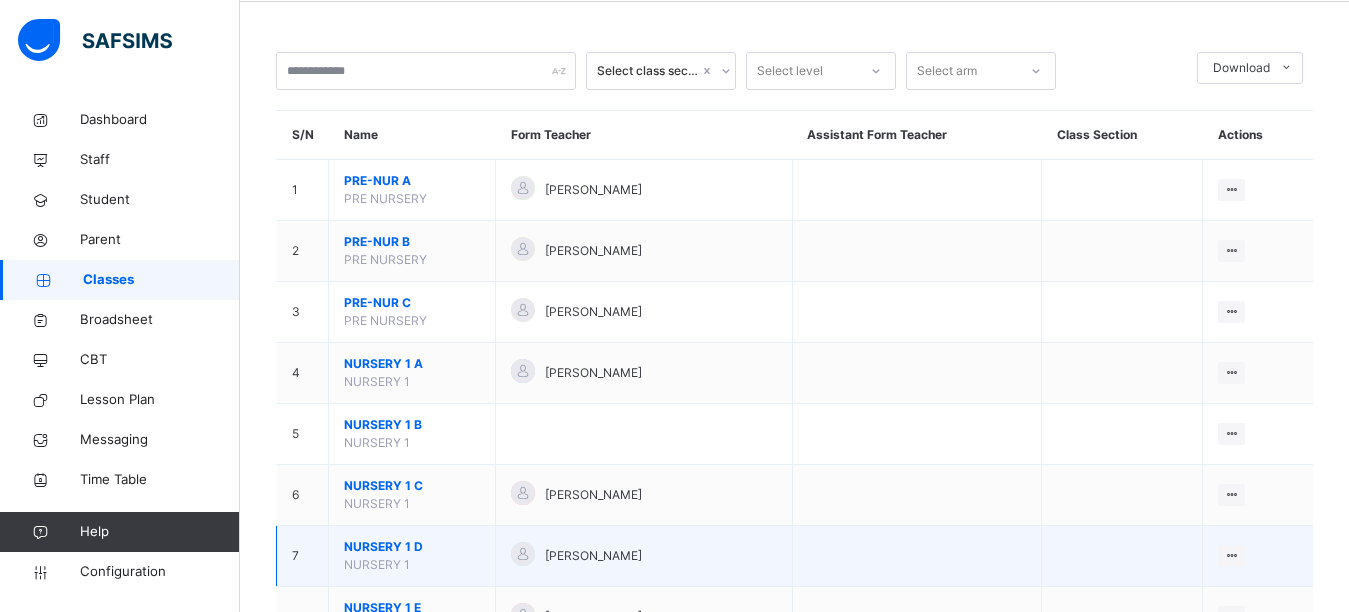scroll, scrollTop: 300, scrollLeft: 0, axis: vertical 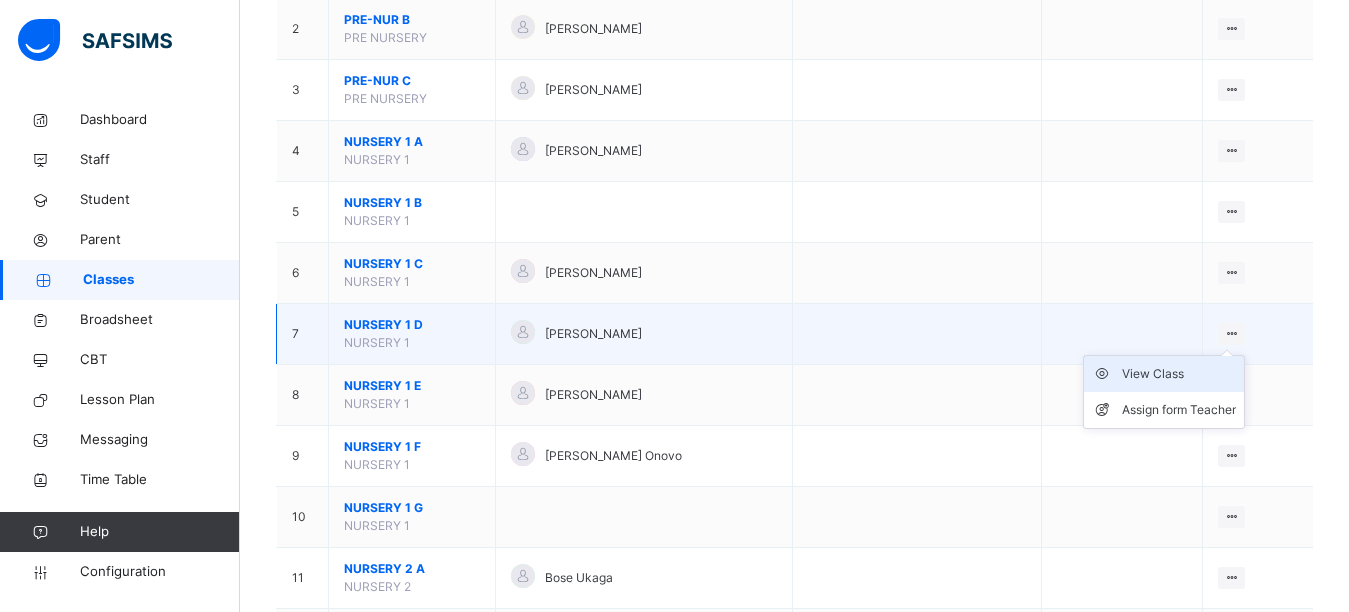 click on "View Class" at bounding box center [1179, 374] 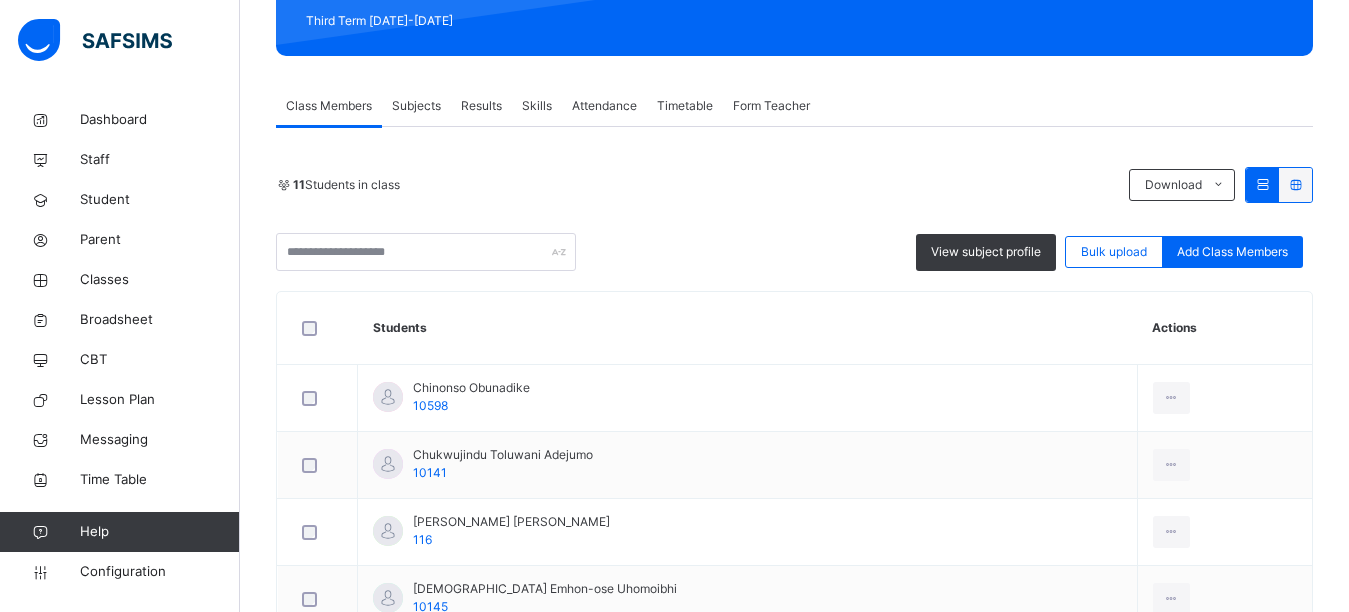 scroll, scrollTop: 500, scrollLeft: 0, axis: vertical 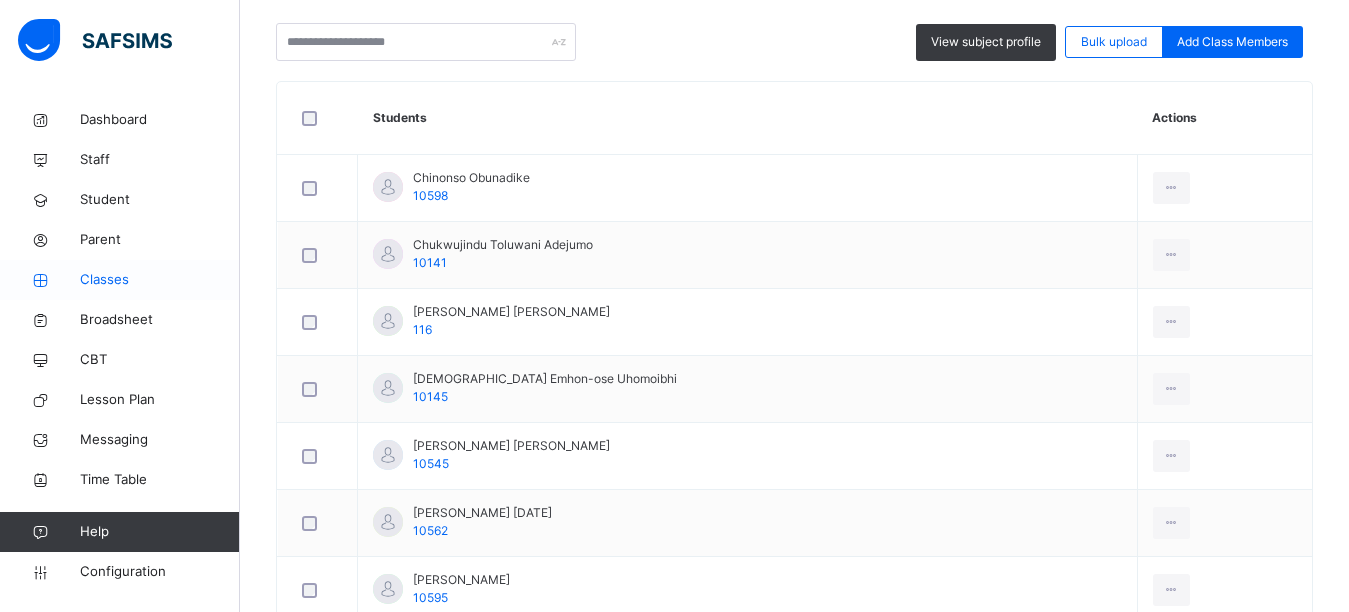 click on "Classes" at bounding box center [160, 280] 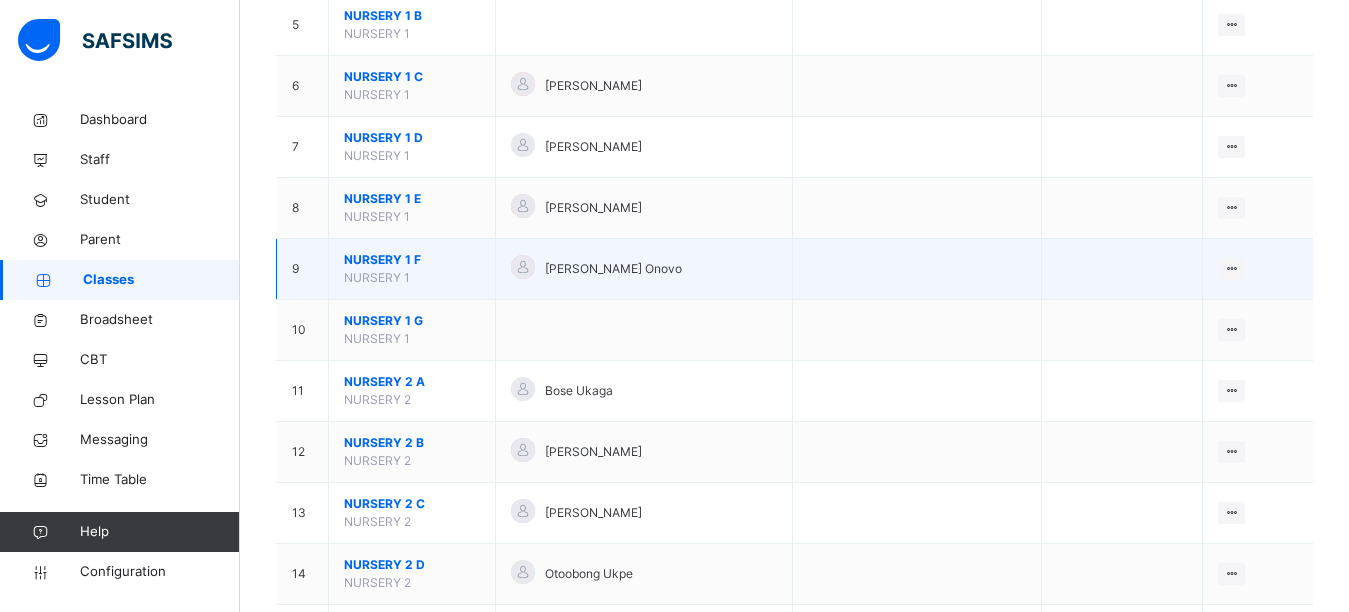 scroll, scrollTop: 500, scrollLeft: 0, axis: vertical 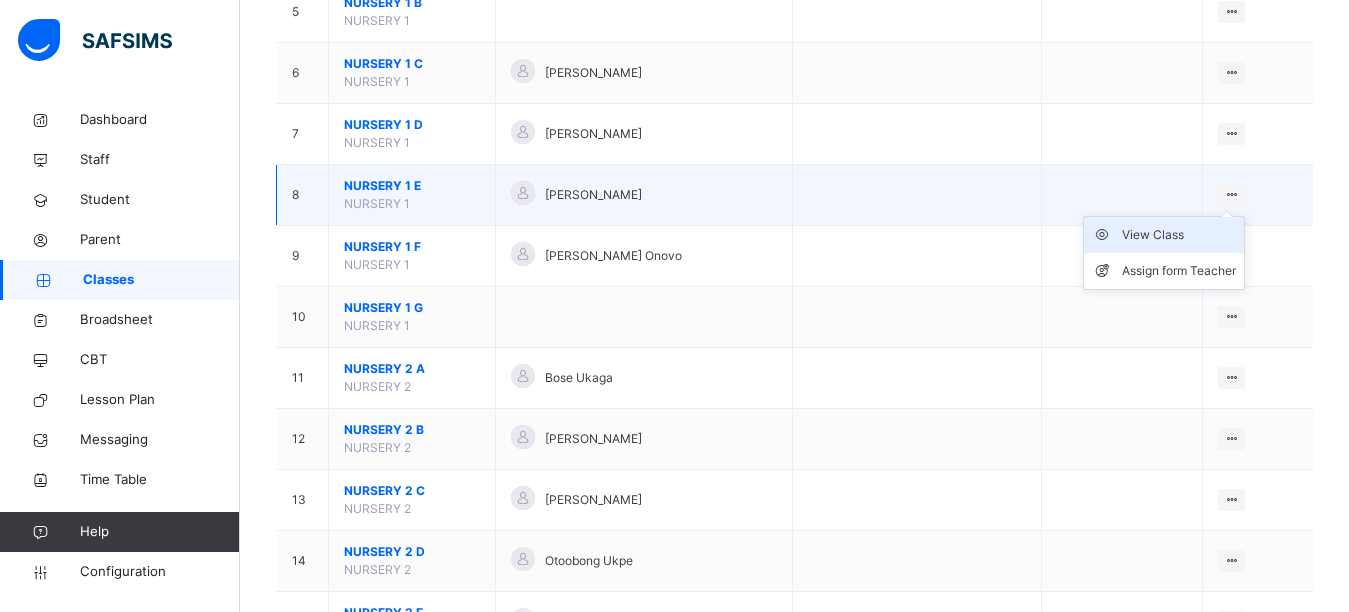click on "View Class" at bounding box center [1179, 235] 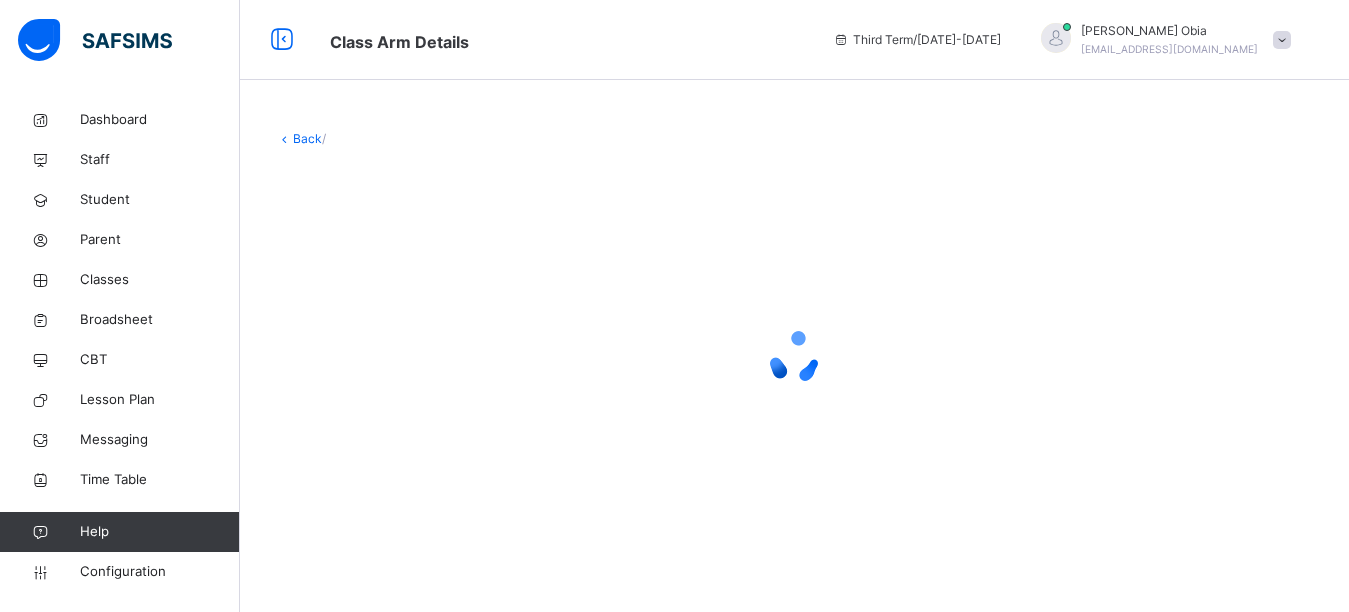 scroll, scrollTop: 0, scrollLeft: 0, axis: both 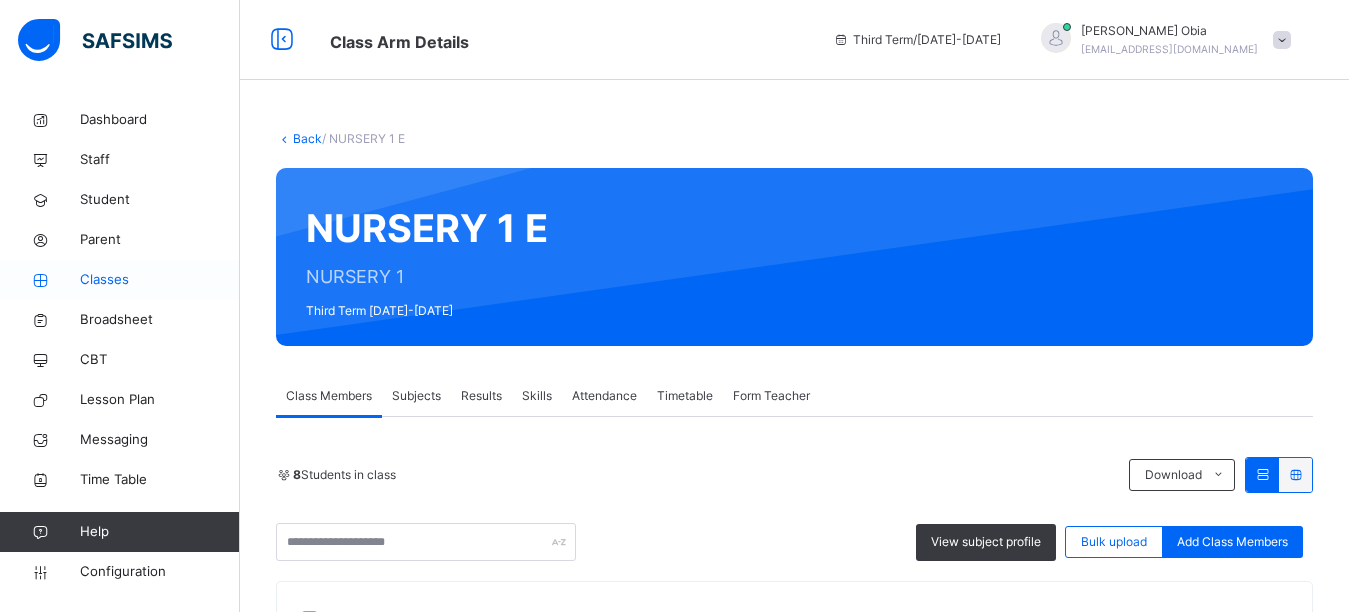 click on "Classes" at bounding box center (160, 280) 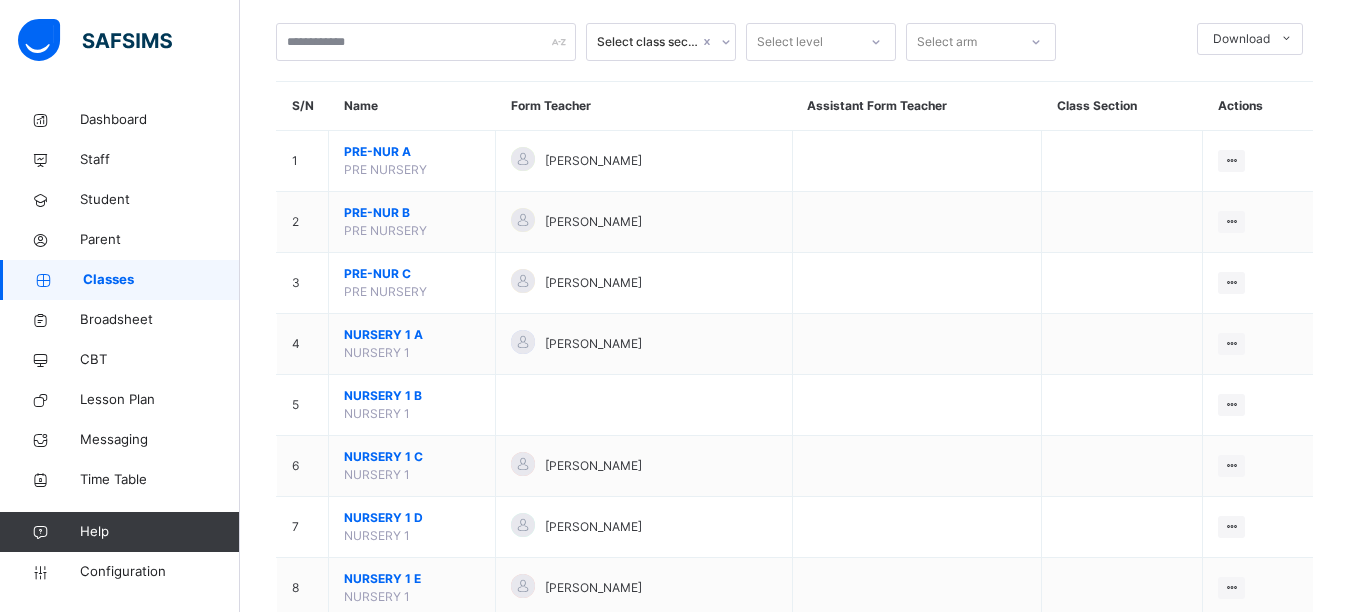 scroll, scrollTop: 600, scrollLeft: 0, axis: vertical 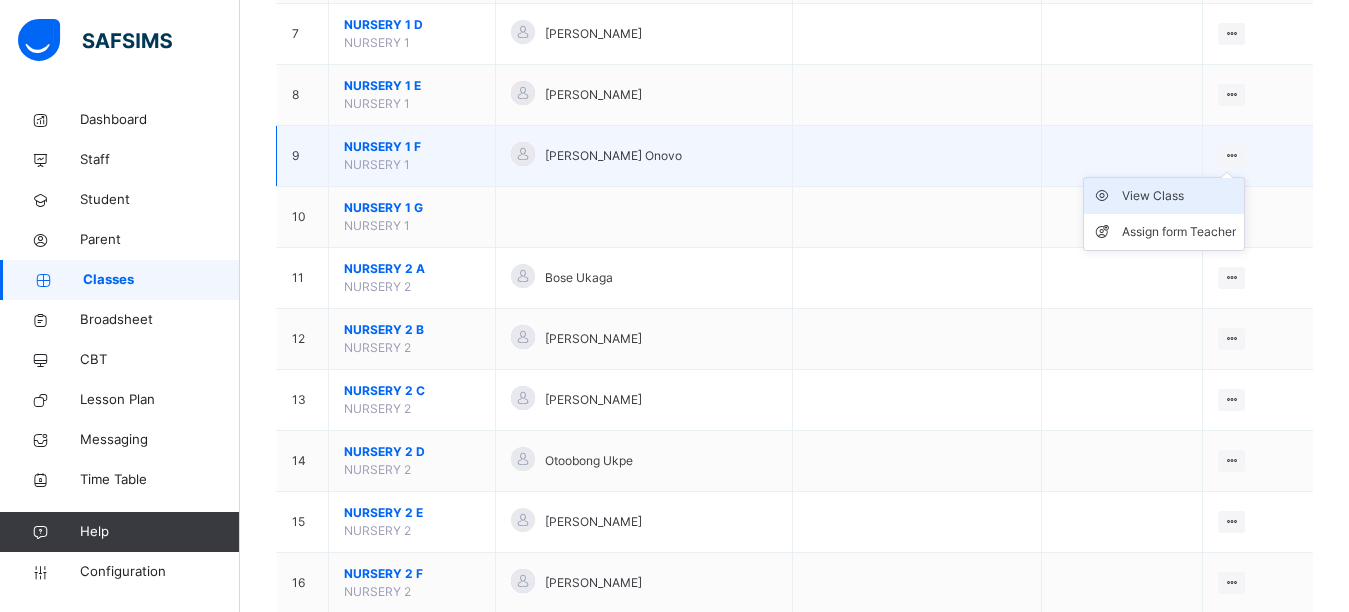 click on "View Class" at bounding box center (1179, 196) 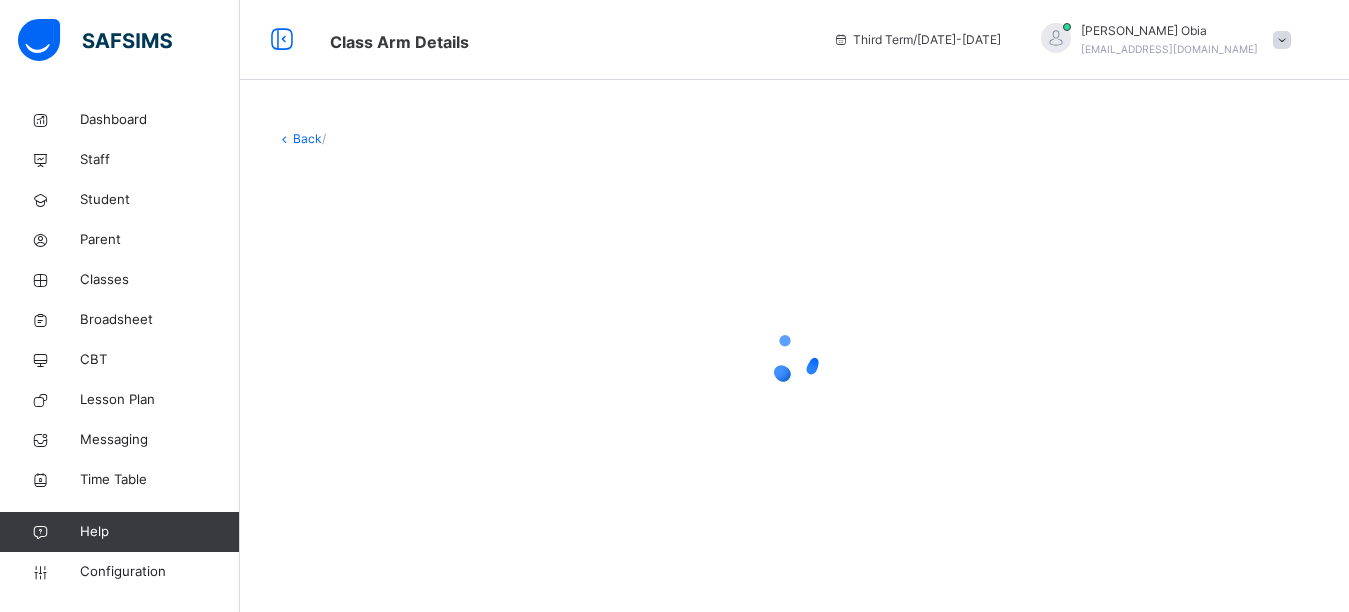 scroll, scrollTop: 0, scrollLeft: 0, axis: both 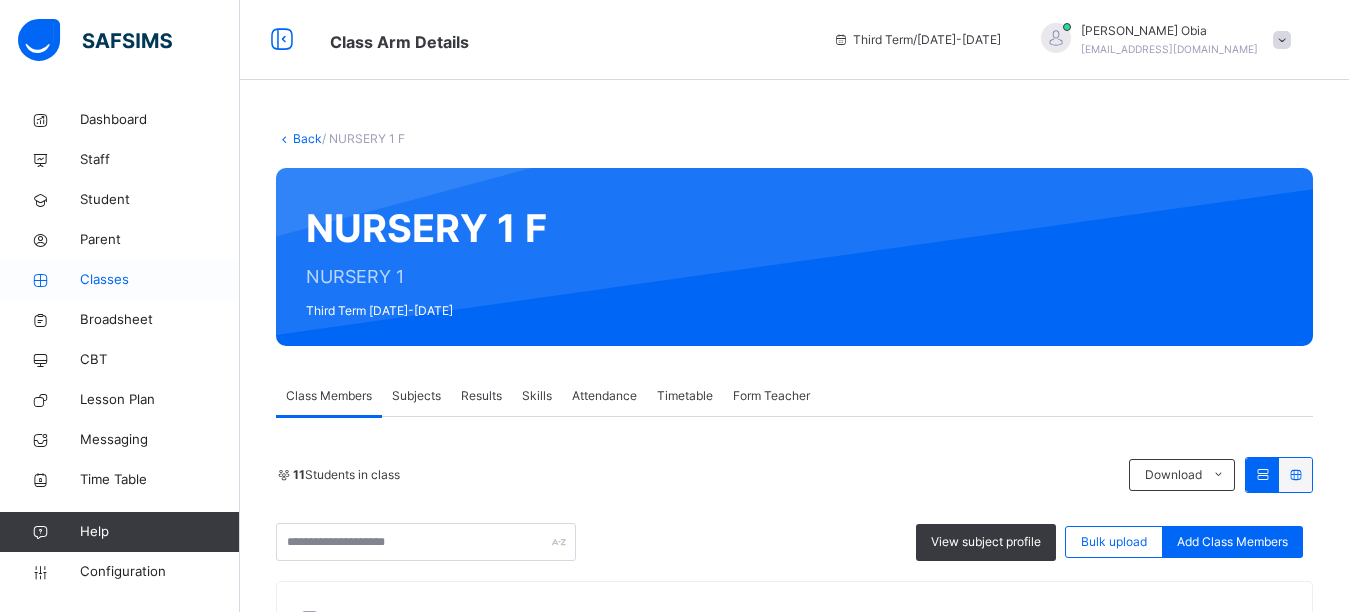 click on "Classes" at bounding box center [160, 280] 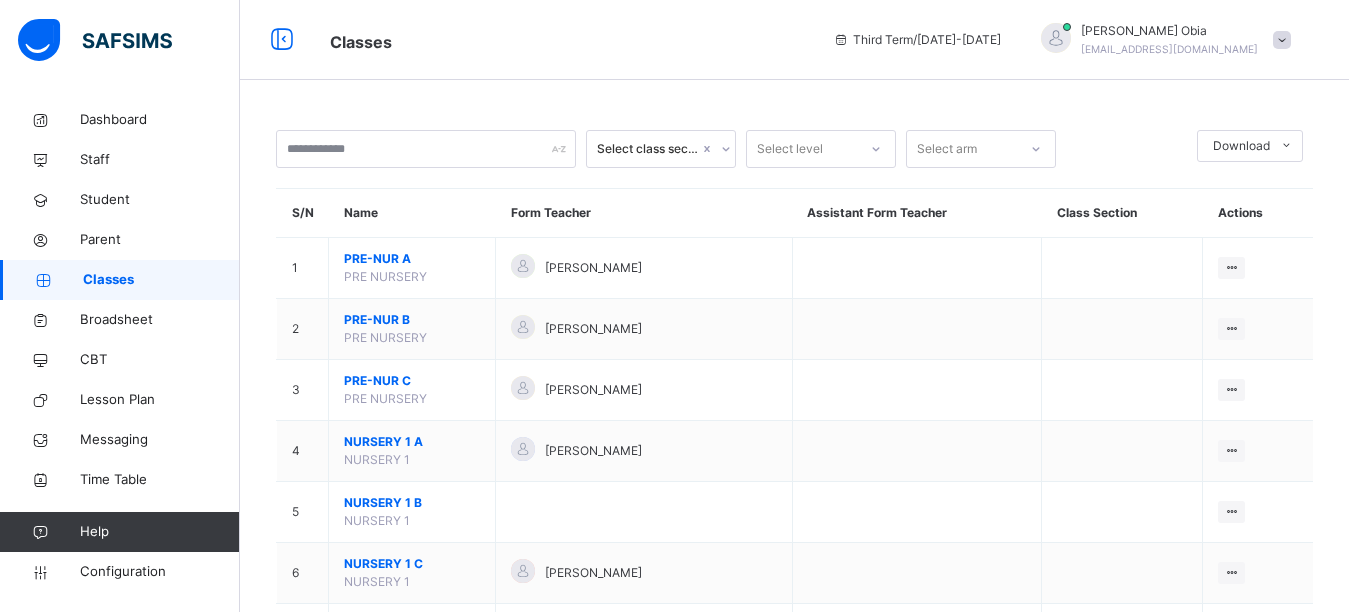 scroll, scrollTop: 500, scrollLeft: 0, axis: vertical 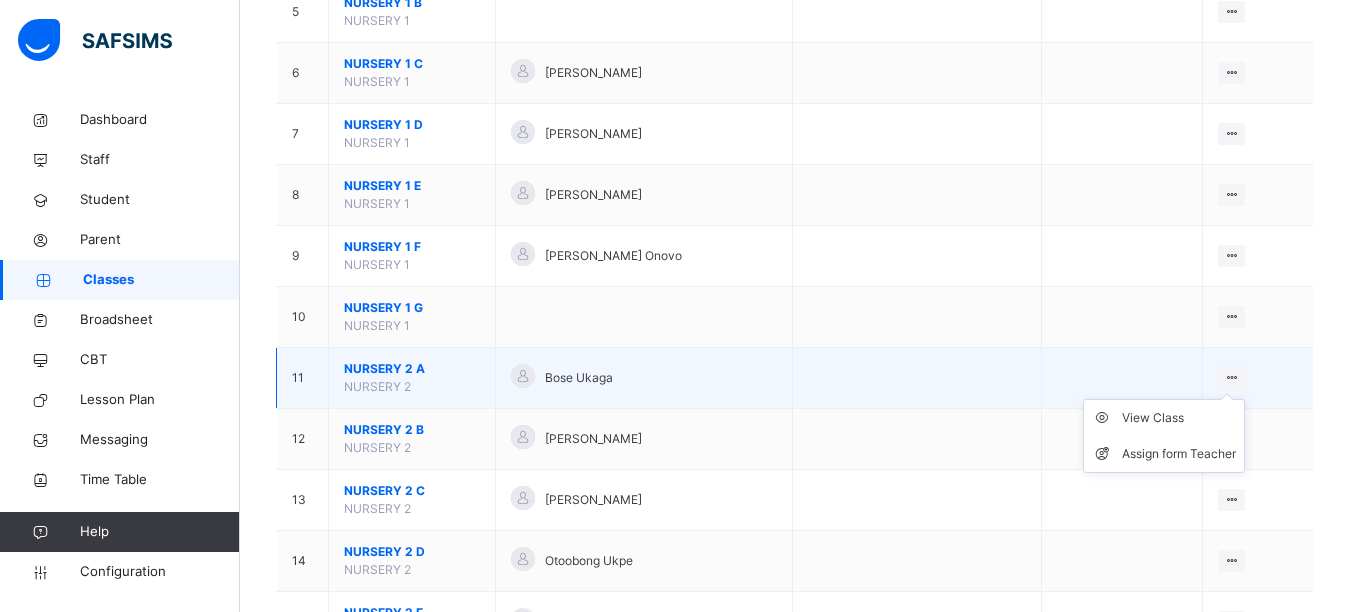click at bounding box center [1231, 377] 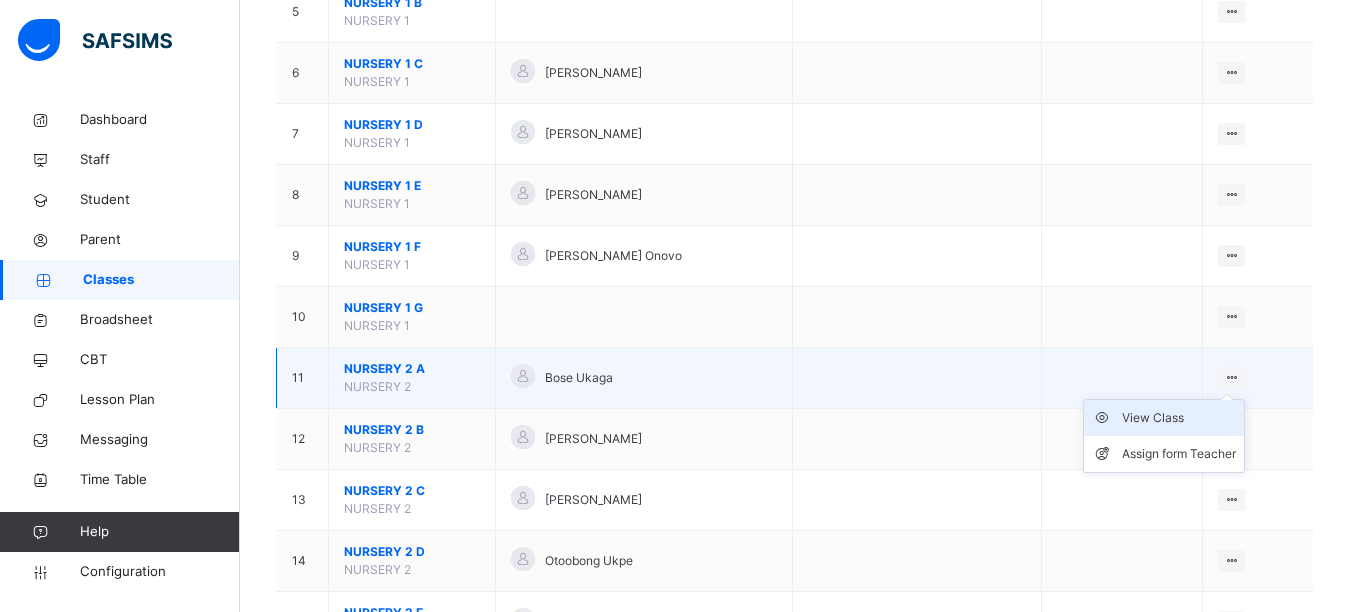 click on "View Class" at bounding box center [1179, 418] 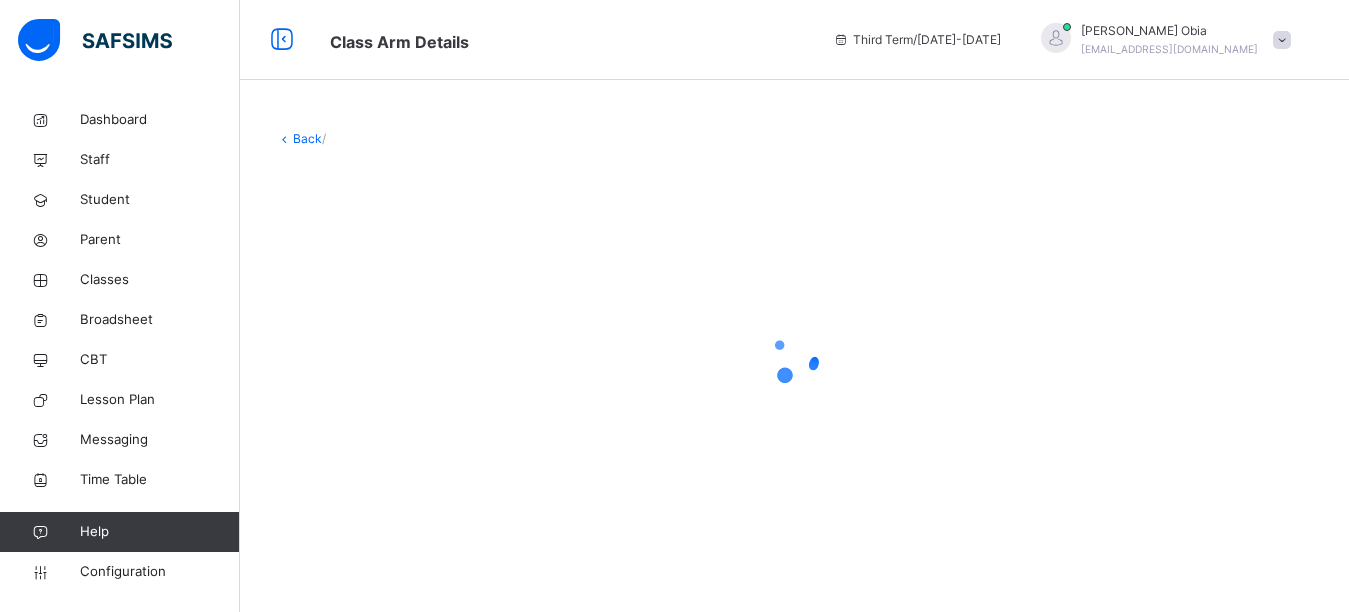 scroll, scrollTop: 0, scrollLeft: 0, axis: both 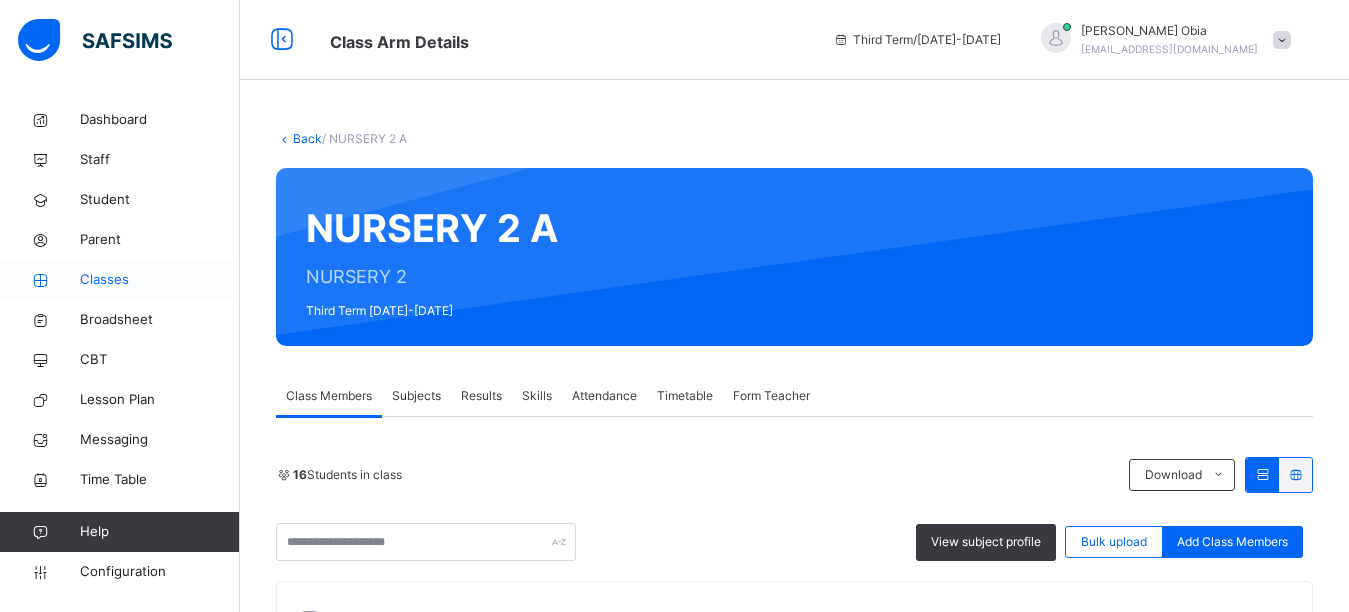 click on "Classes" at bounding box center [160, 280] 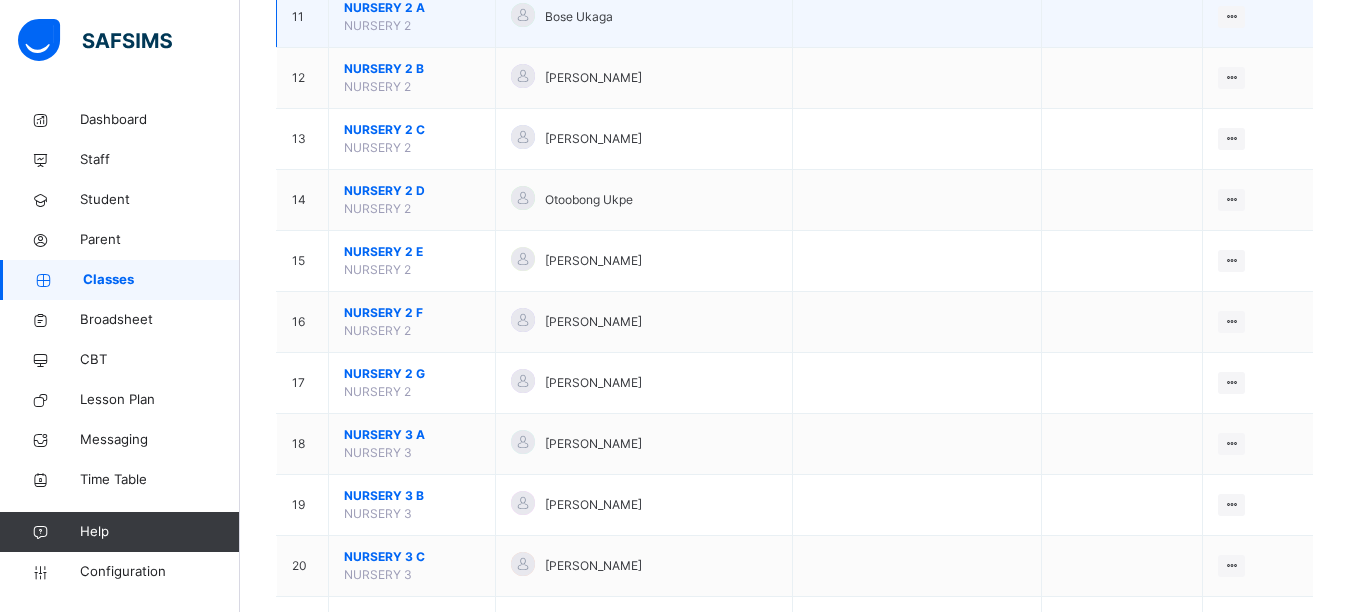 scroll, scrollTop: 700, scrollLeft: 0, axis: vertical 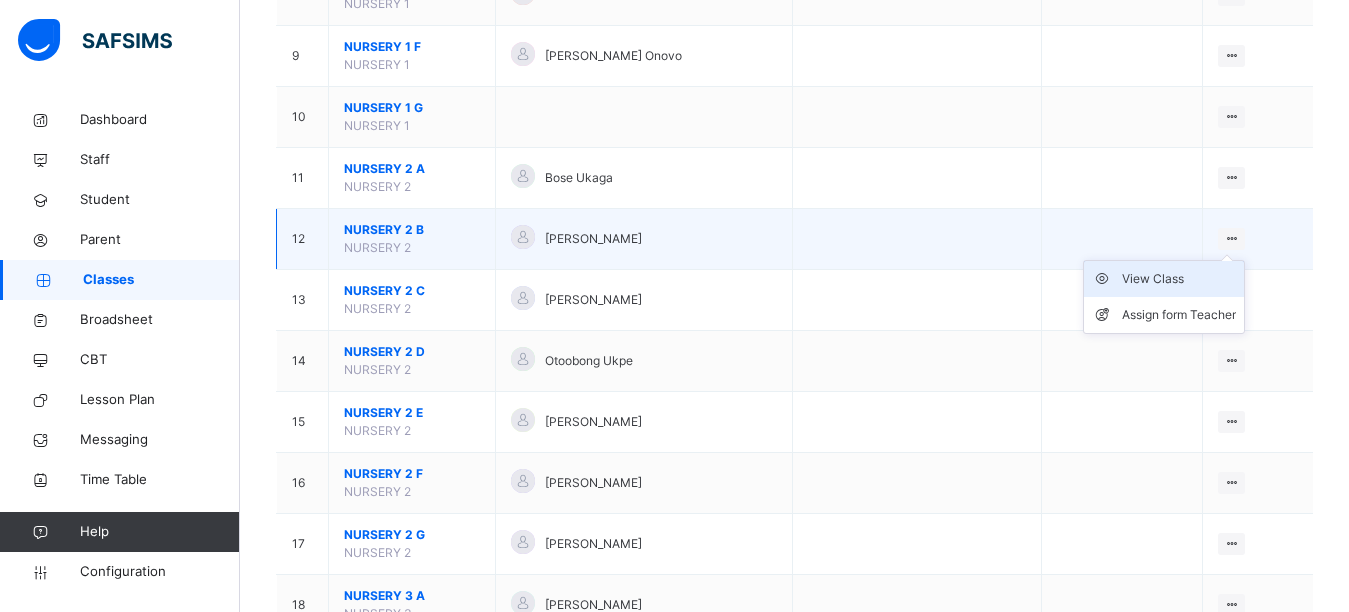 click on "View Class" at bounding box center (1179, 279) 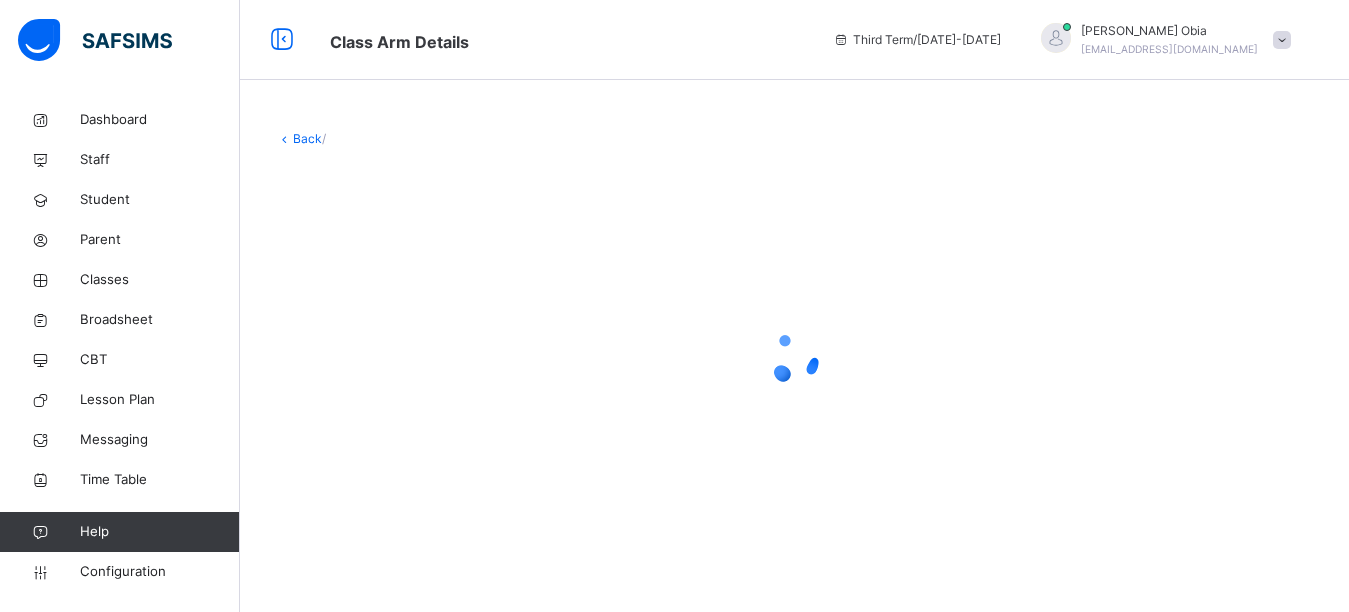 scroll, scrollTop: 0, scrollLeft: 0, axis: both 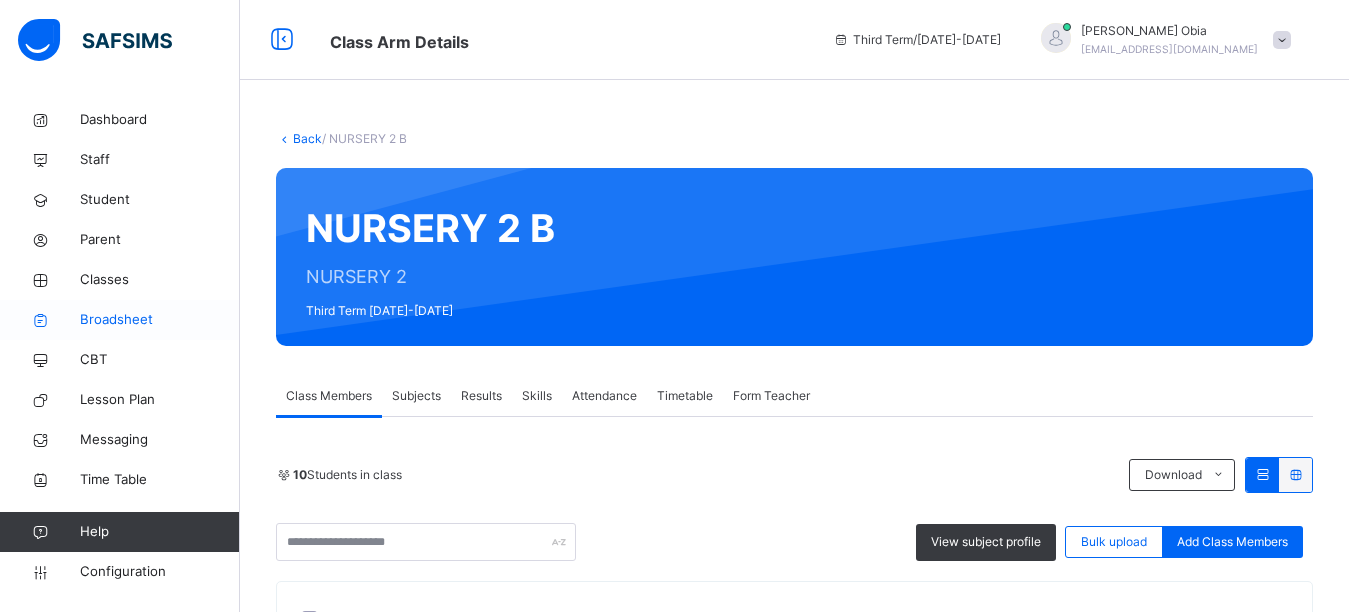 click on "Classes" at bounding box center (160, 280) 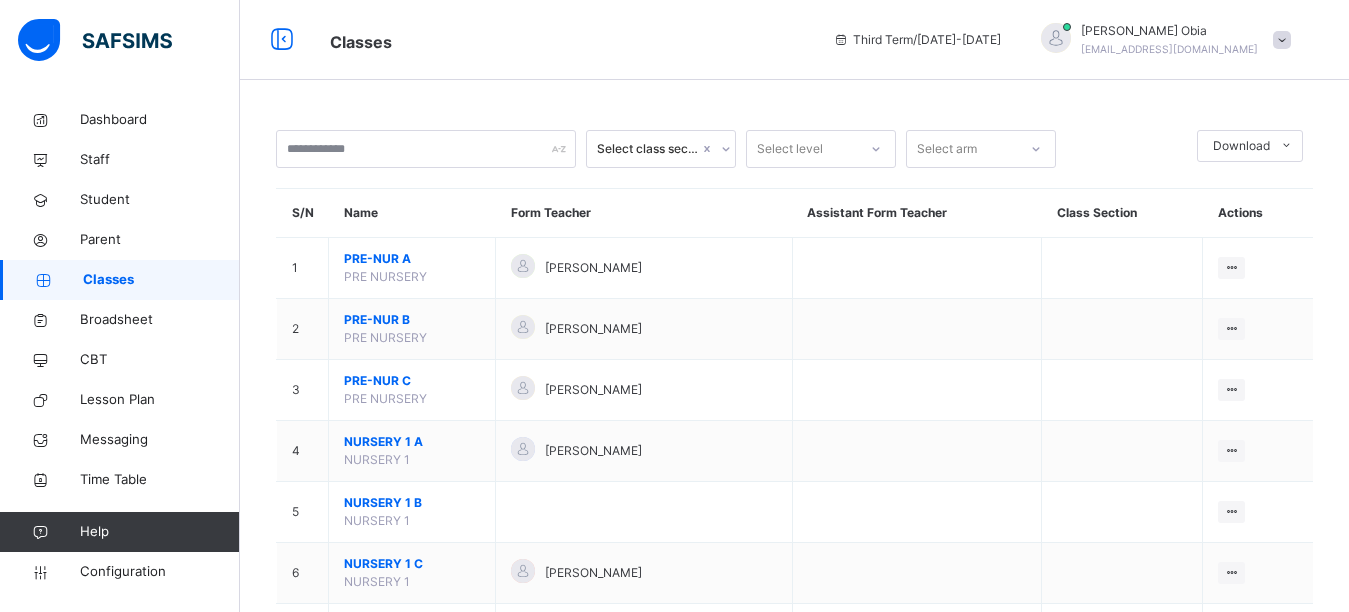 scroll, scrollTop: 500, scrollLeft: 0, axis: vertical 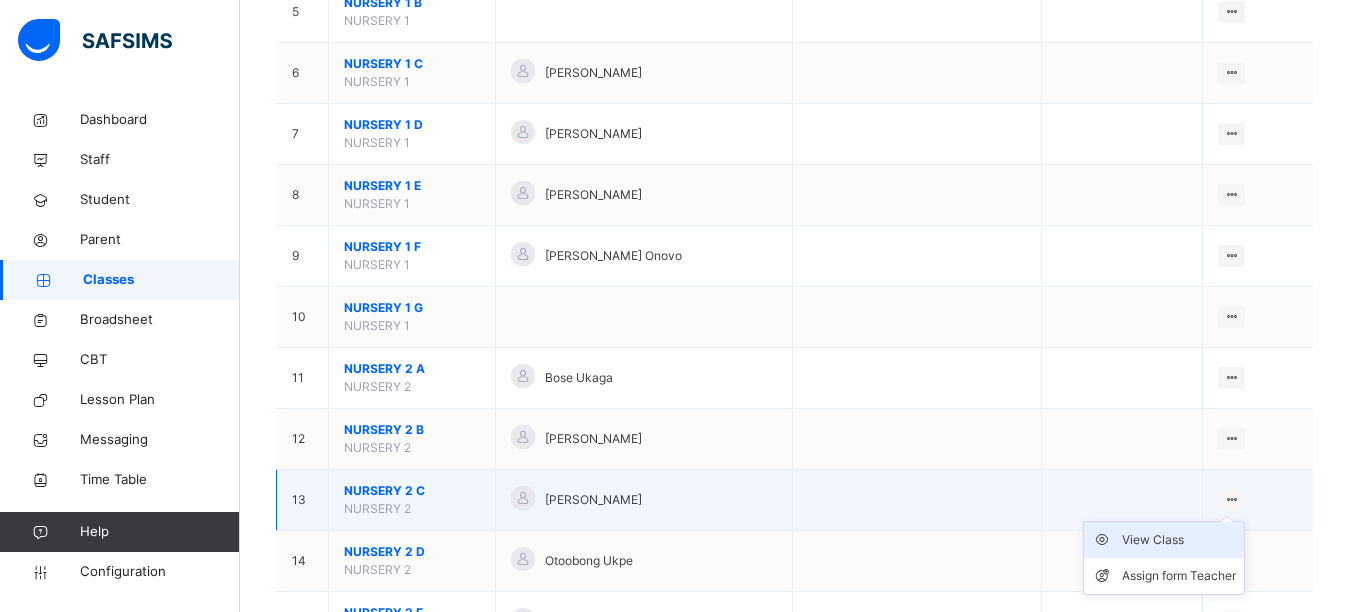 click on "View Class" at bounding box center (1179, 540) 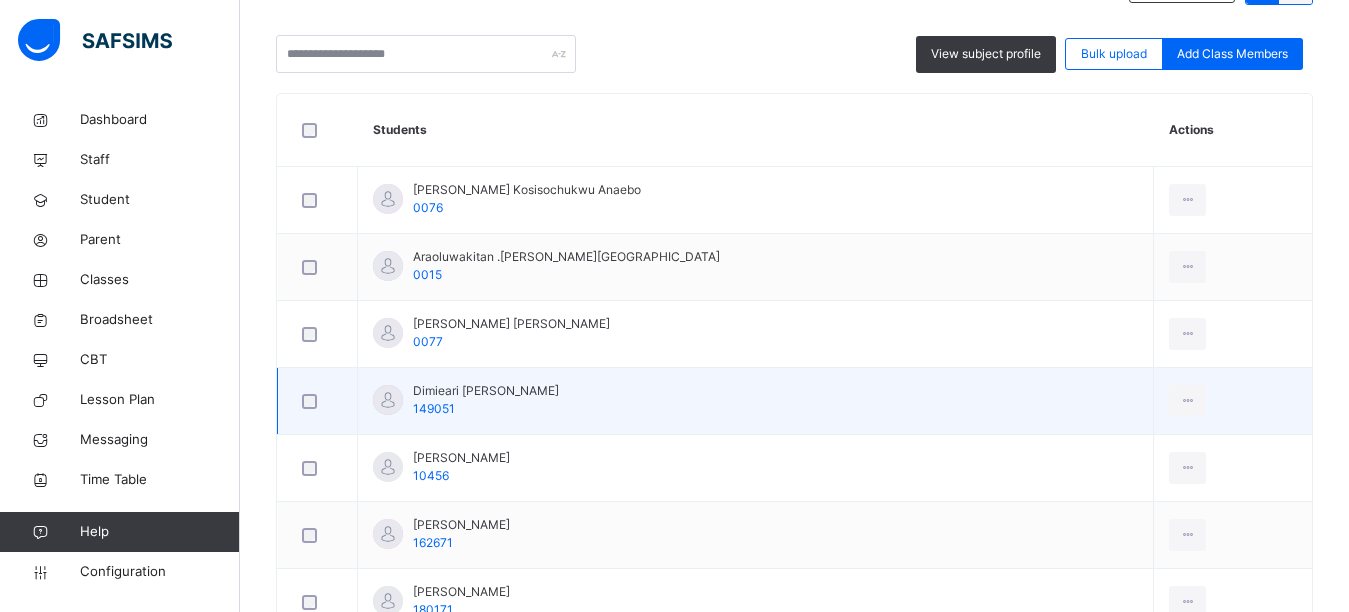 scroll, scrollTop: 500, scrollLeft: 0, axis: vertical 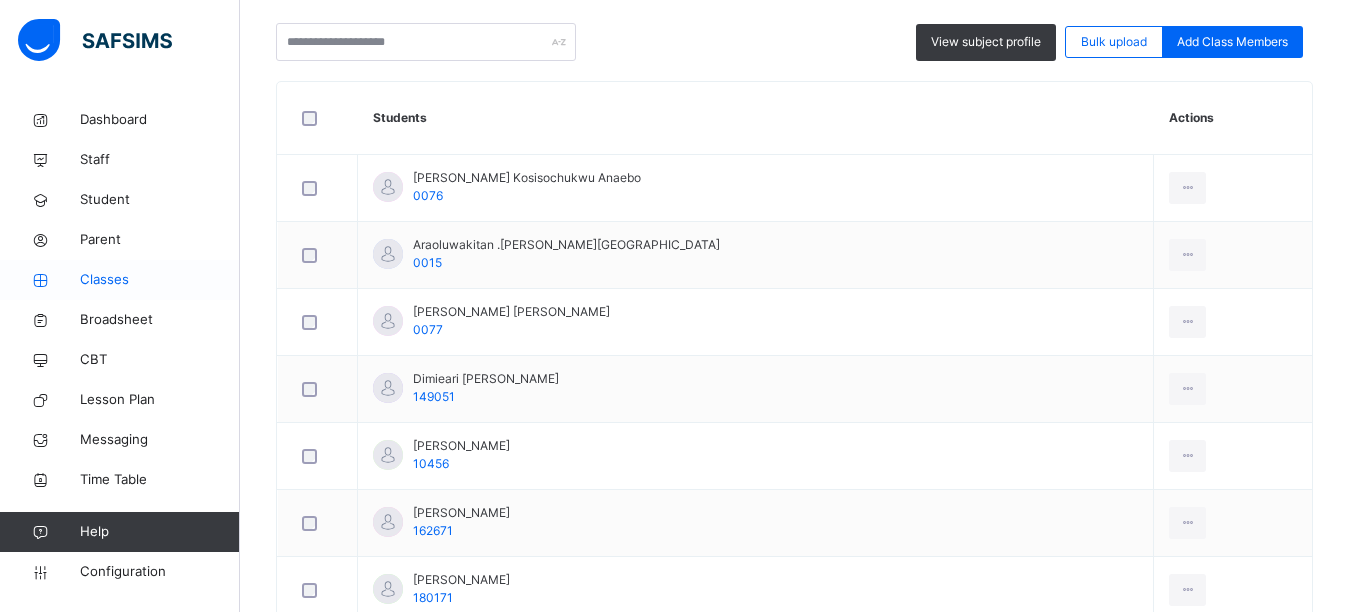 click on "Classes" at bounding box center (160, 280) 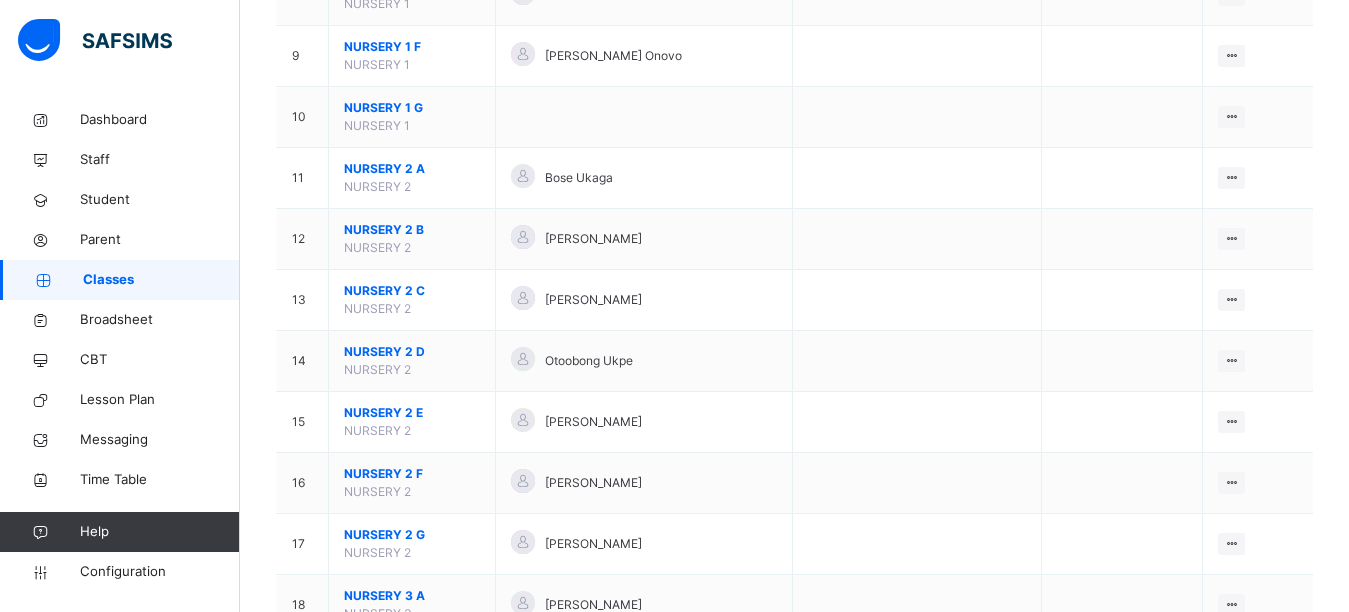 scroll, scrollTop: 1000, scrollLeft: 0, axis: vertical 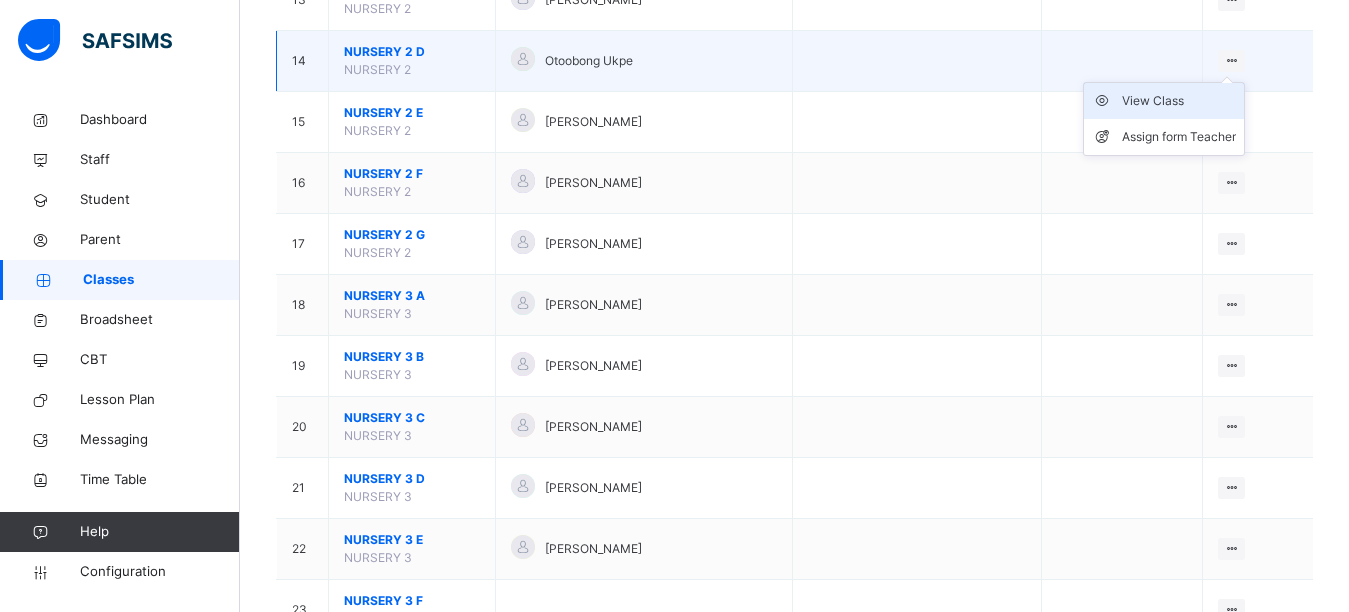 click on "View Class" at bounding box center [1179, 101] 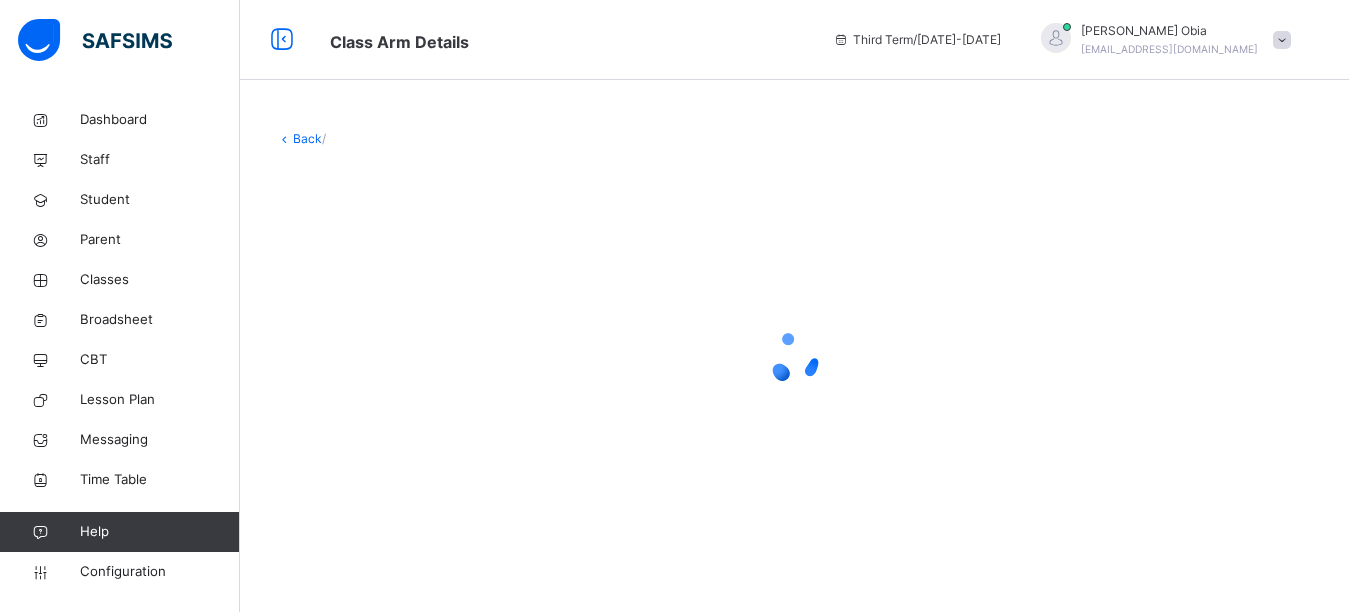 scroll, scrollTop: 0, scrollLeft: 0, axis: both 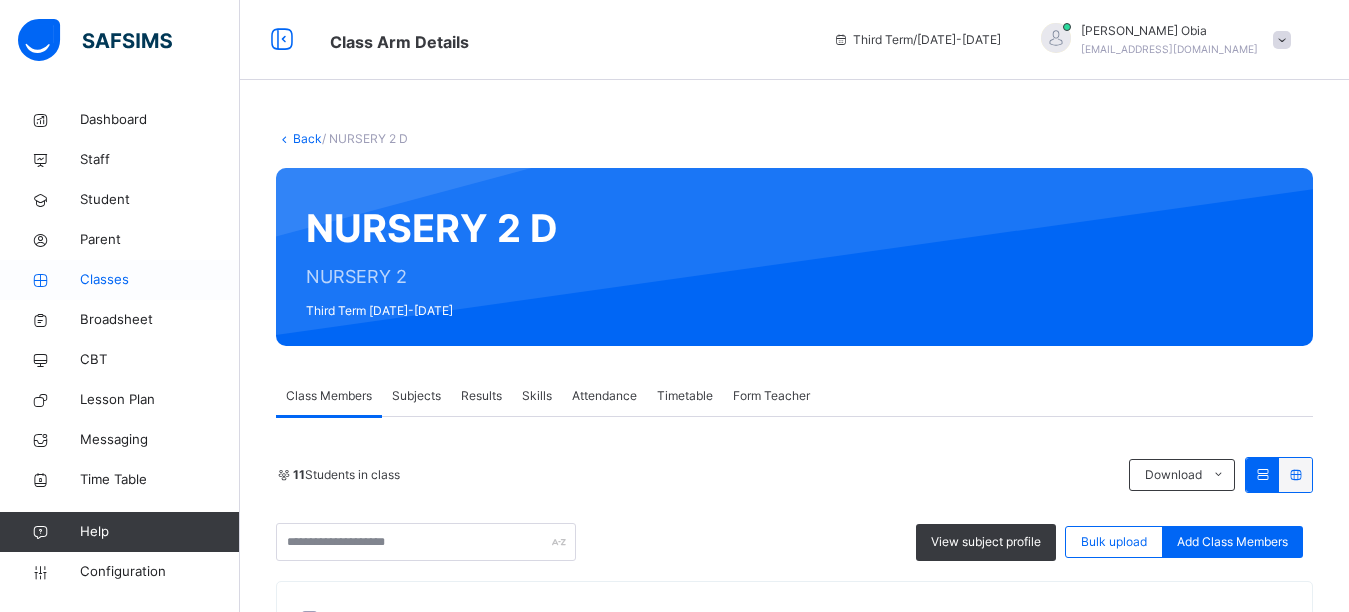 click on "Classes" at bounding box center [160, 280] 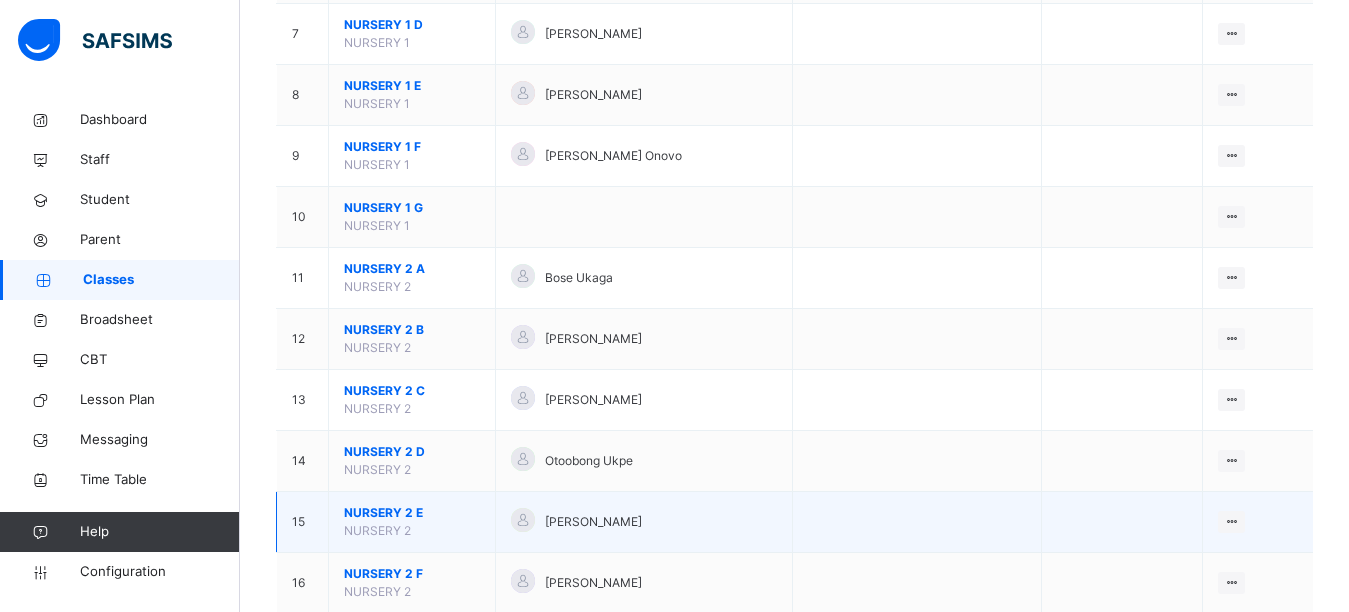 scroll, scrollTop: 900, scrollLeft: 0, axis: vertical 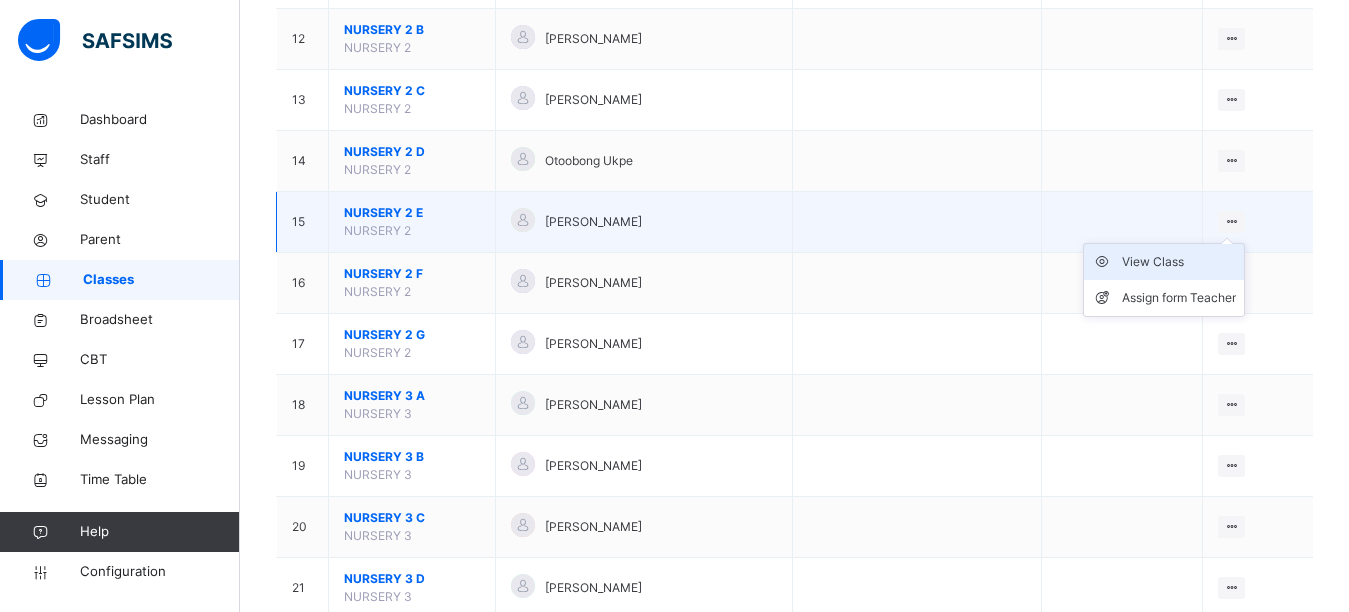 click on "View Class" at bounding box center [1179, 262] 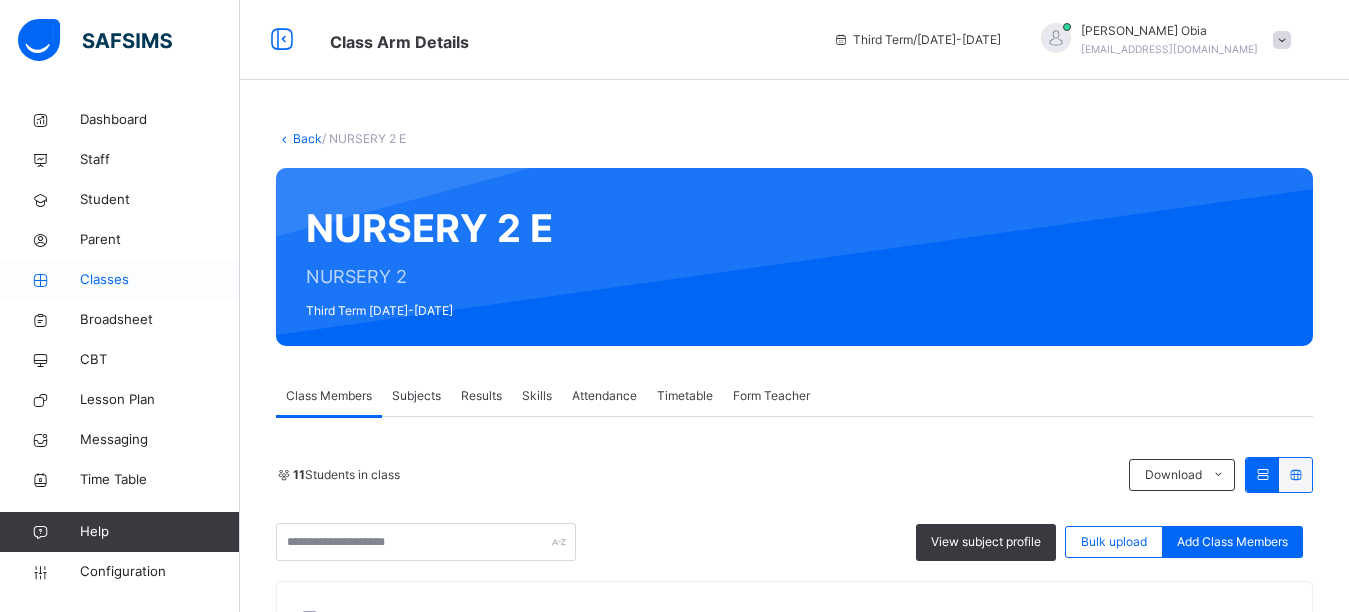 click on "Classes" at bounding box center [160, 280] 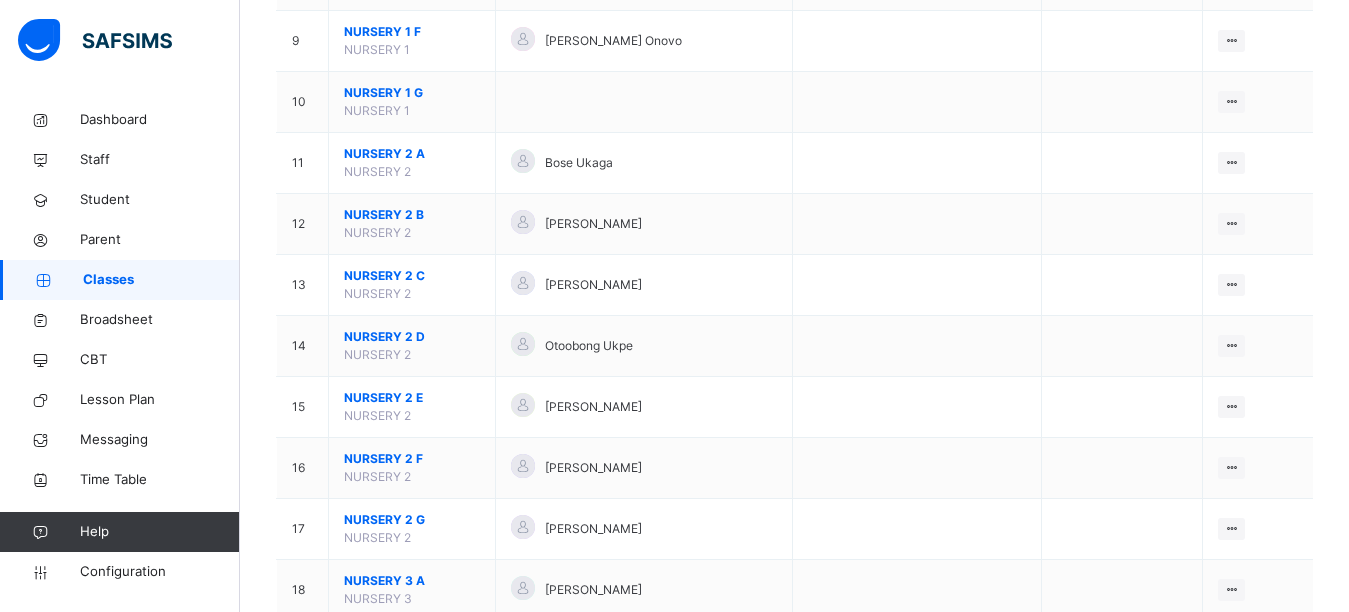 scroll, scrollTop: 900, scrollLeft: 0, axis: vertical 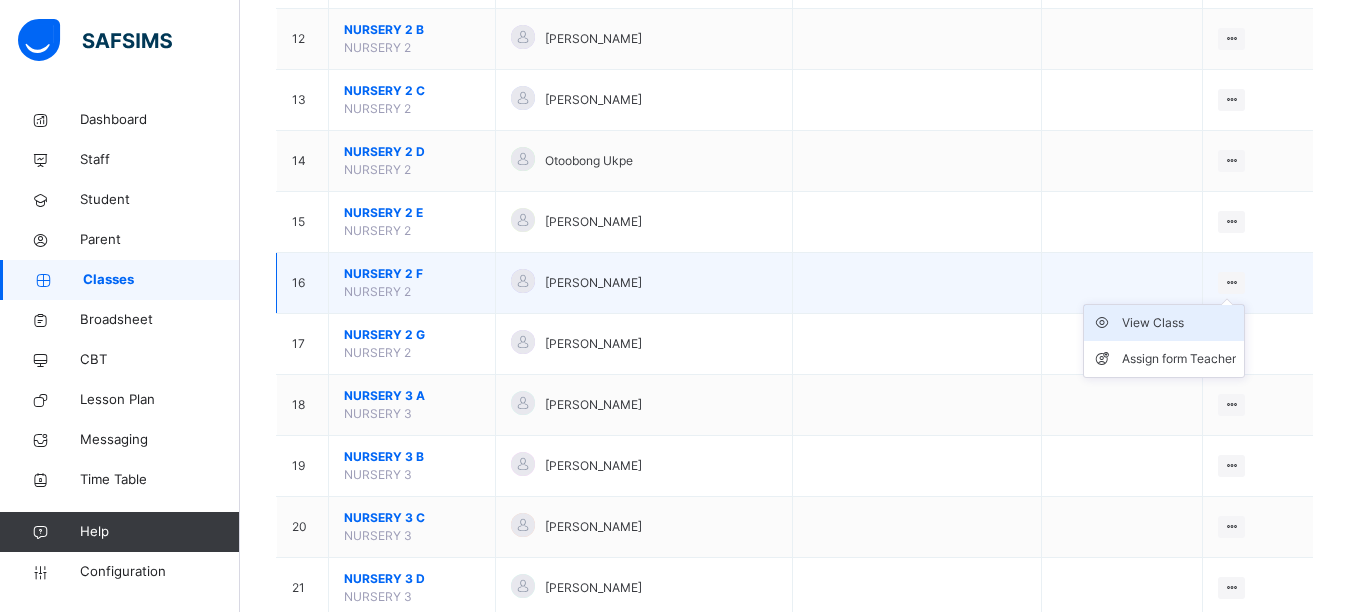 click on "View Class" at bounding box center [1179, 323] 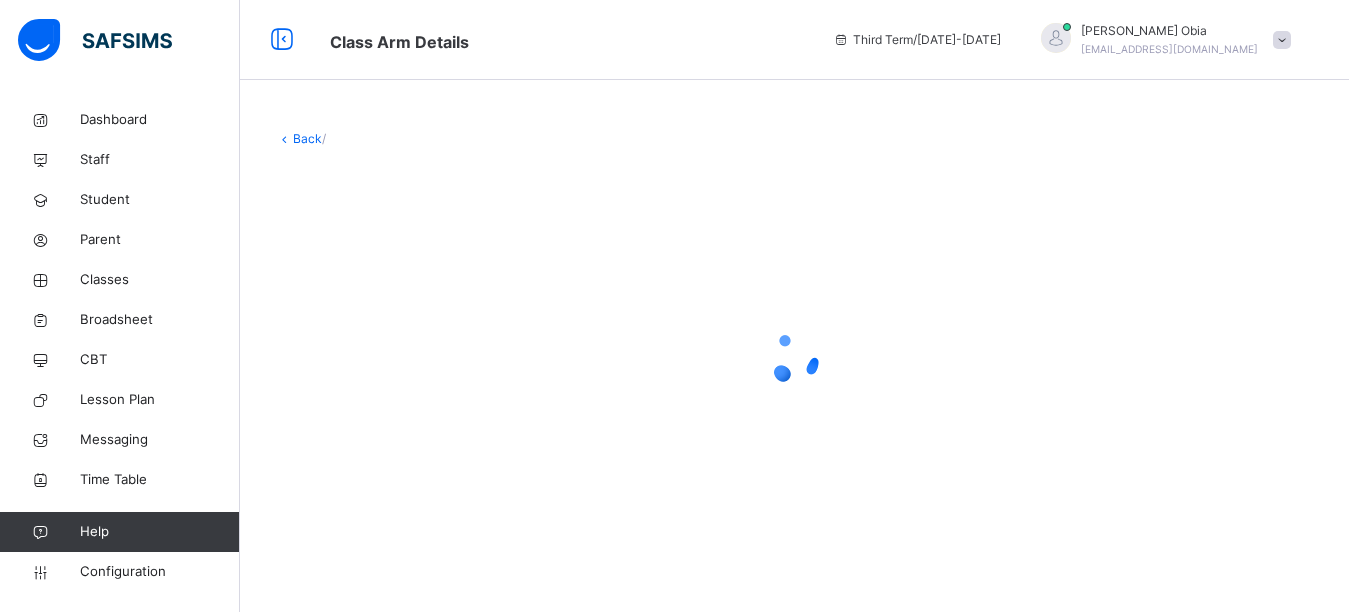 scroll, scrollTop: 0, scrollLeft: 0, axis: both 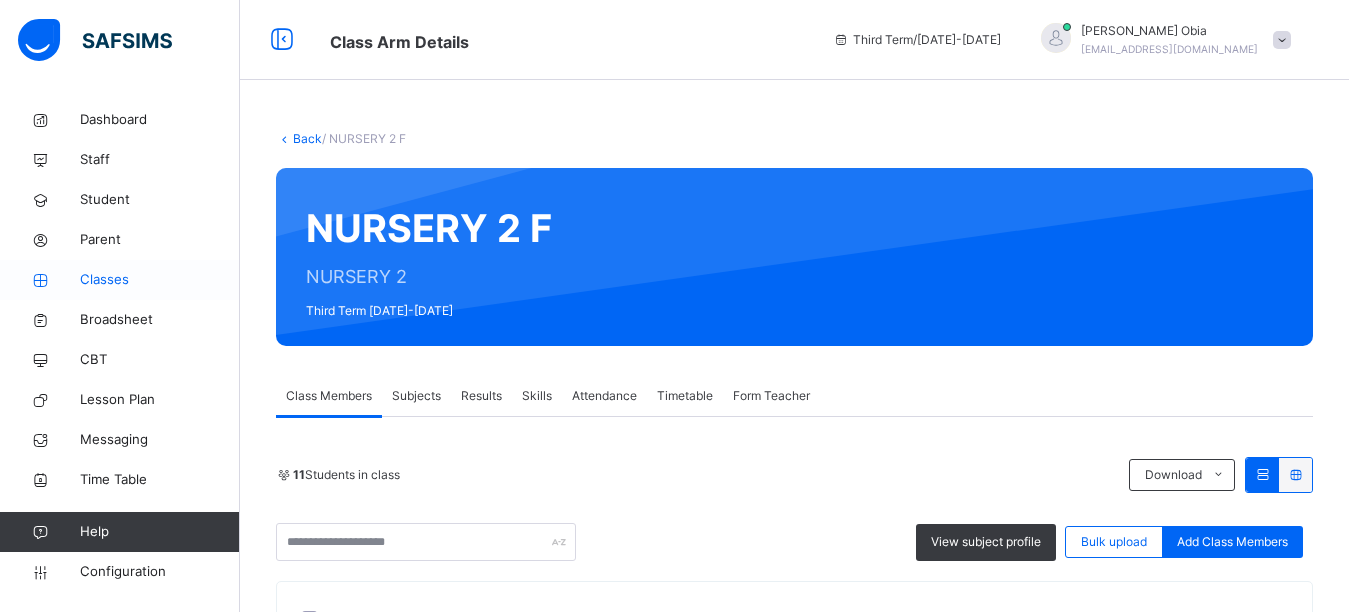 click on "Classes" at bounding box center (160, 280) 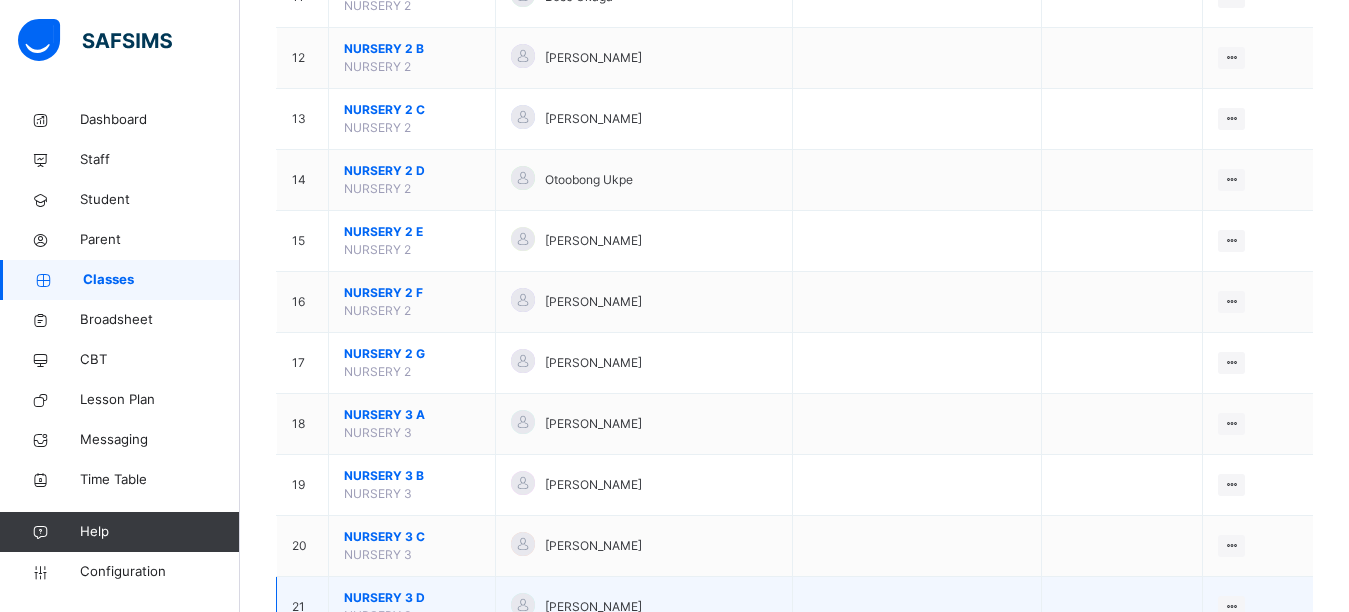 scroll, scrollTop: 1079, scrollLeft: 0, axis: vertical 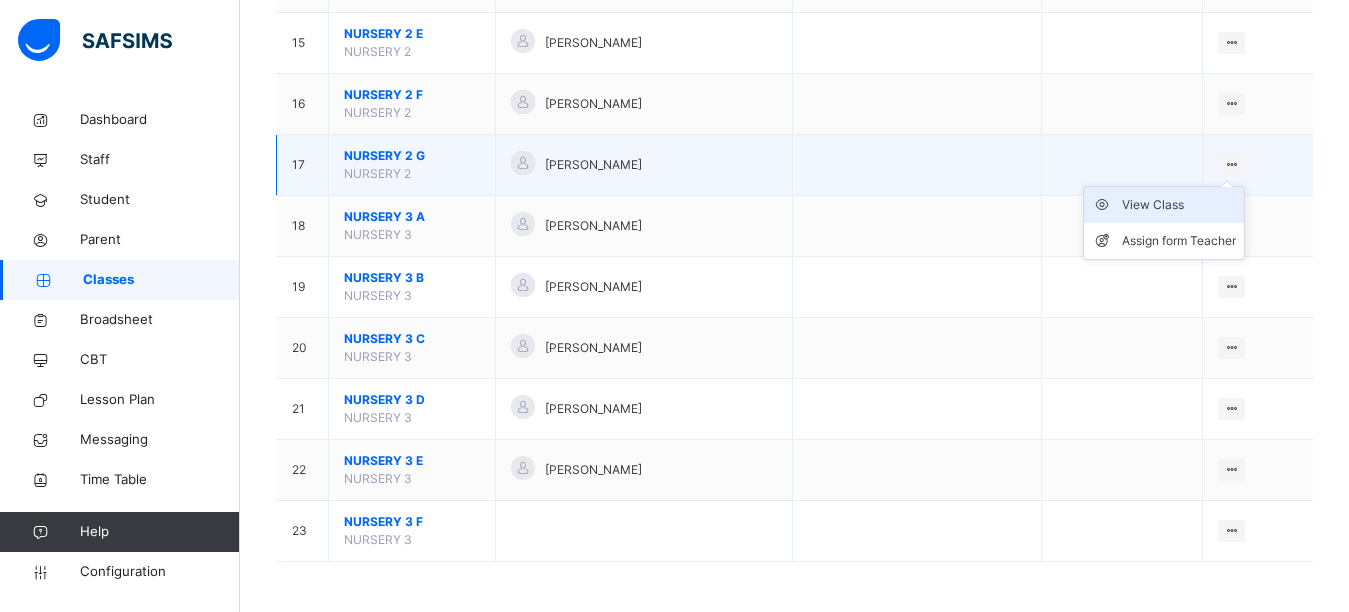 click on "View Class" at bounding box center (1179, 205) 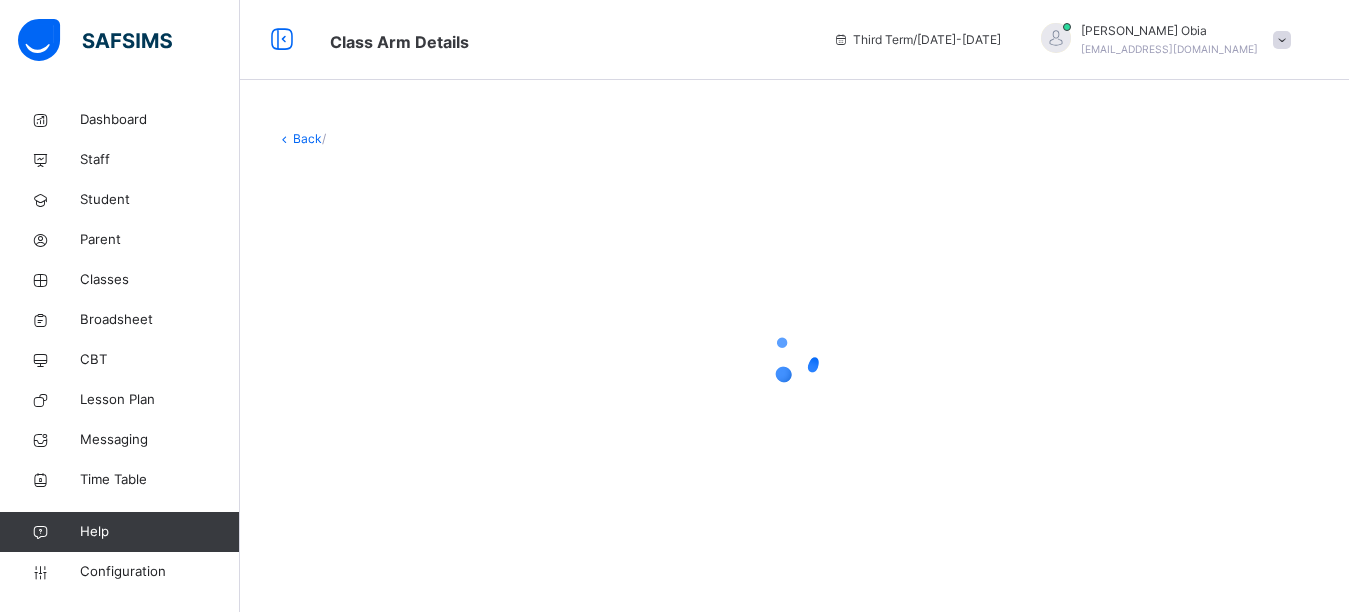 scroll, scrollTop: 0, scrollLeft: 0, axis: both 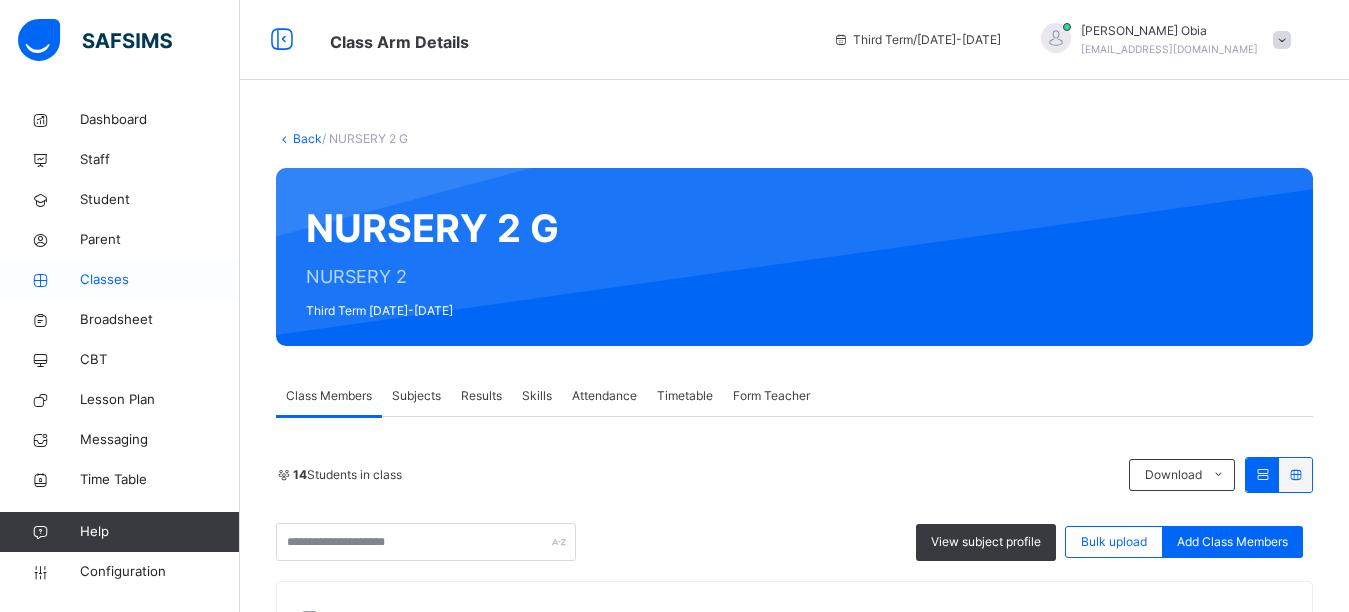 click on "Classes" at bounding box center (160, 280) 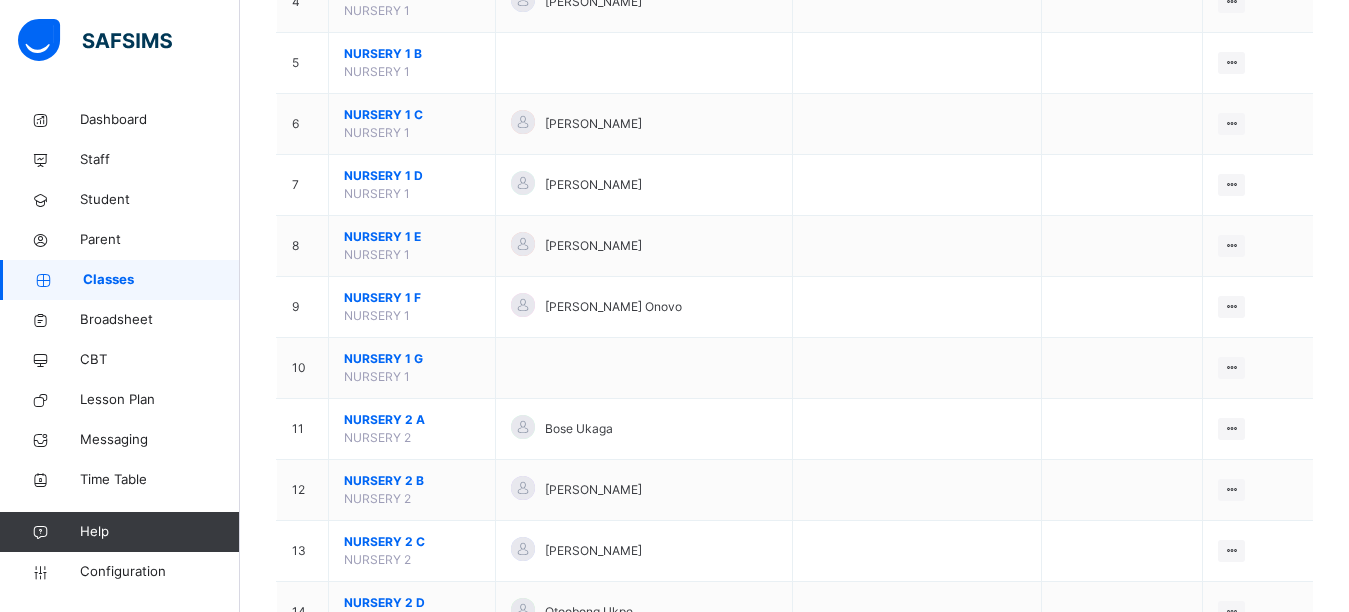 scroll, scrollTop: 1000, scrollLeft: 0, axis: vertical 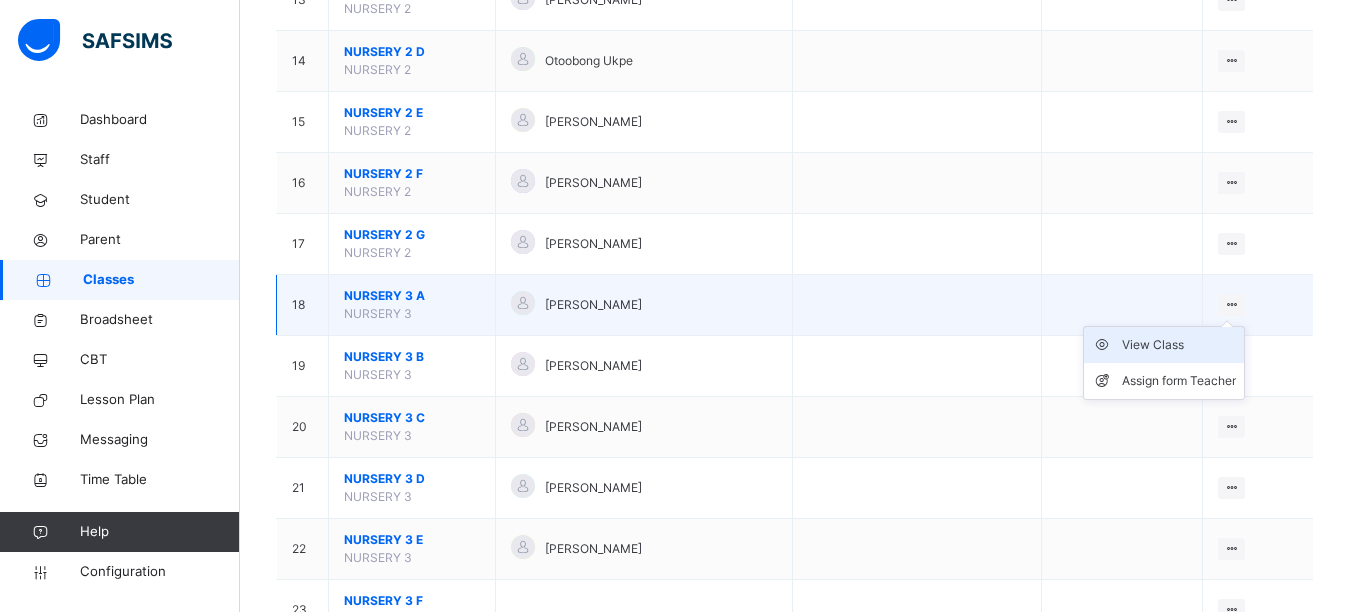 click on "View Class" at bounding box center [1179, 345] 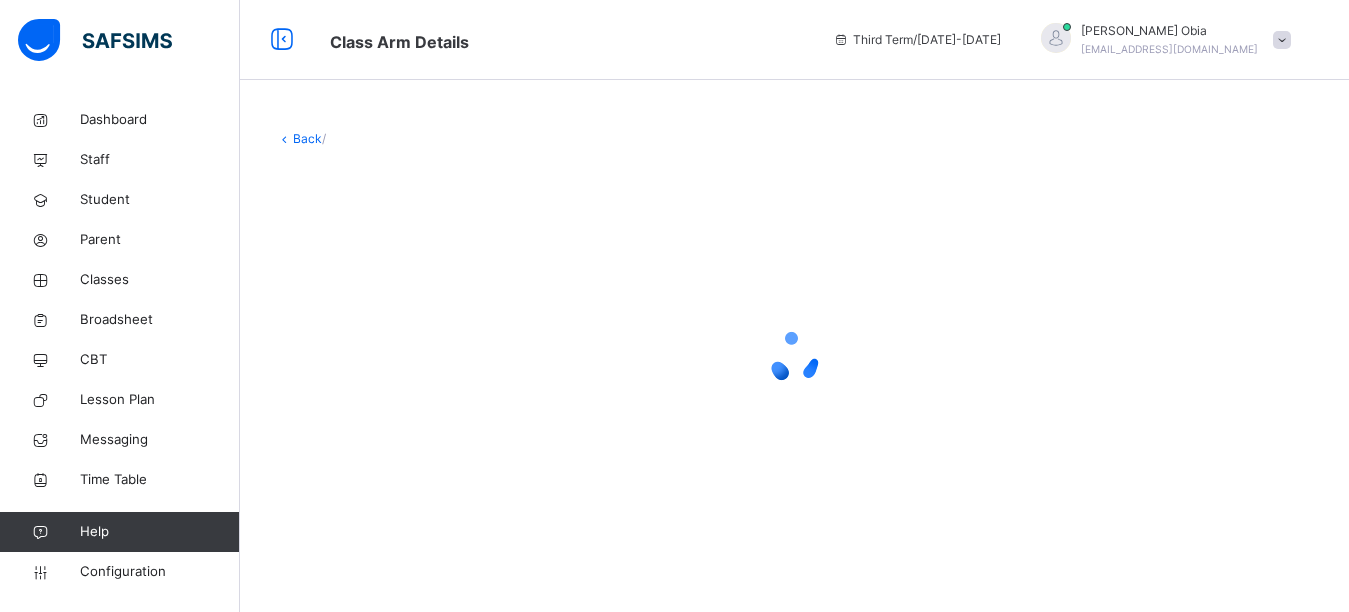 scroll, scrollTop: 0, scrollLeft: 0, axis: both 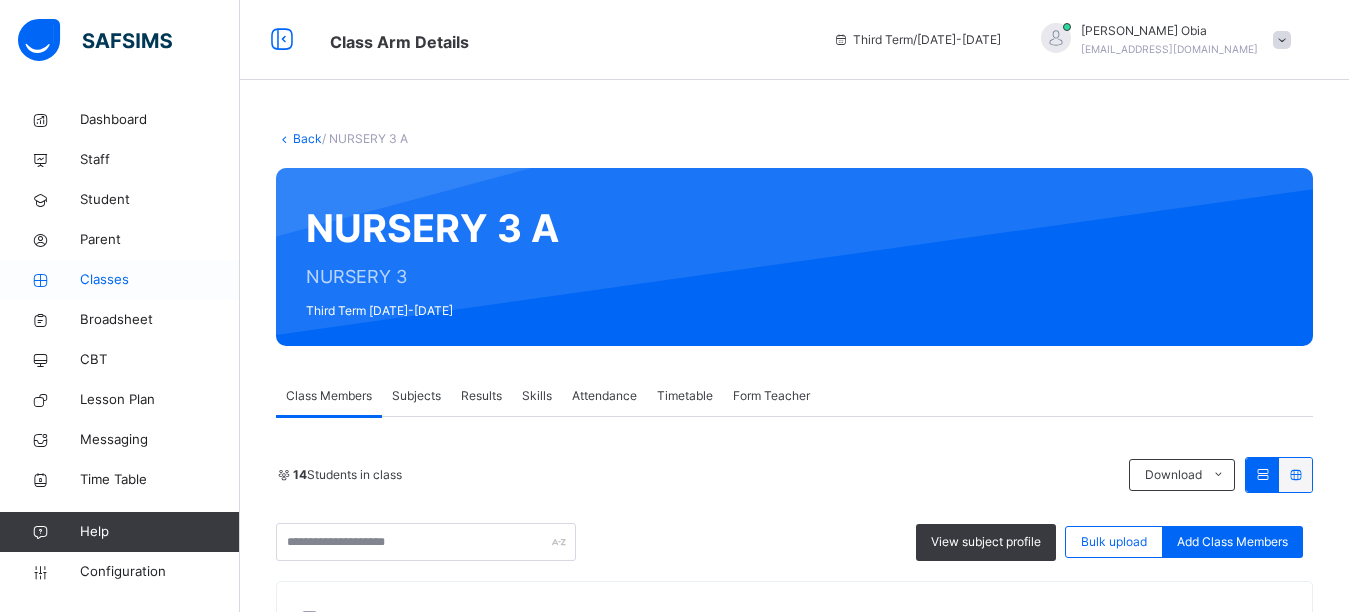click on "Classes" at bounding box center [160, 280] 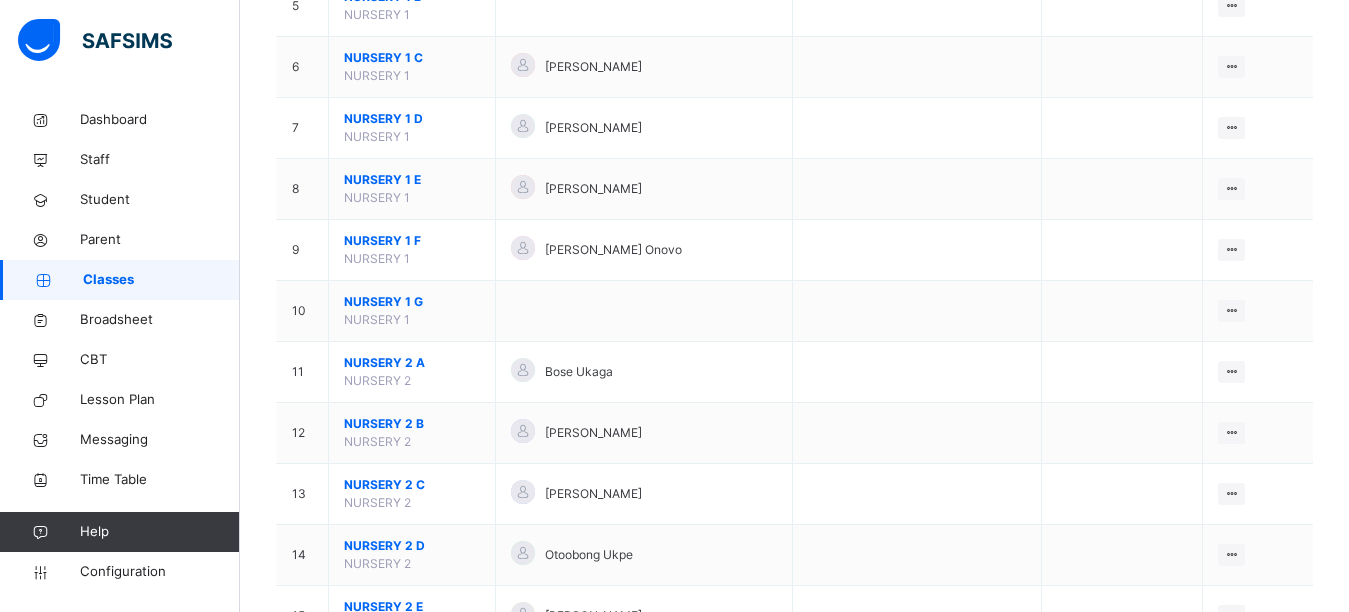 scroll, scrollTop: 1079, scrollLeft: 0, axis: vertical 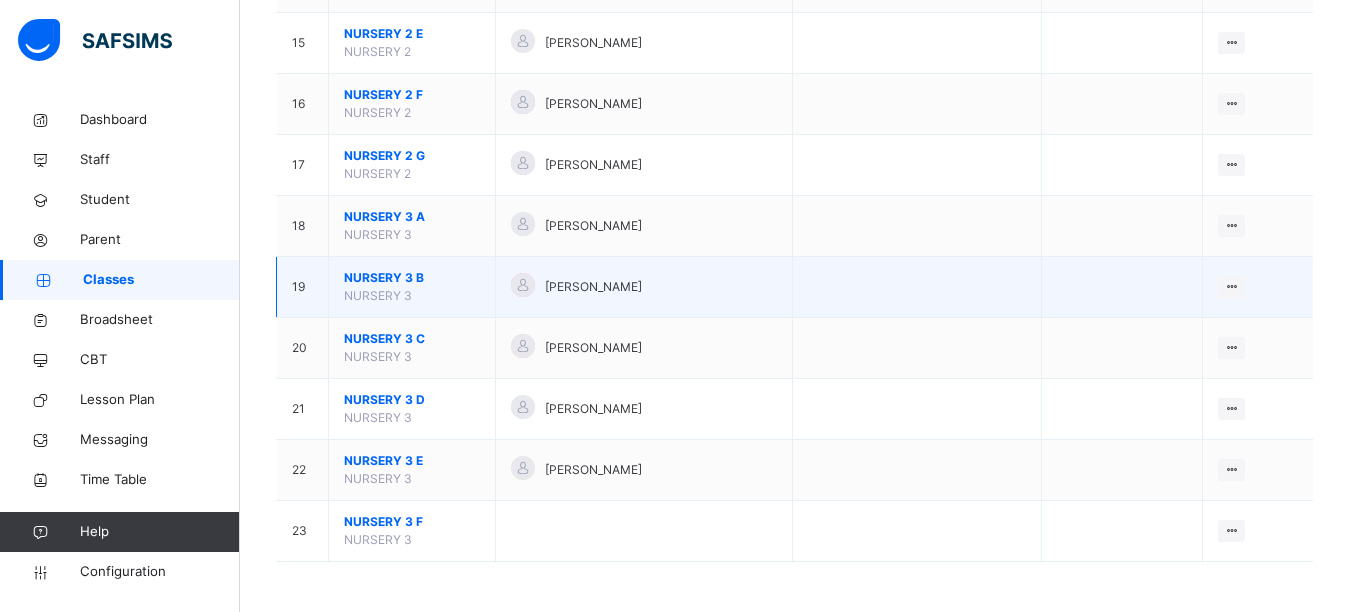 click on "View Class Assign form Teacher" at bounding box center [1258, 287] 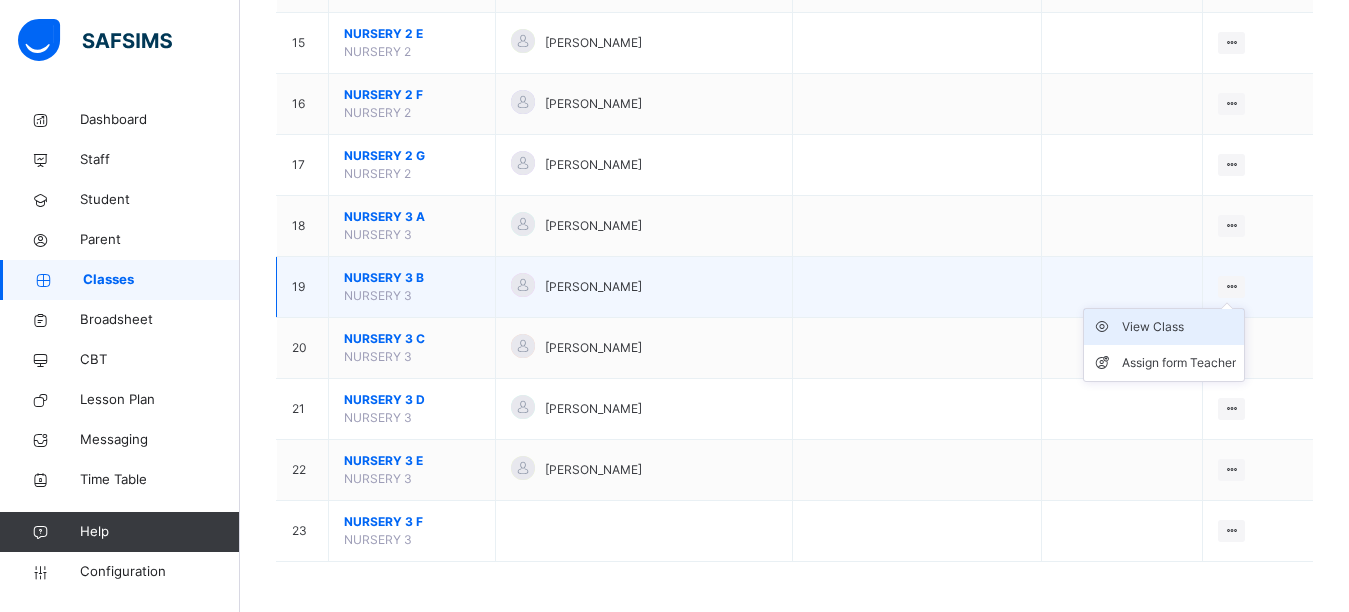 click on "View Class" at bounding box center [1179, 327] 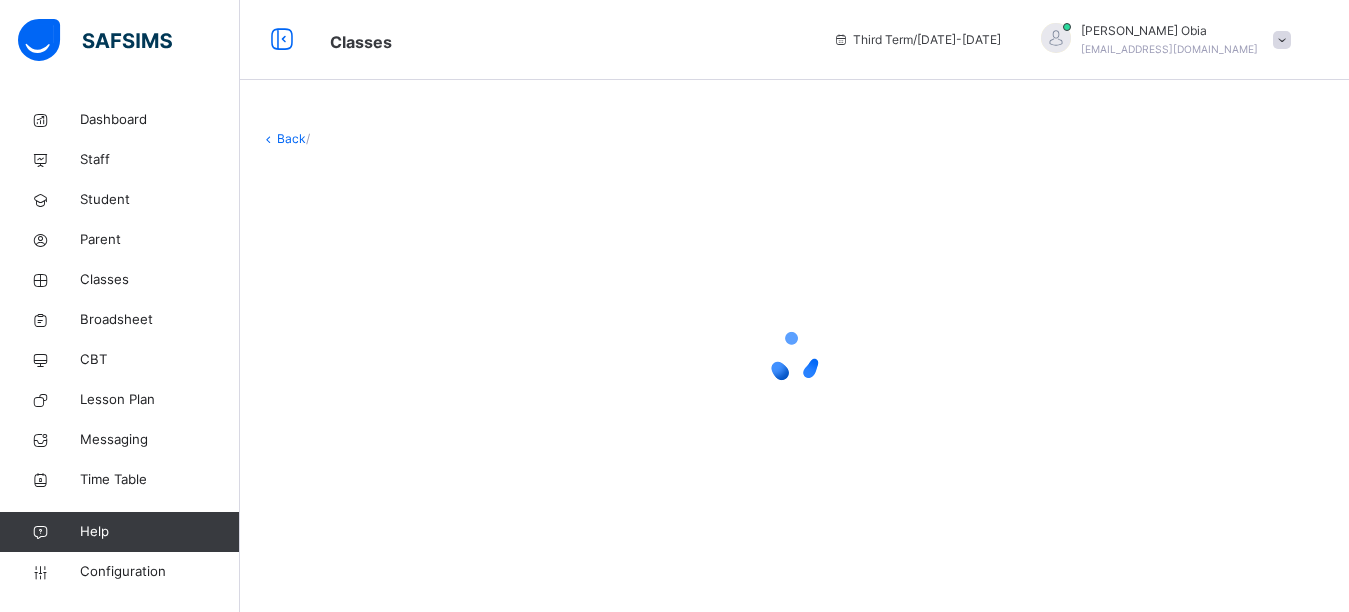 scroll, scrollTop: 0, scrollLeft: 0, axis: both 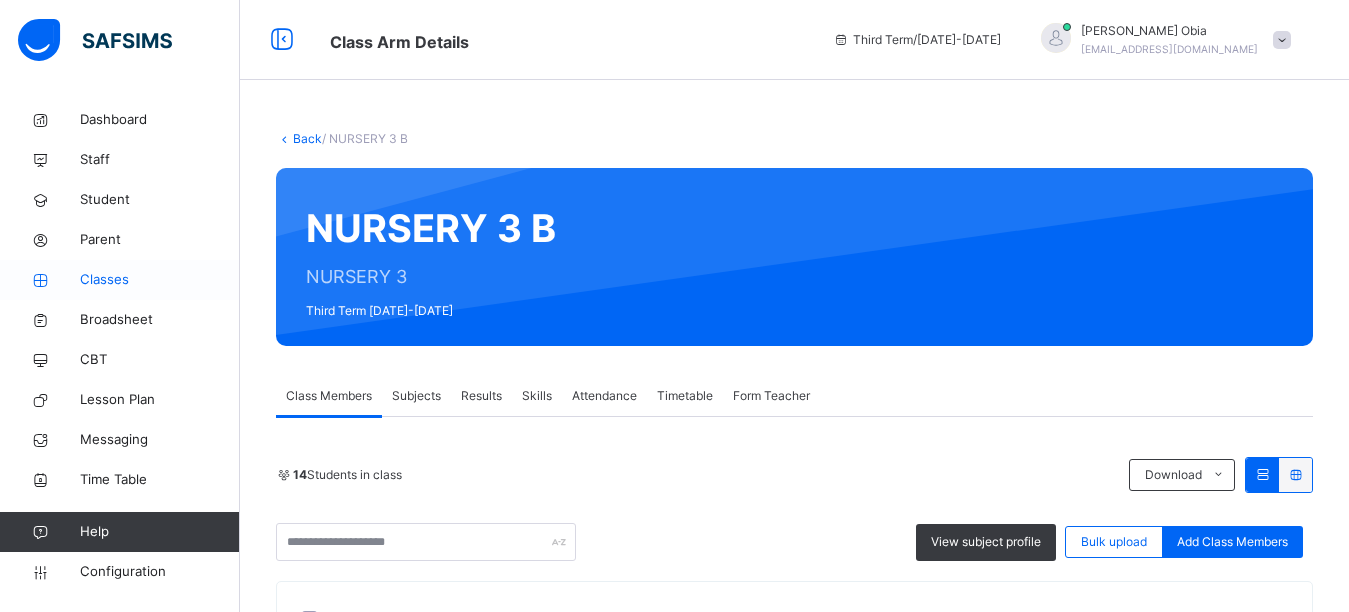 click on "Classes" at bounding box center (160, 280) 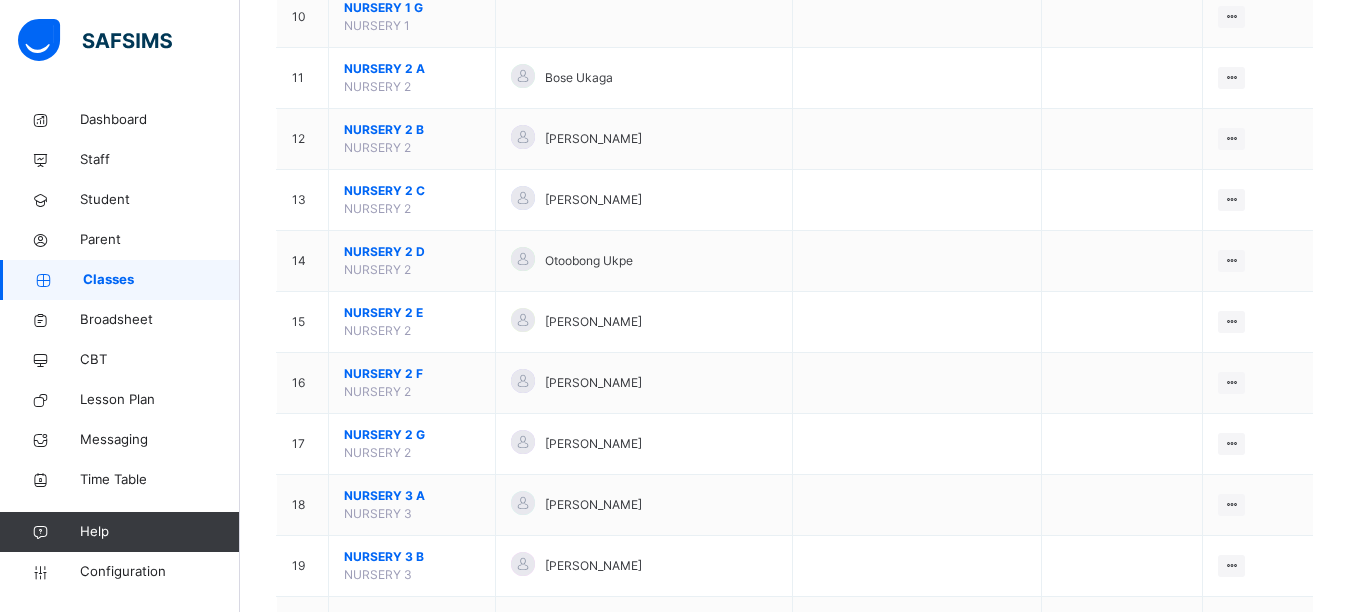 scroll, scrollTop: 1079, scrollLeft: 0, axis: vertical 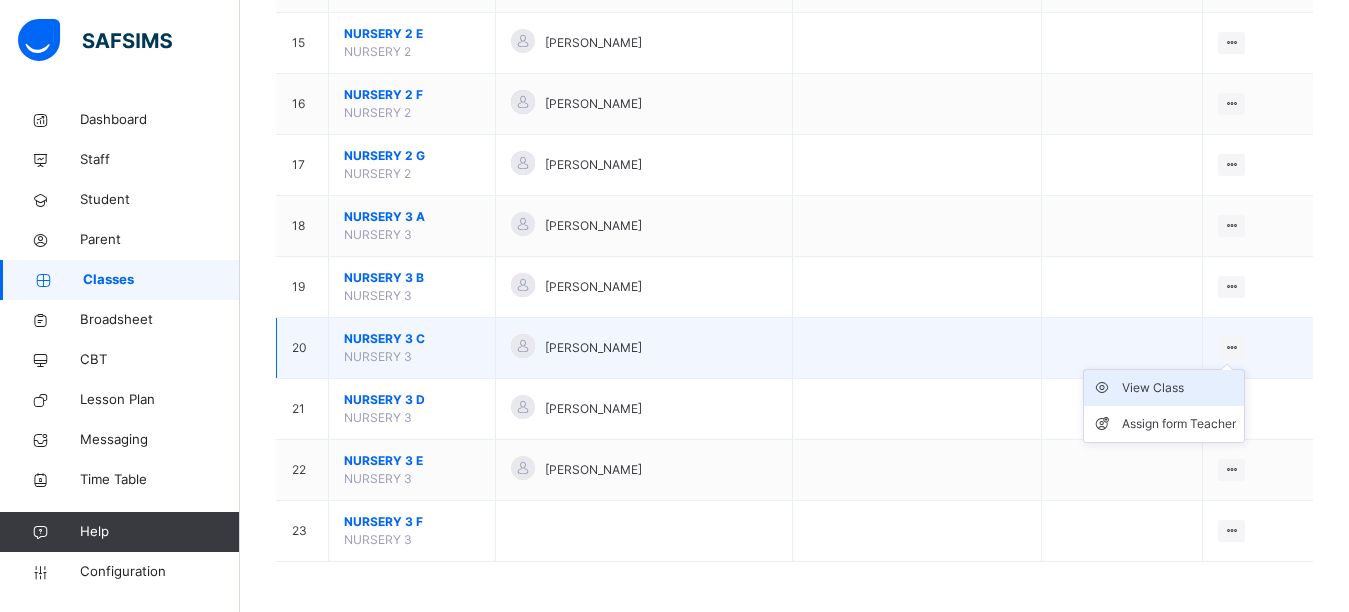 click on "View Class" at bounding box center (1179, 388) 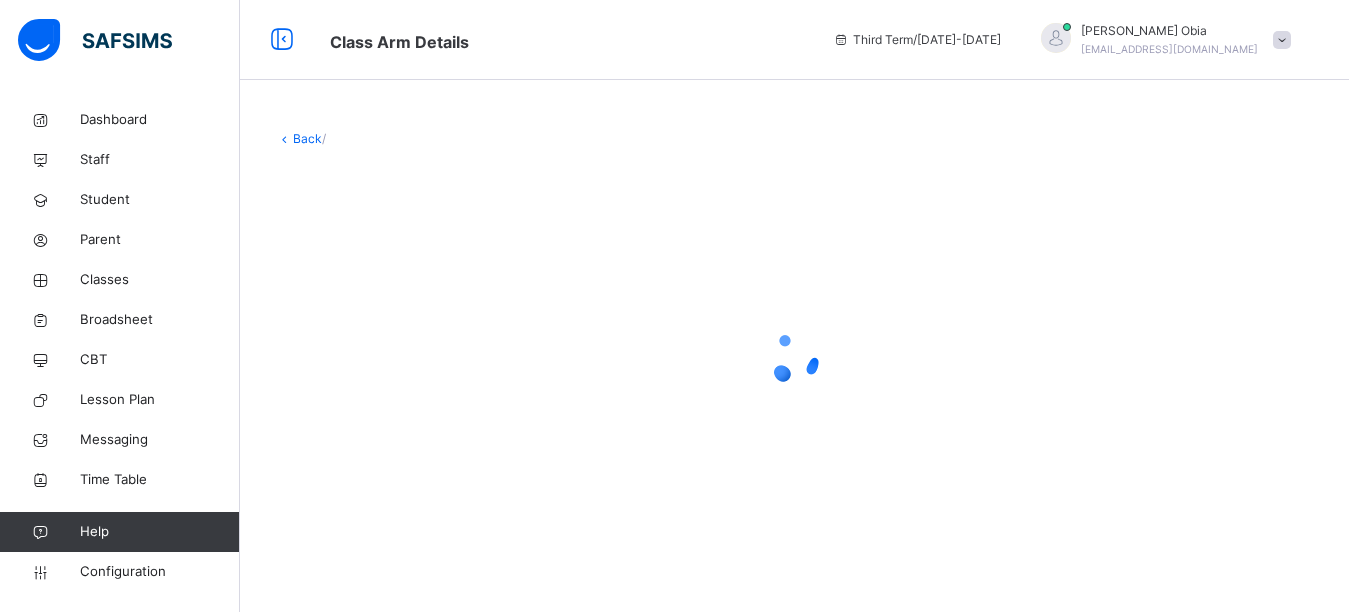 scroll, scrollTop: 0, scrollLeft: 0, axis: both 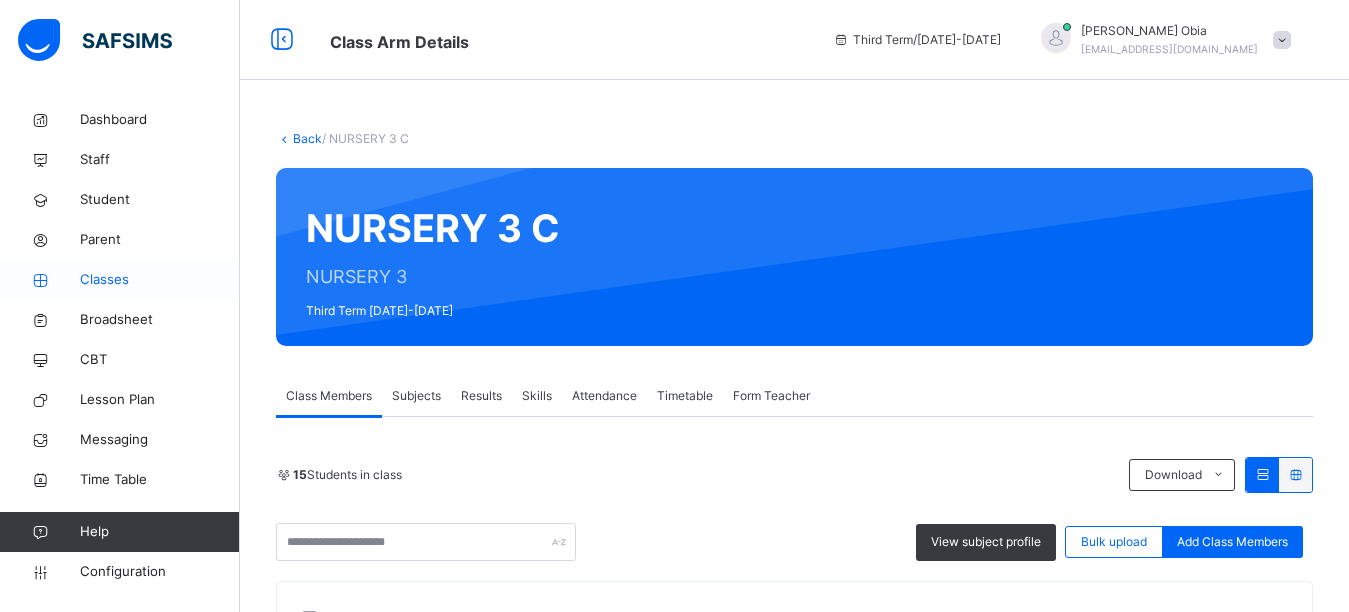 click on "Classes" at bounding box center (160, 280) 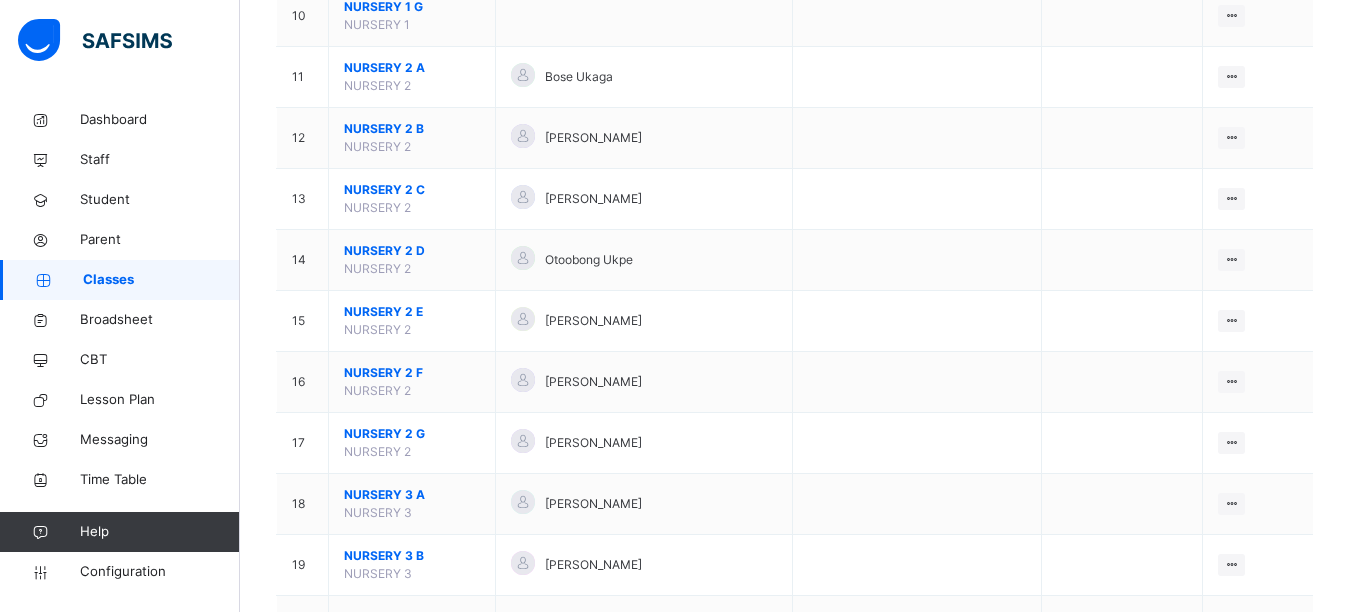 scroll, scrollTop: 1079, scrollLeft: 0, axis: vertical 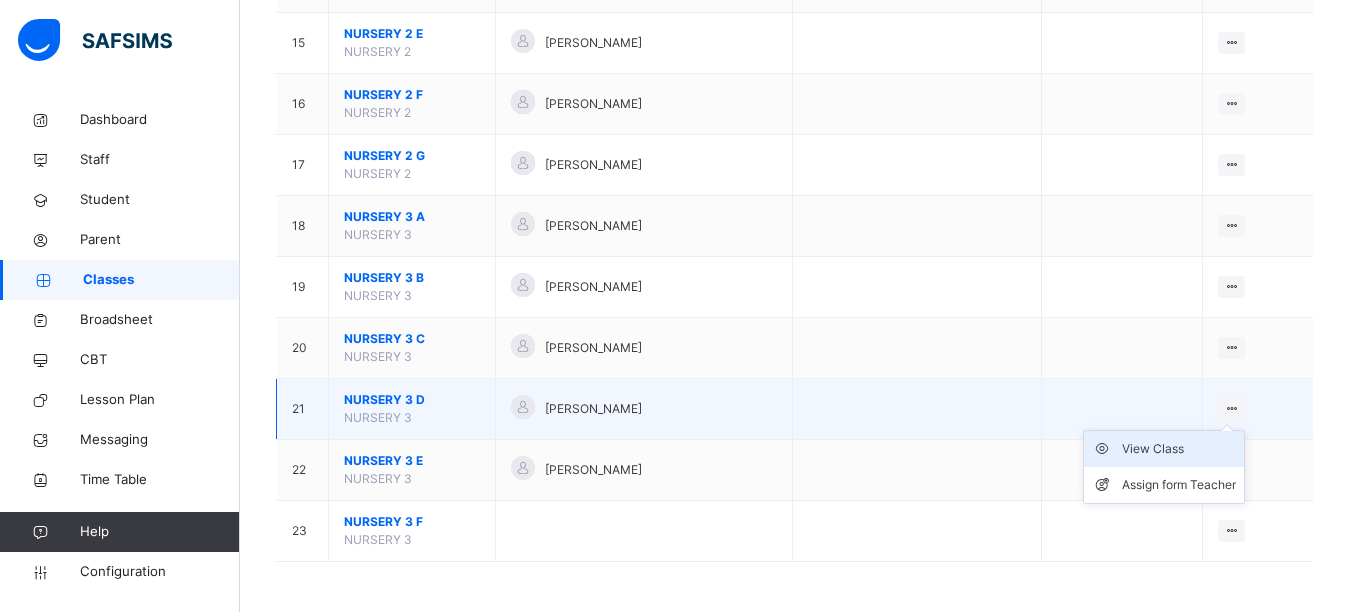 click on "View Class" at bounding box center [1179, 449] 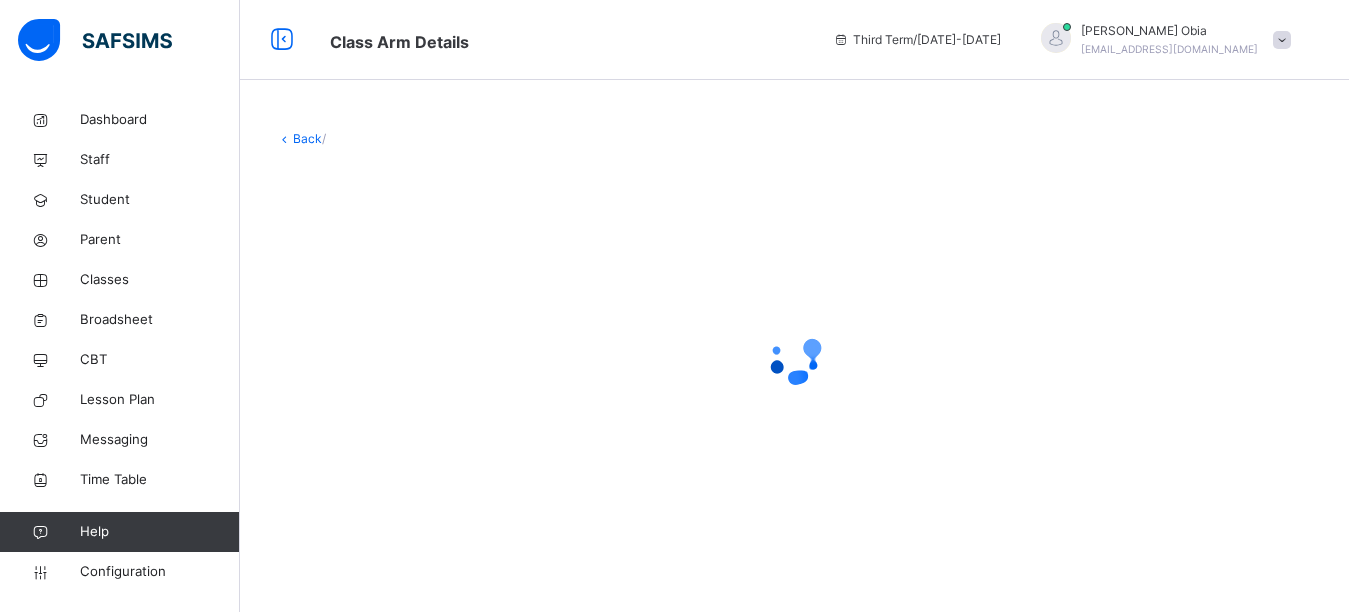 scroll, scrollTop: 0, scrollLeft: 0, axis: both 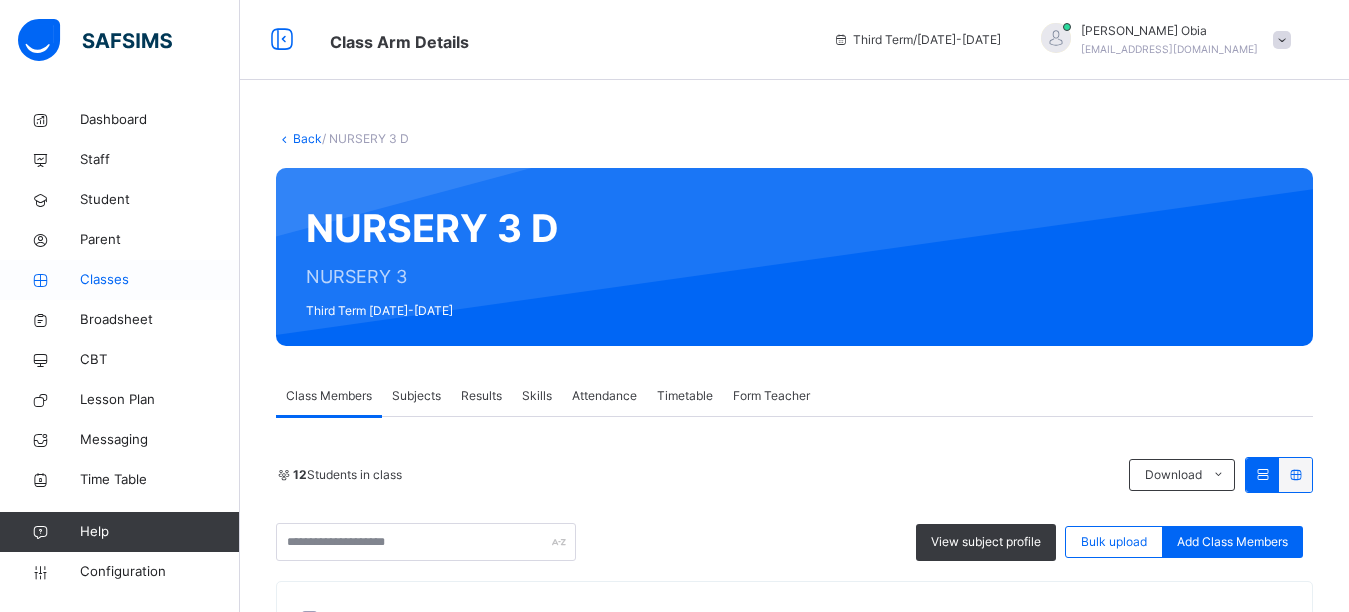 click on "Classes" at bounding box center [160, 280] 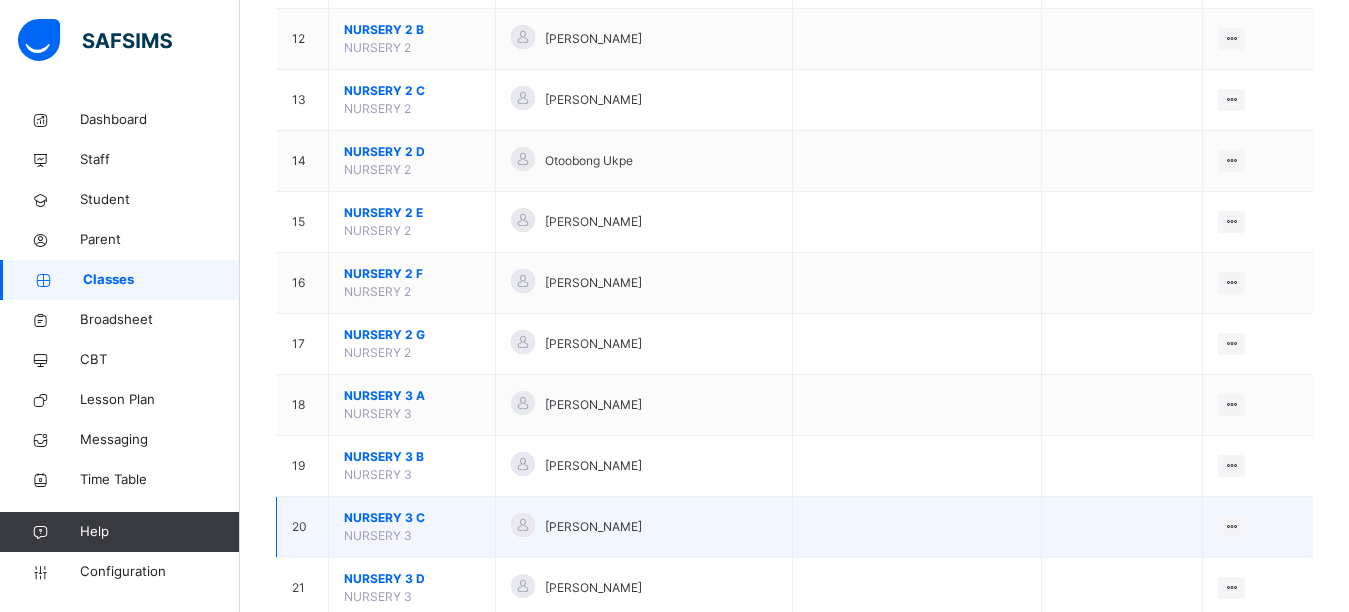 scroll, scrollTop: 1079, scrollLeft: 0, axis: vertical 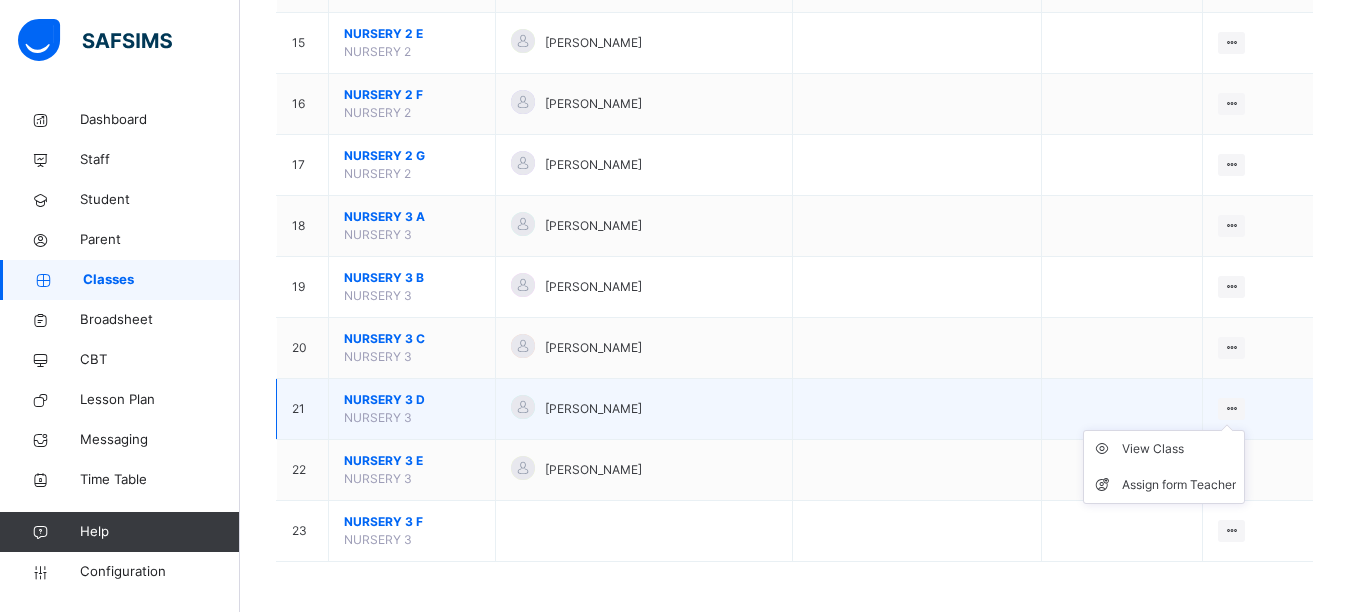 click on "View Class Assign form Teacher" at bounding box center (1164, 467) 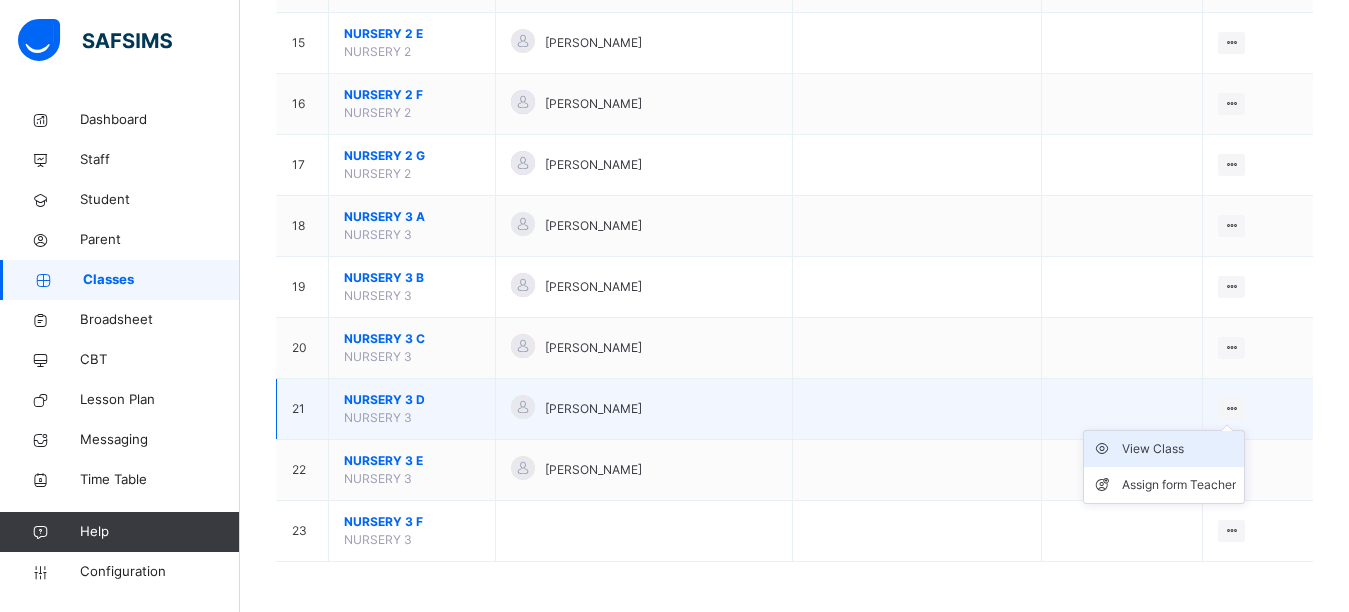 click on "View Class" at bounding box center [1179, 449] 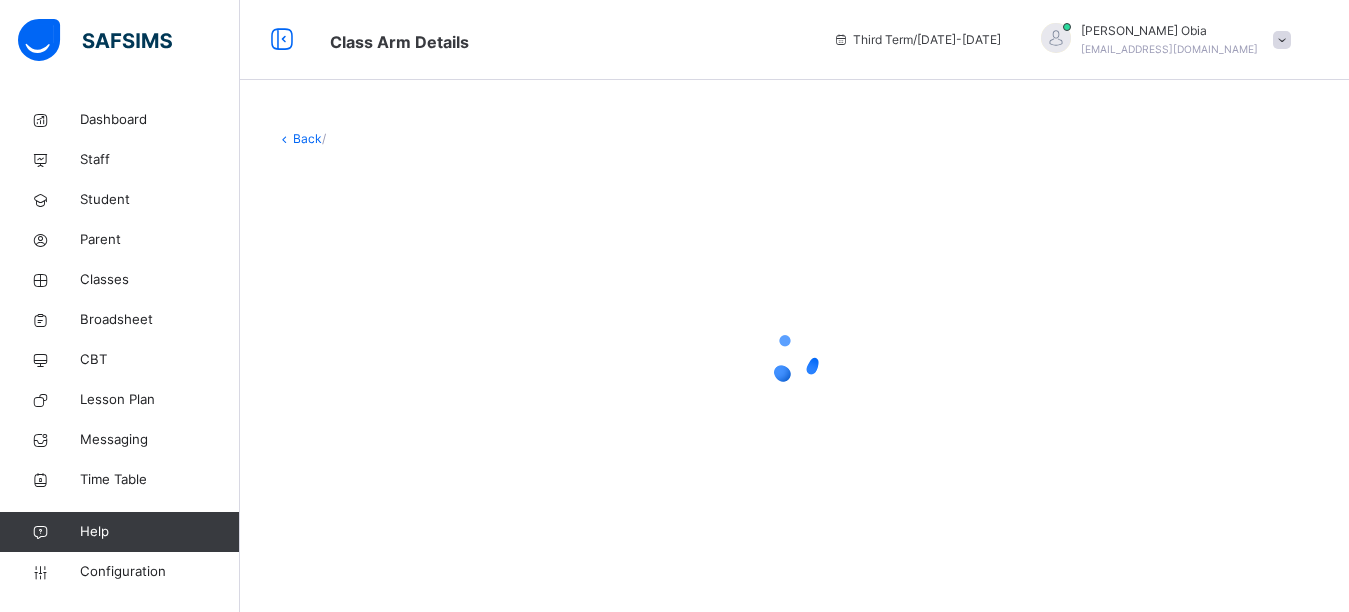scroll, scrollTop: 0, scrollLeft: 0, axis: both 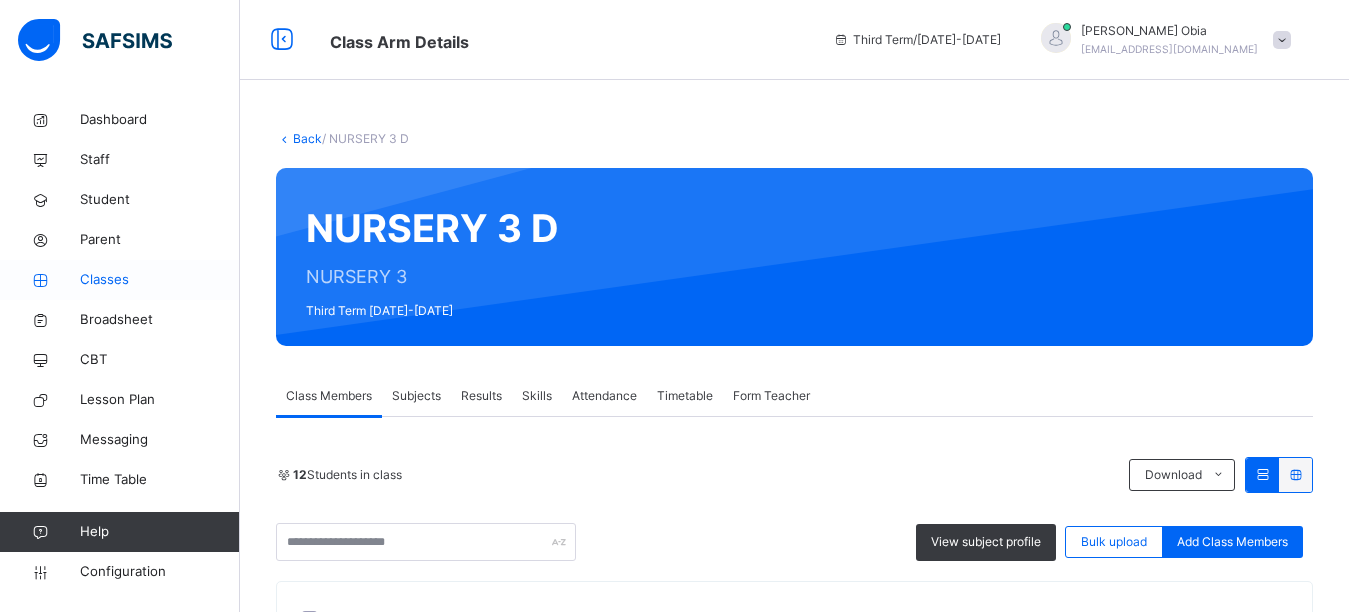 click on "Classes" at bounding box center (160, 280) 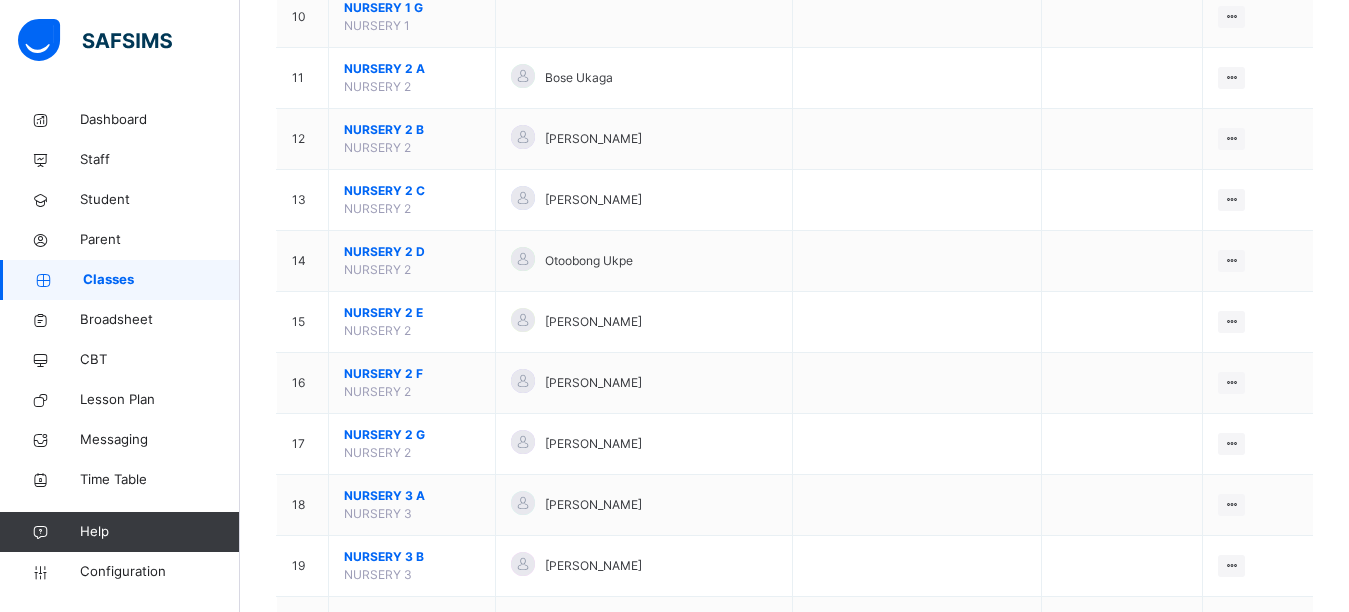 scroll, scrollTop: 1079, scrollLeft: 0, axis: vertical 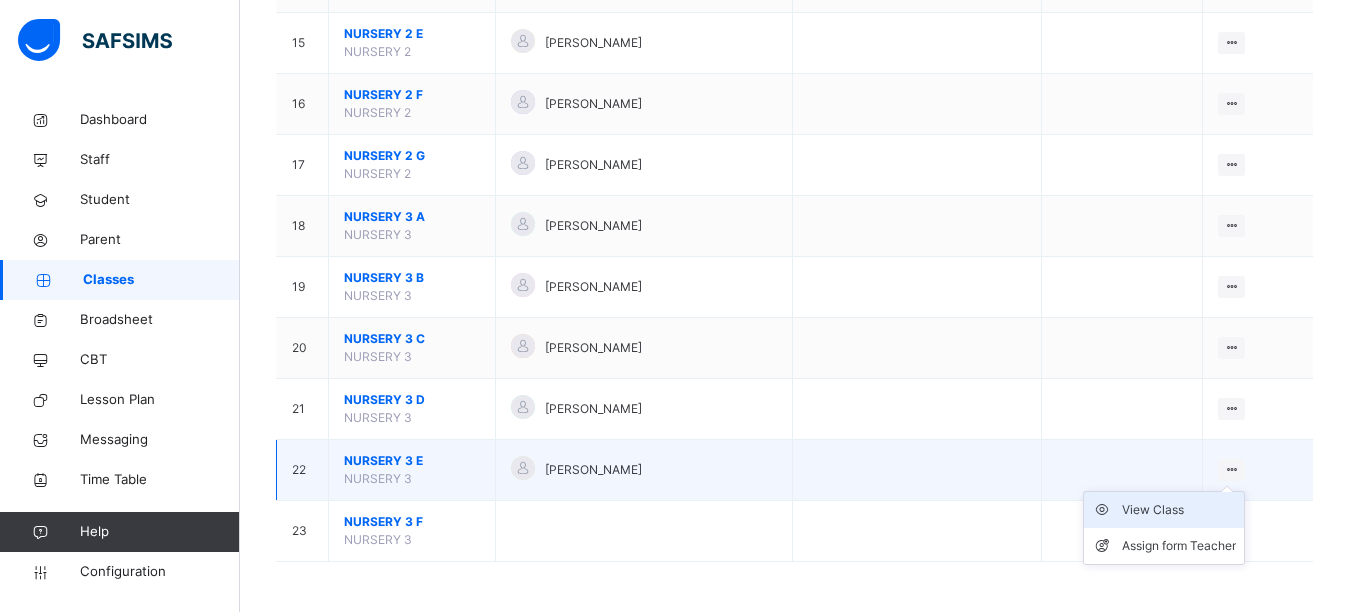 click on "View Class" at bounding box center (1179, 510) 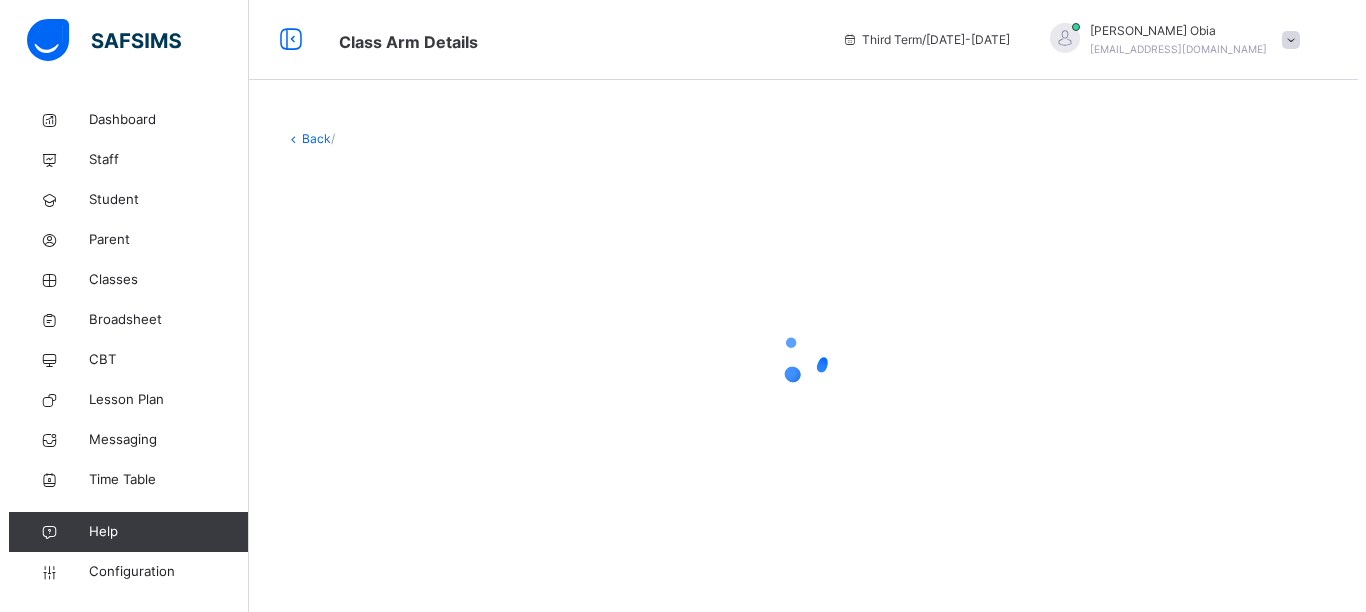 scroll, scrollTop: 0, scrollLeft: 0, axis: both 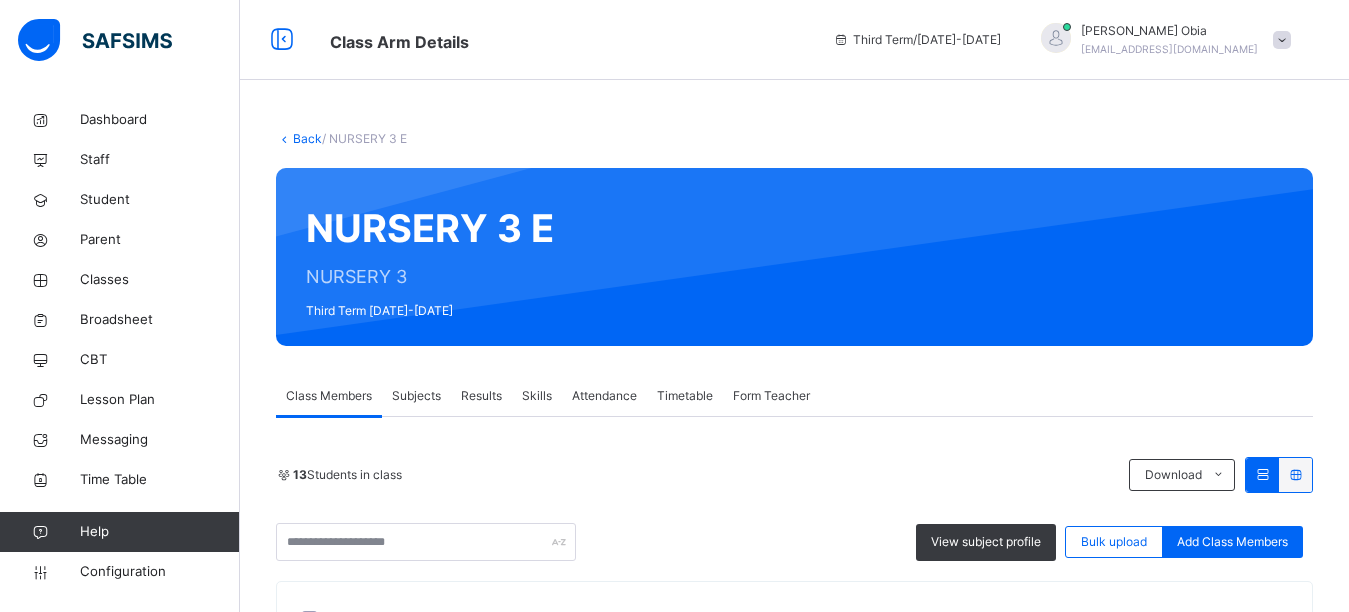 click at bounding box center (1282, 40) 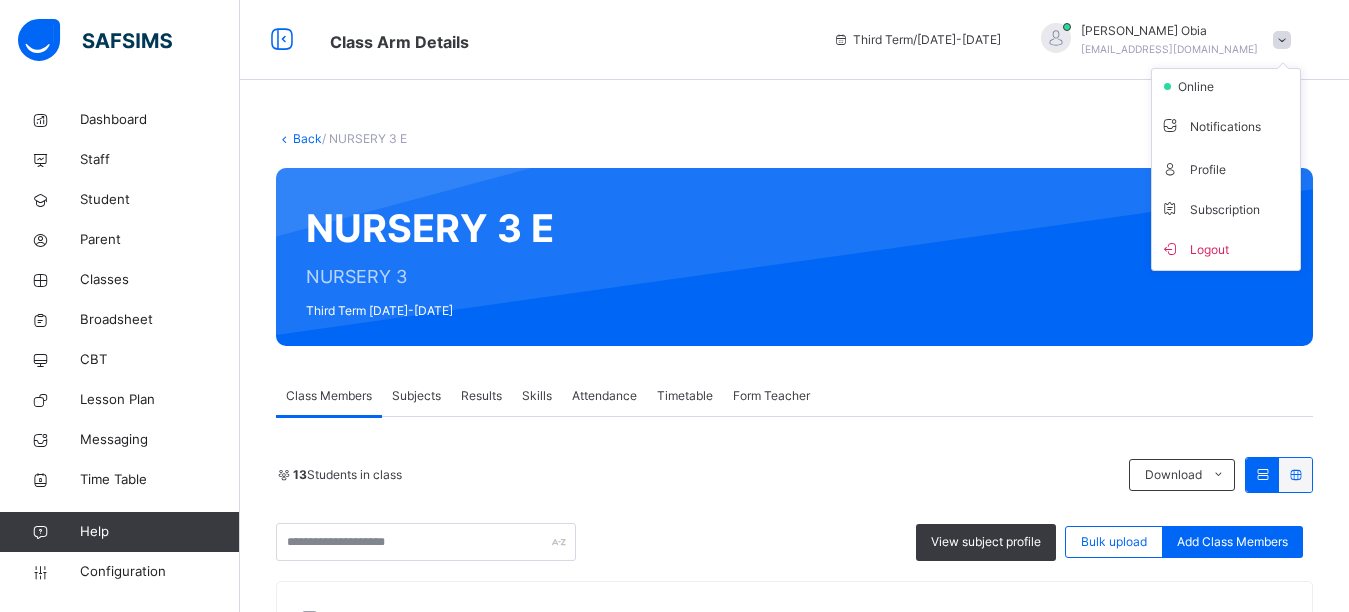 click on "Logout" at bounding box center [1226, 248] 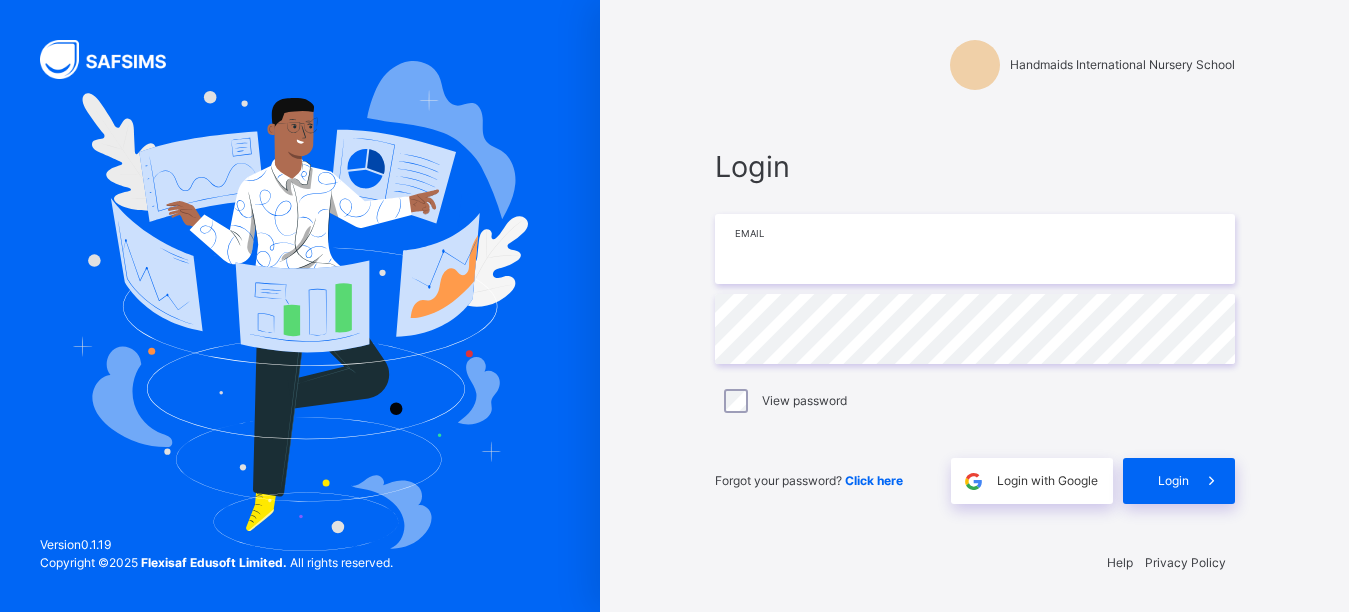 type on "**********" 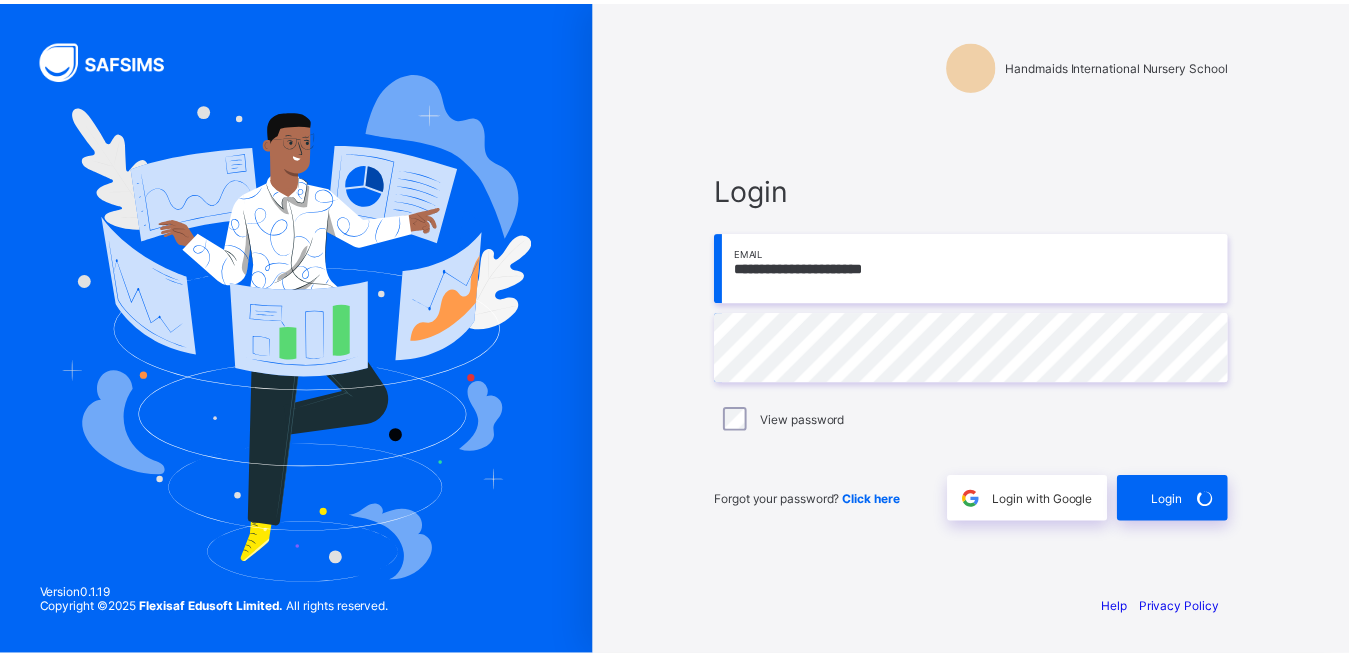 scroll, scrollTop: 0, scrollLeft: 0, axis: both 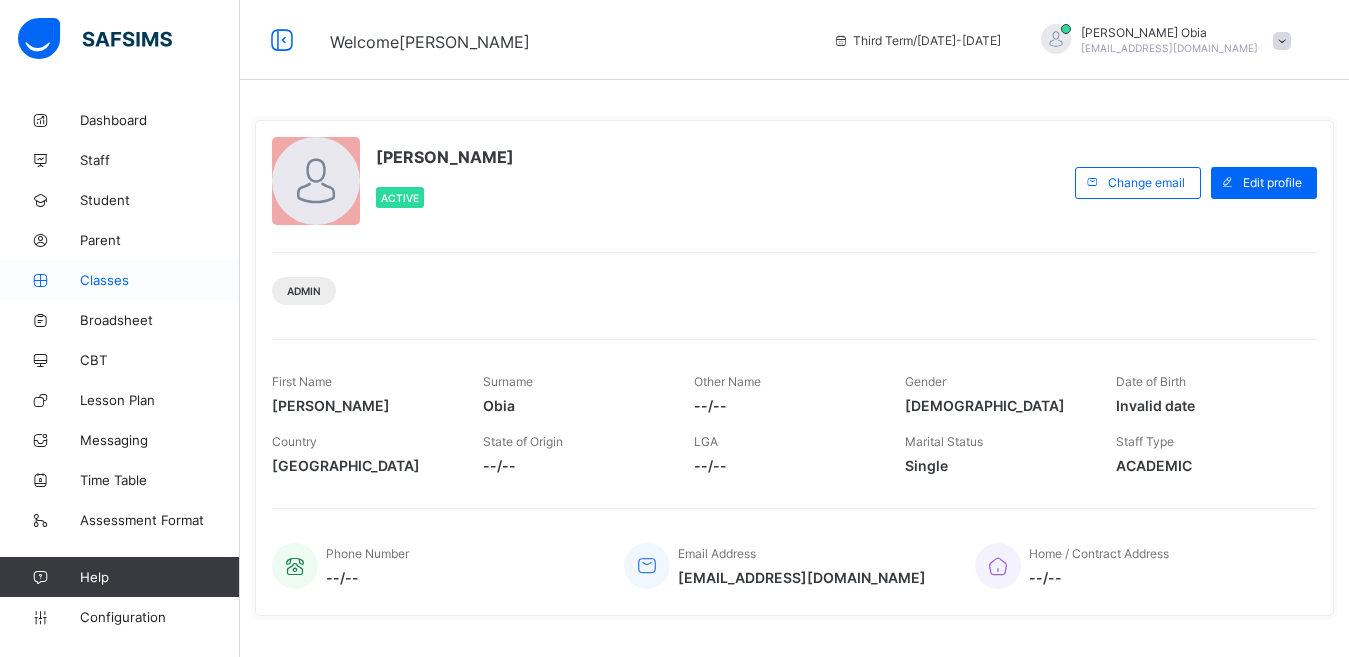 click on "Classes" at bounding box center (160, 280) 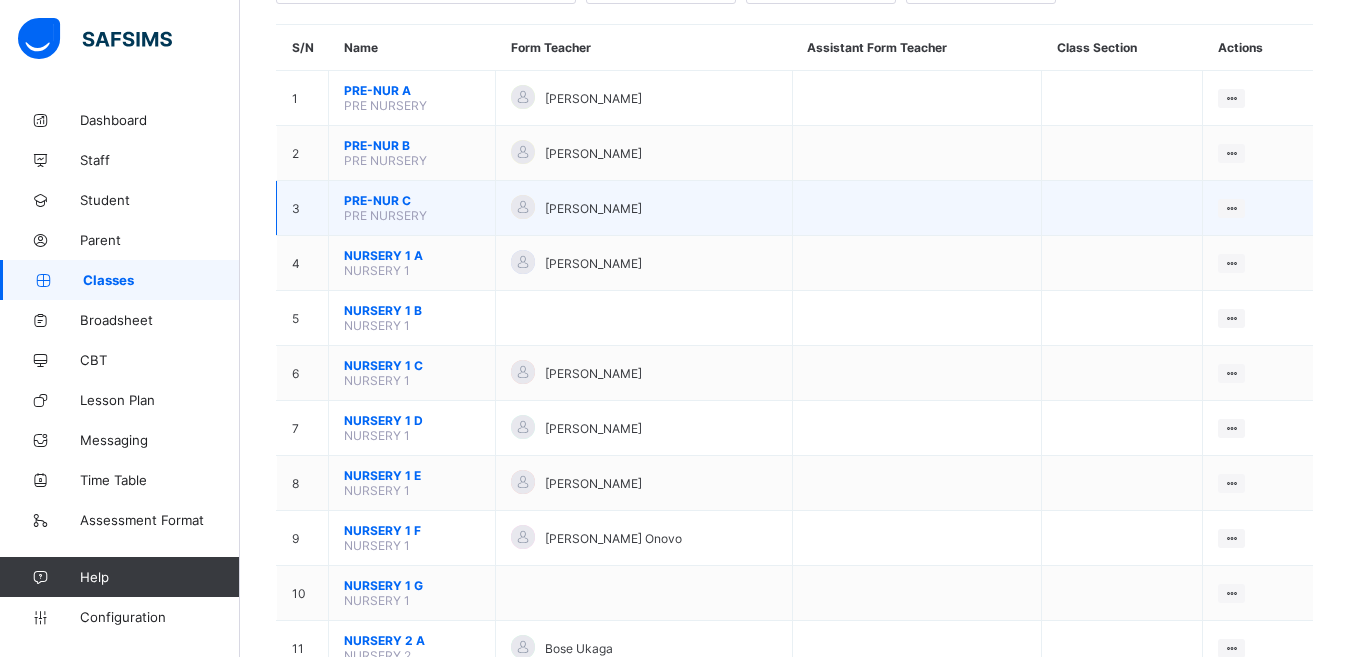 scroll, scrollTop: 200, scrollLeft: 0, axis: vertical 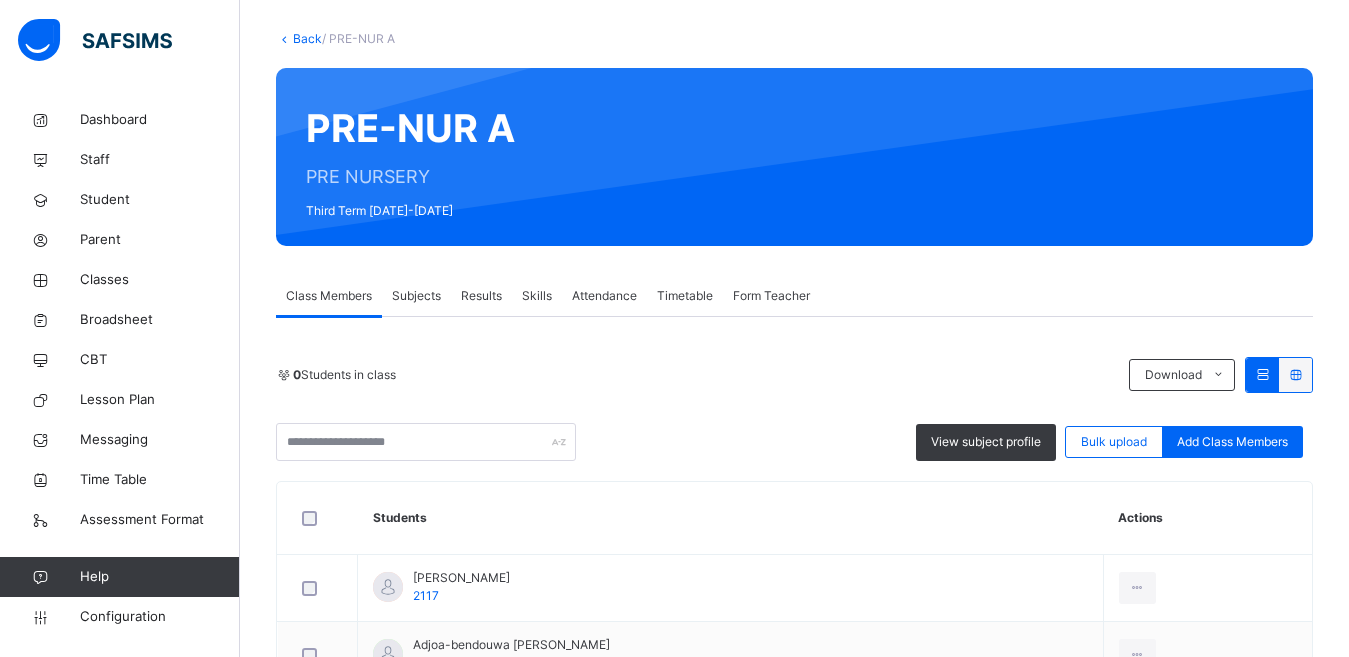 click on "0  Students in class Download Pdf Report Excel Report" at bounding box center (794, 375) 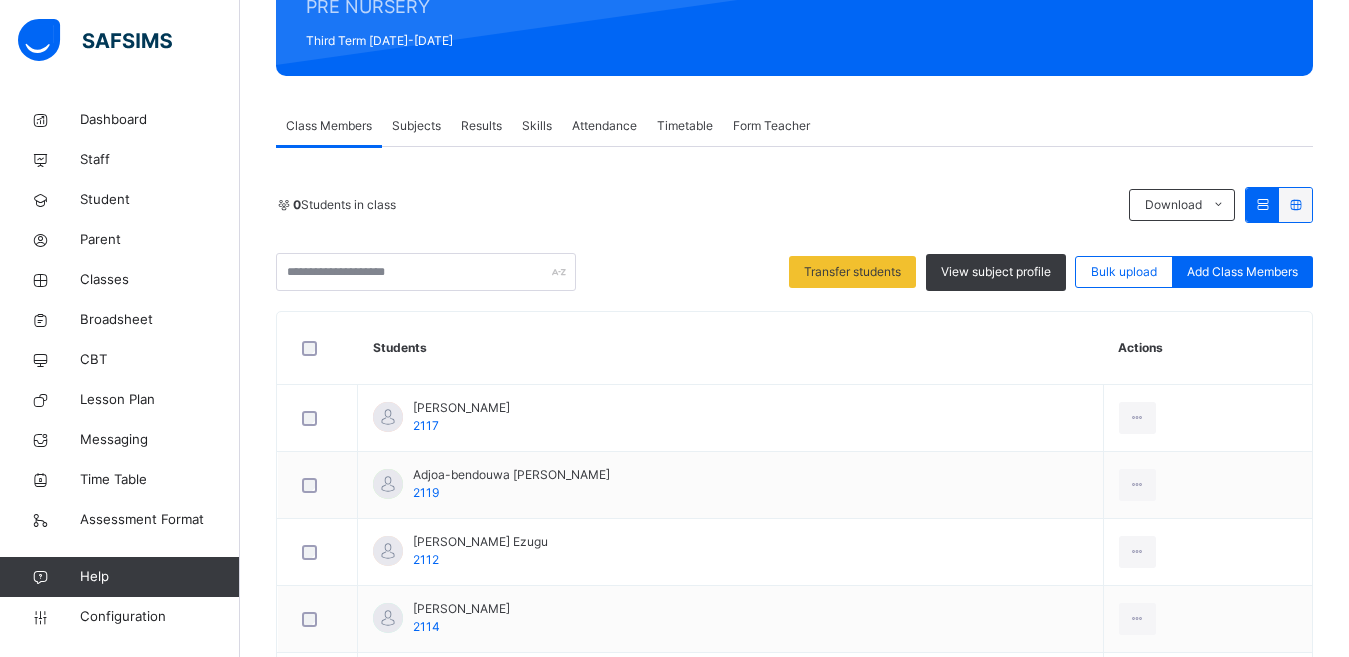 scroll, scrollTop: 246, scrollLeft: 0, axis: vertical 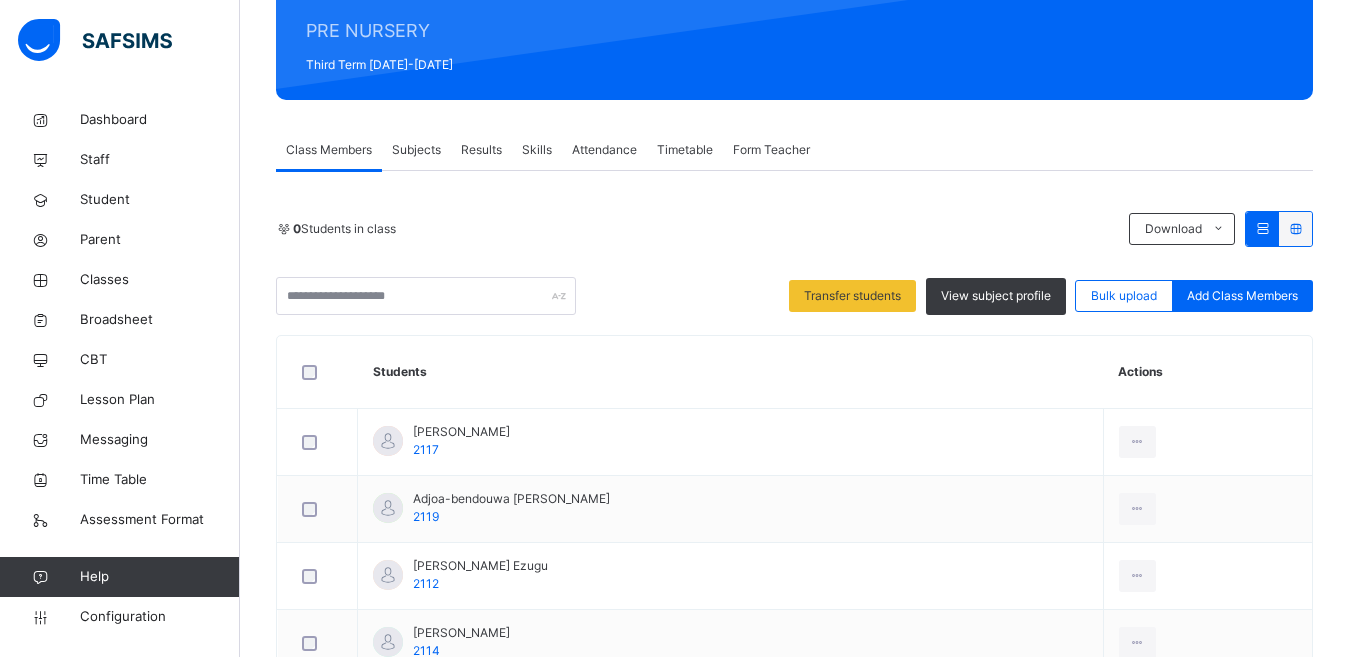 click on "0  Students in class Download Pdf Report Excel Report" at bounding box center (794, 229) 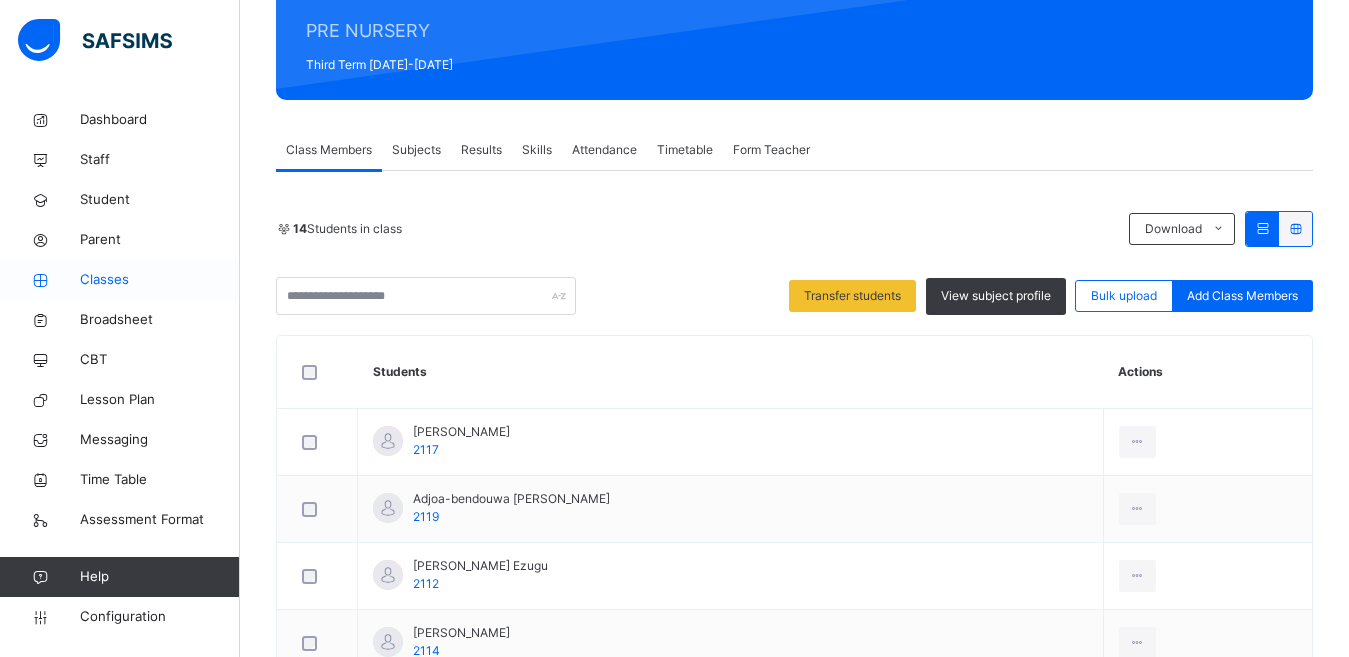 click on "Classes" at bounding box center [160, 280] 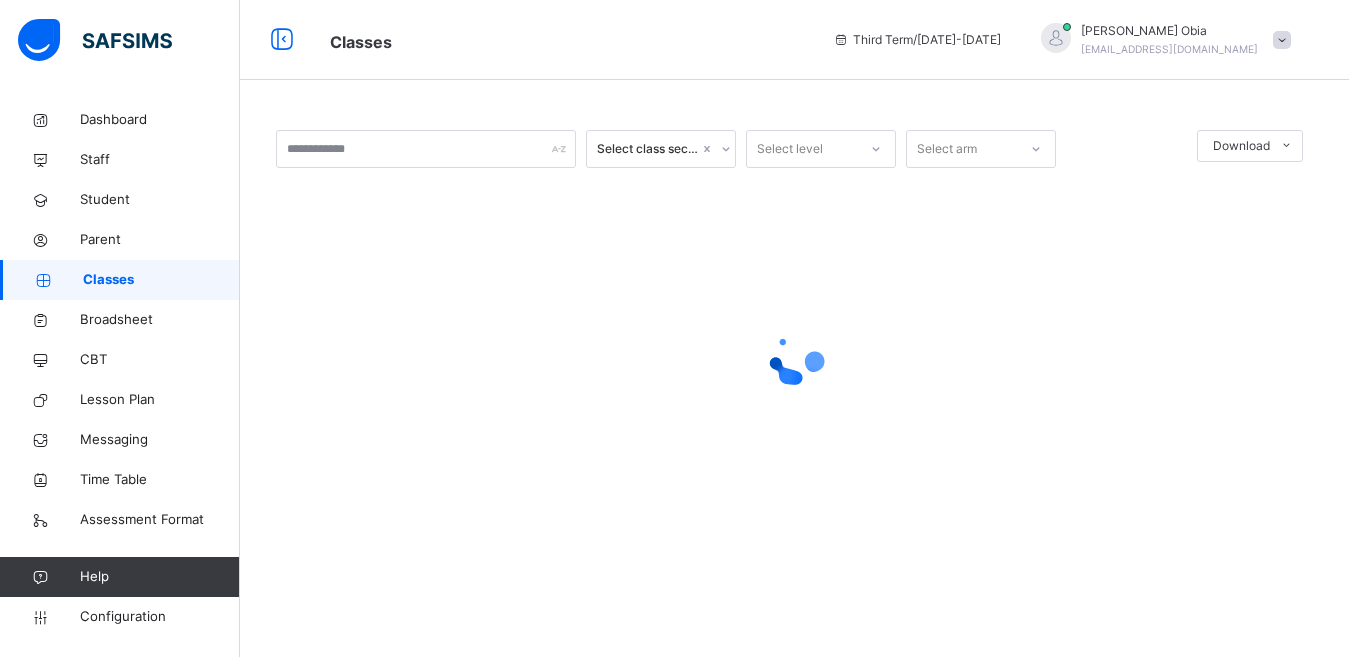scroll, scrollTop: 0, scrollLeft: 0, axis: both 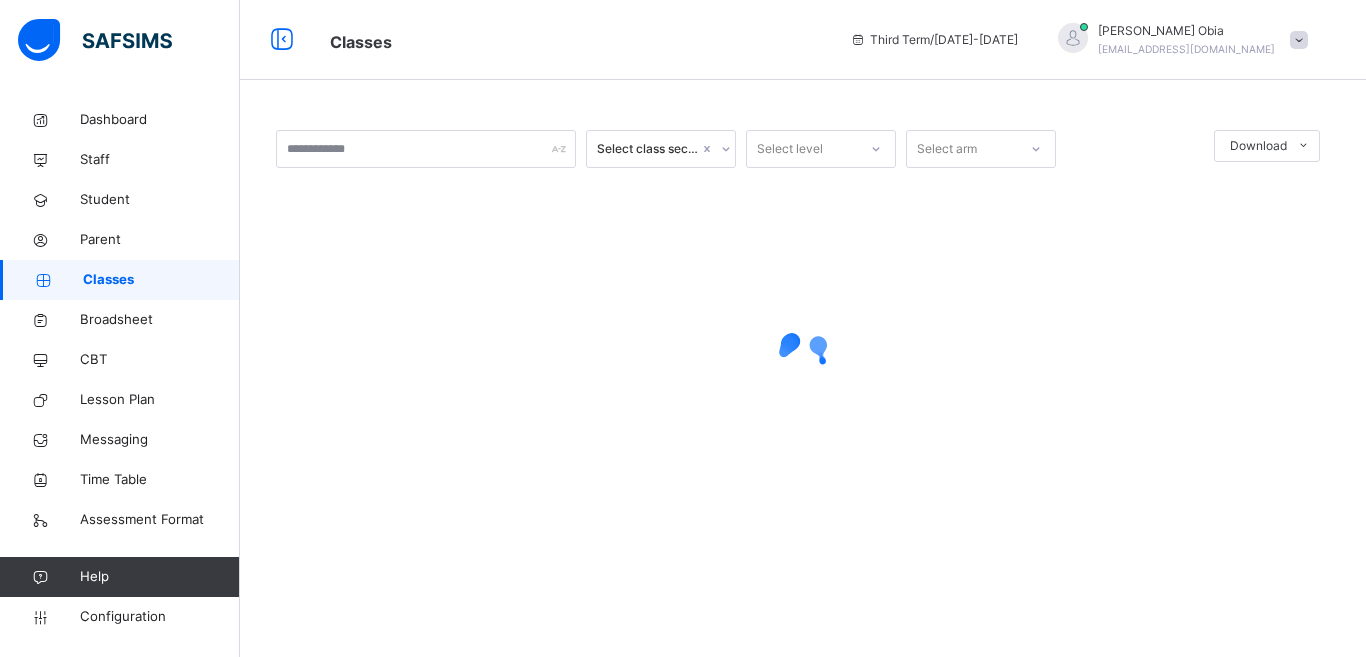 click on "Classes" at bounding box center (161, 280) 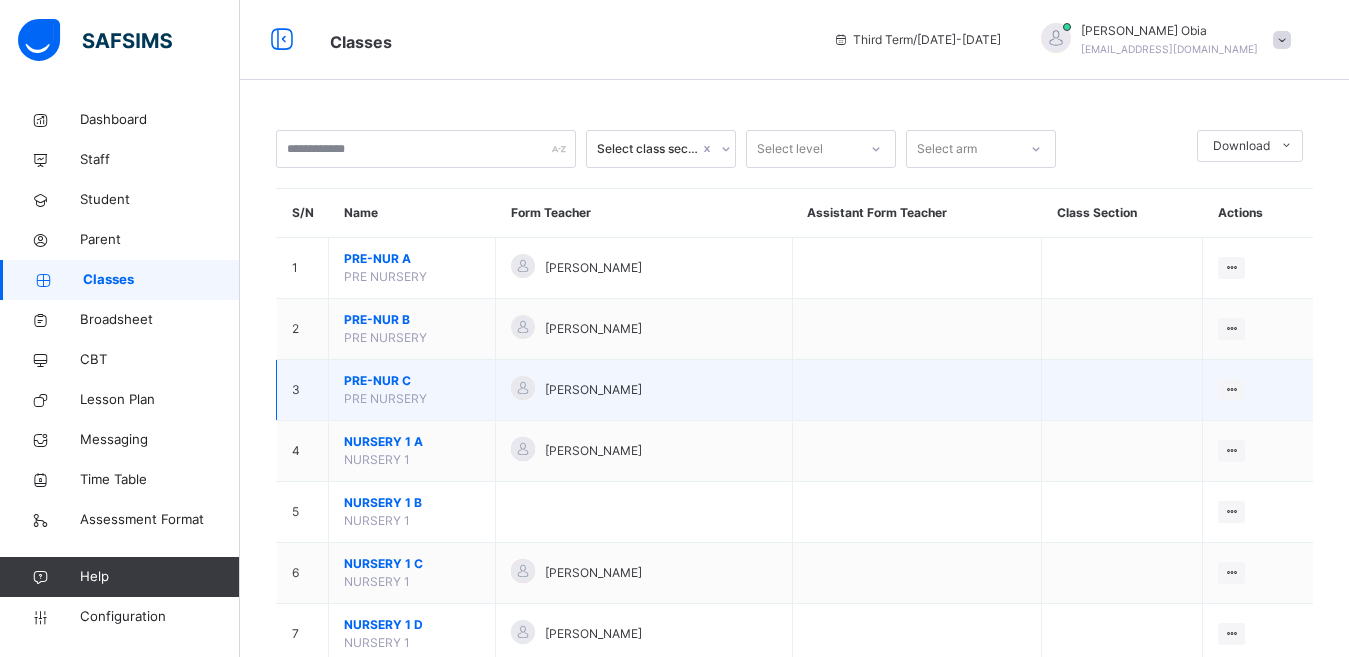 click on "PRE-NUR   C" at bounding box center (412, 381) 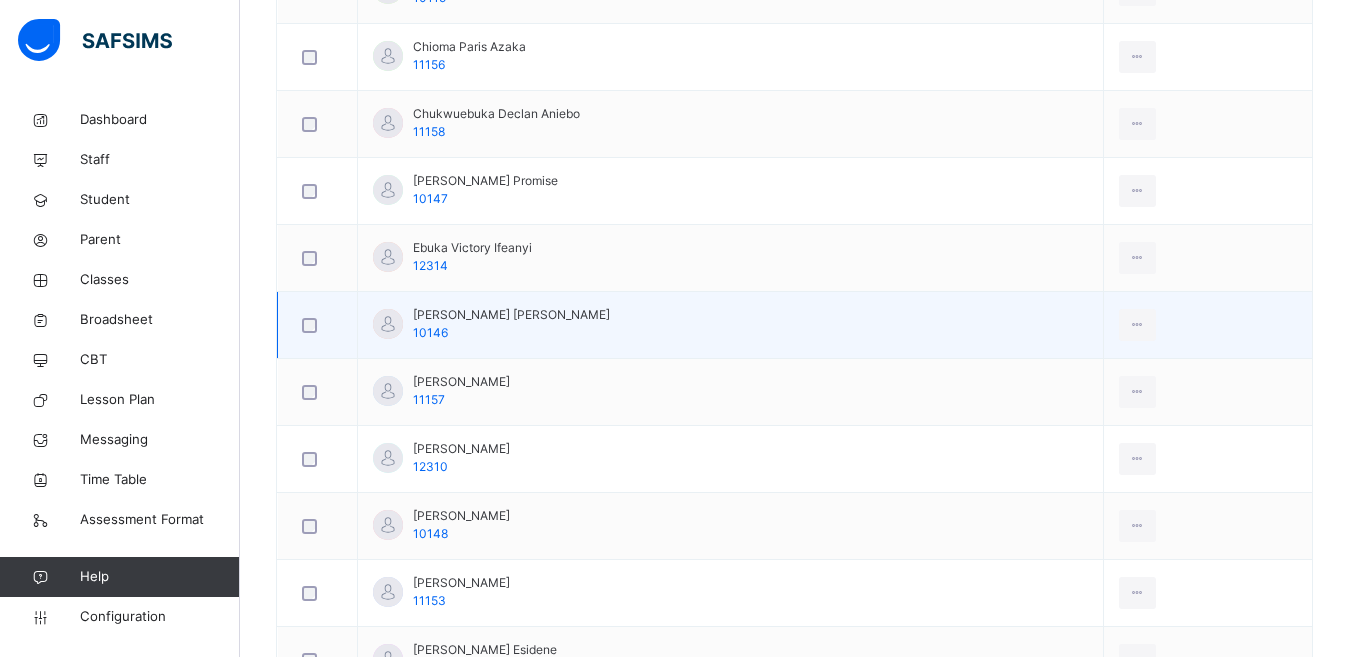 scroll, scrollTop: 900, scrollLeft: 0, axis: vertical 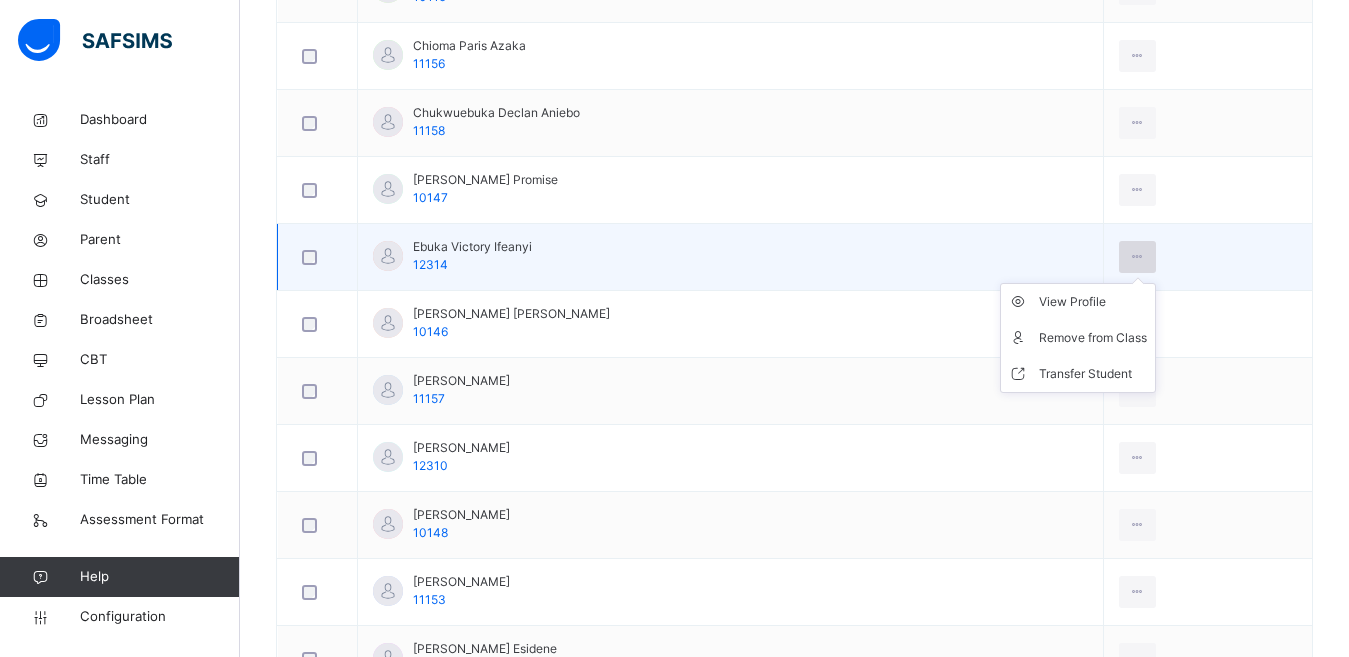 click at bounding box center [1137, 257] 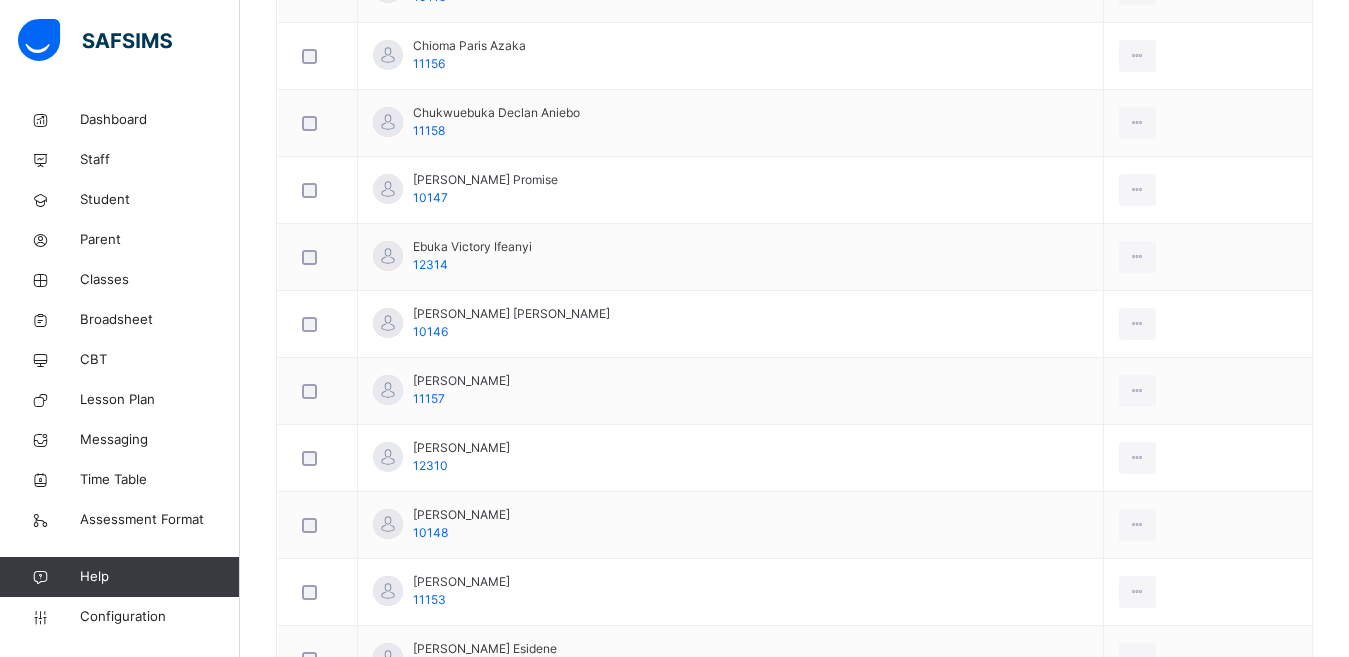 click on "Remove from Class" at bounding box center [0, 0] 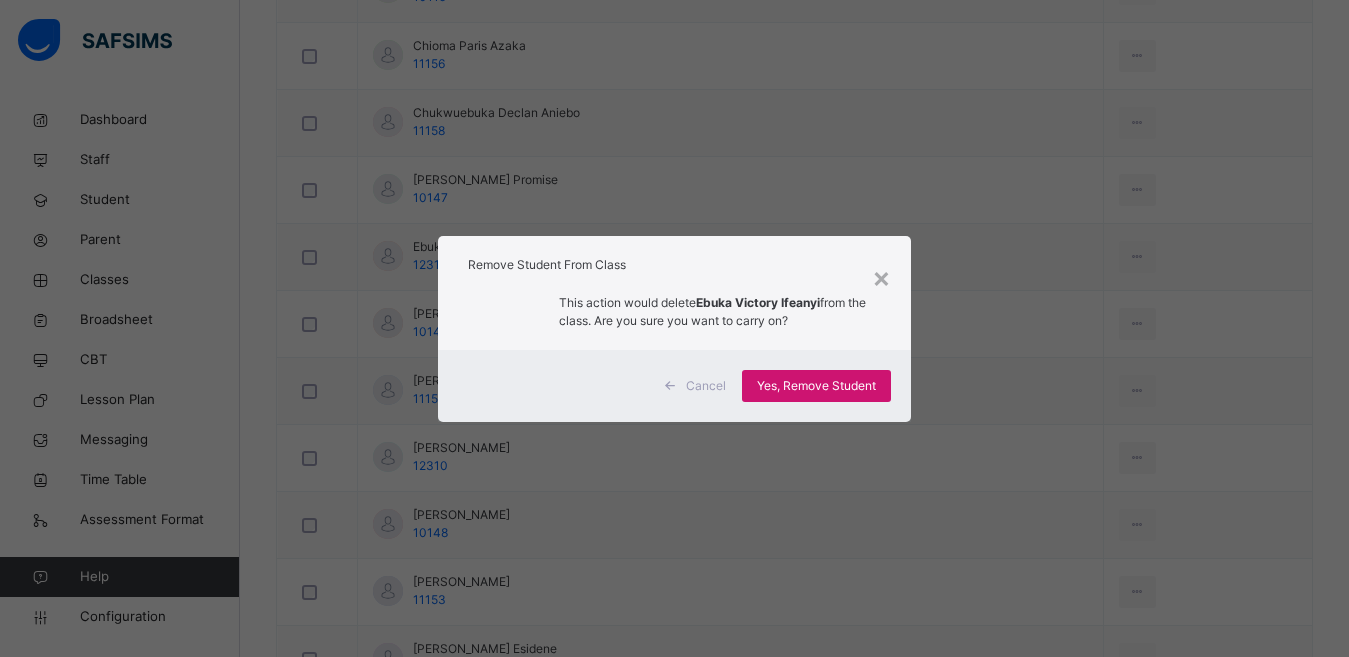 click on "Yes, Remove Student" at bounding box center (816, 386) 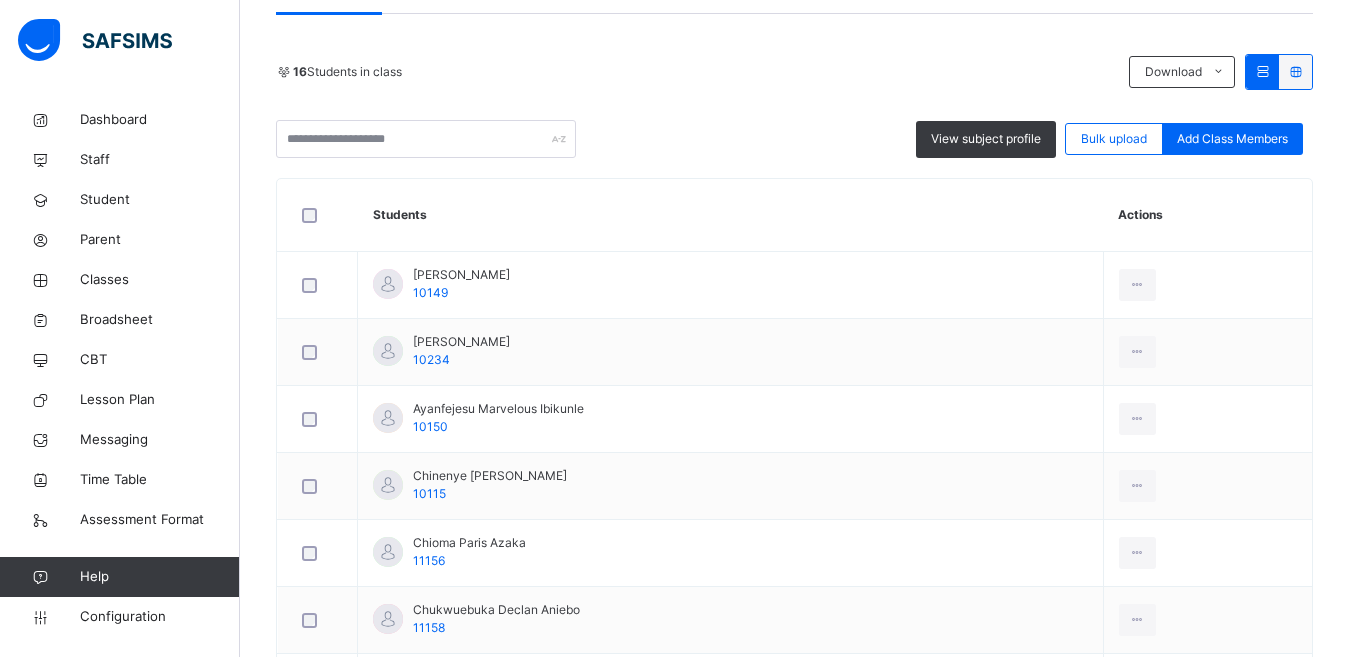 scroll, scrollTop: 0, scrollLeft: 0, axis: both 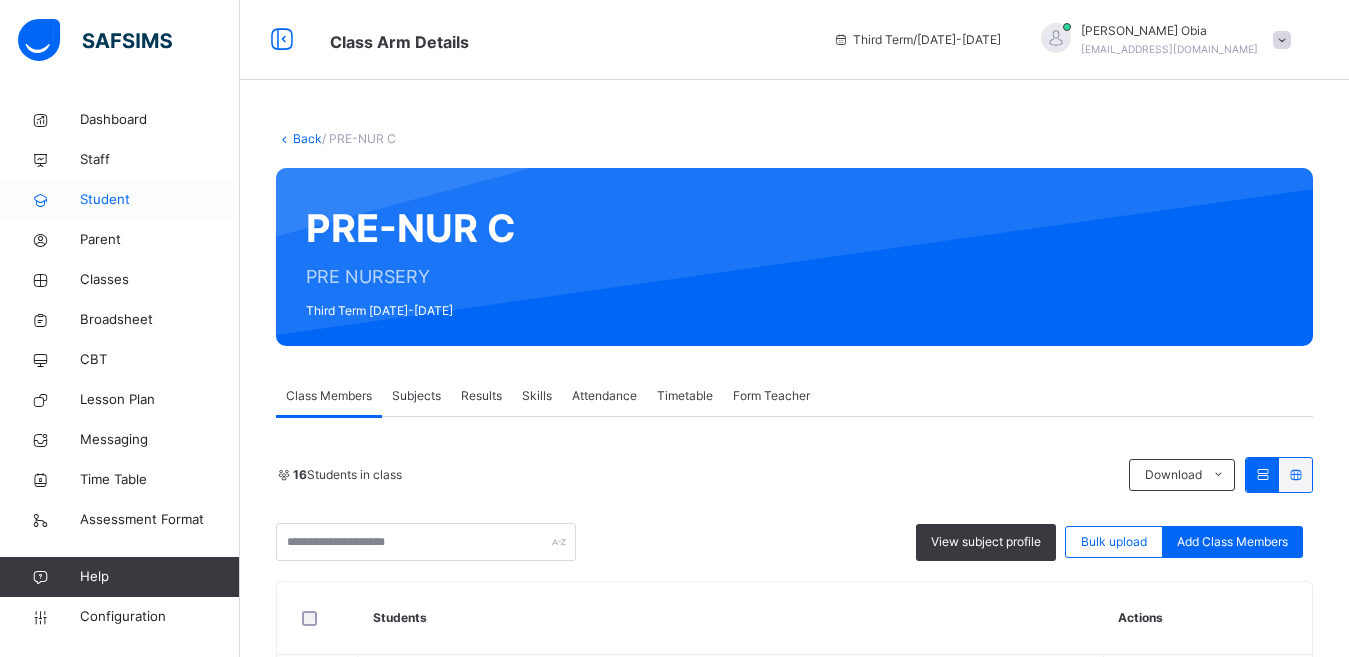 click on "Student" at bounding box center (160, 200) 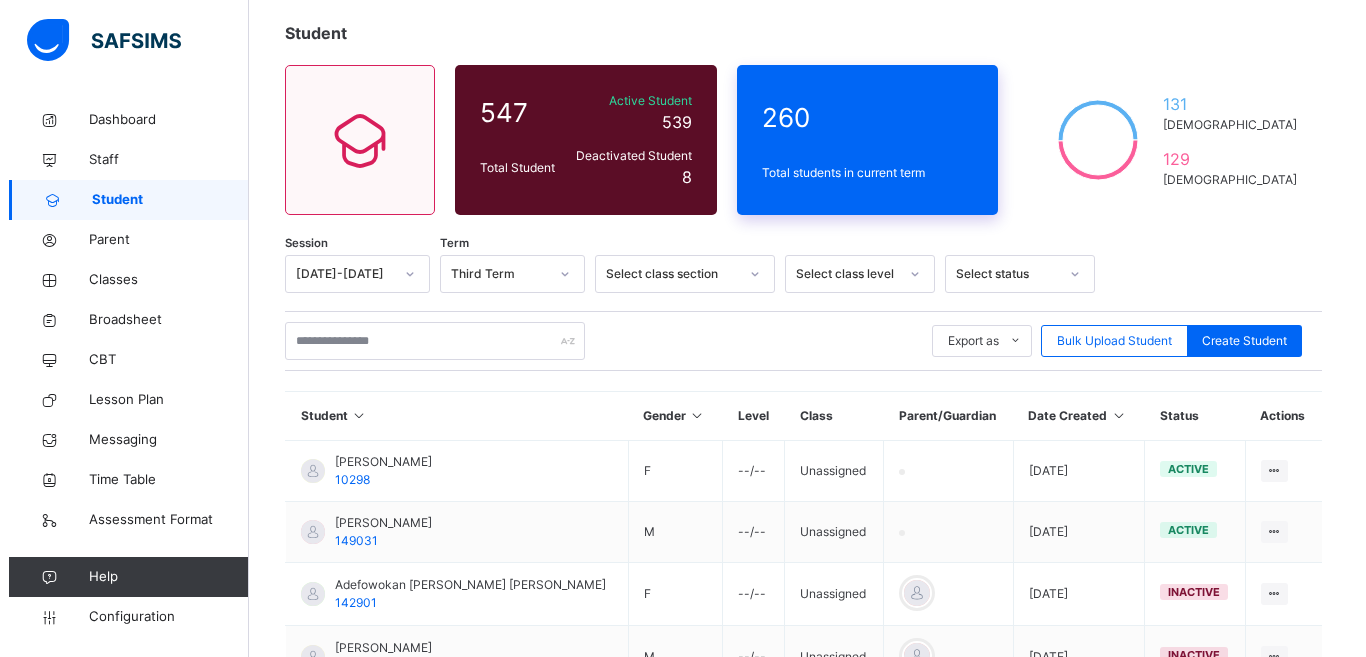 scroll, scrollTop: 0, scrollLeft: 0, axis: both 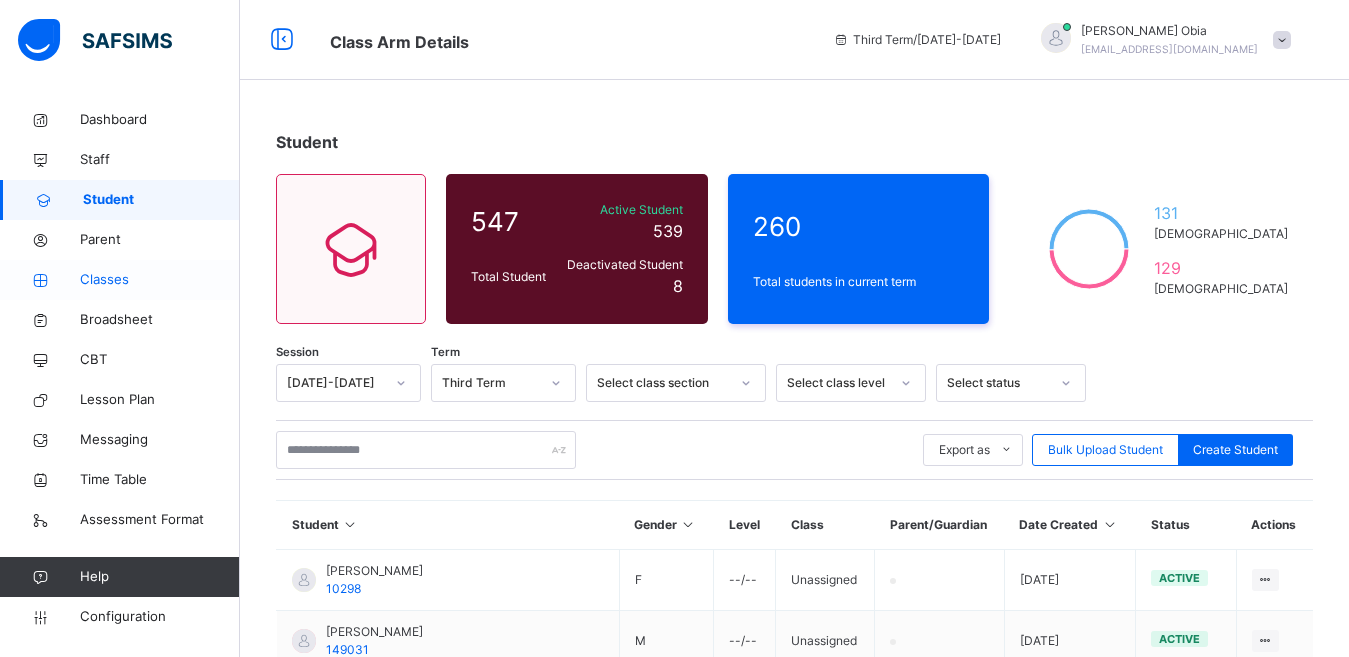 click on "Classes" at bounding box center [160, 280] 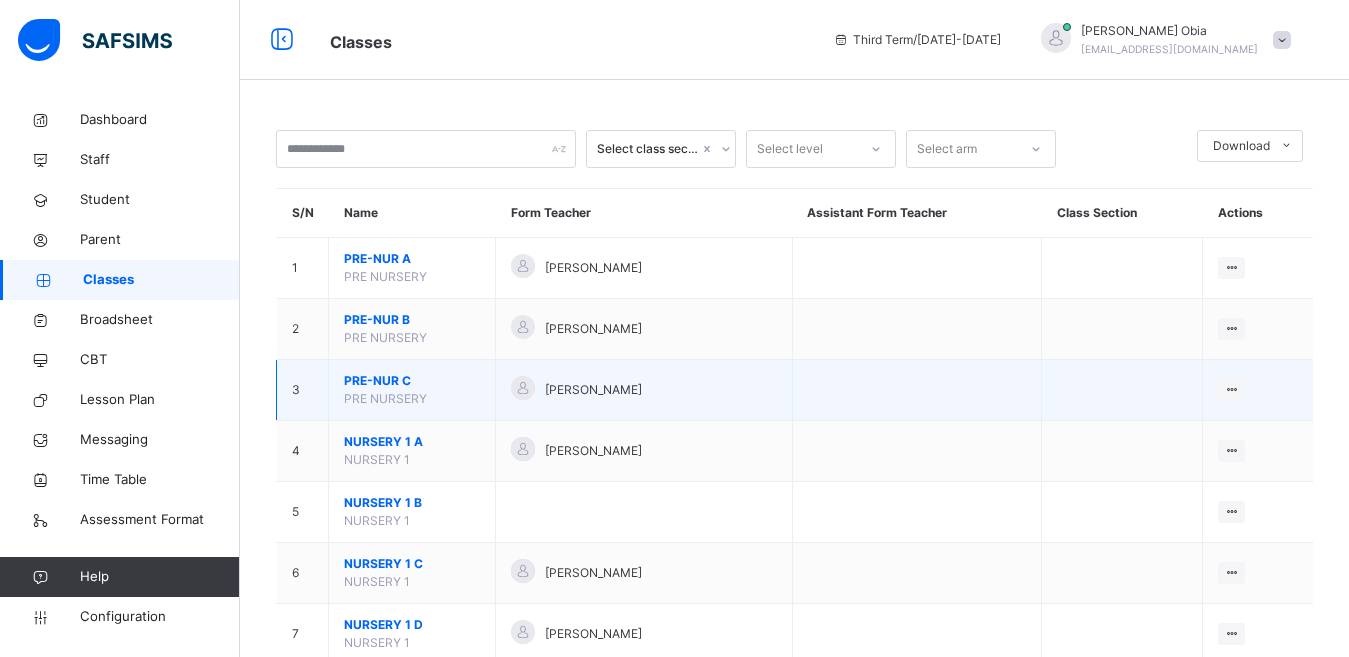 click on "PRE-NUR   C" at bounding box center [412, 381] 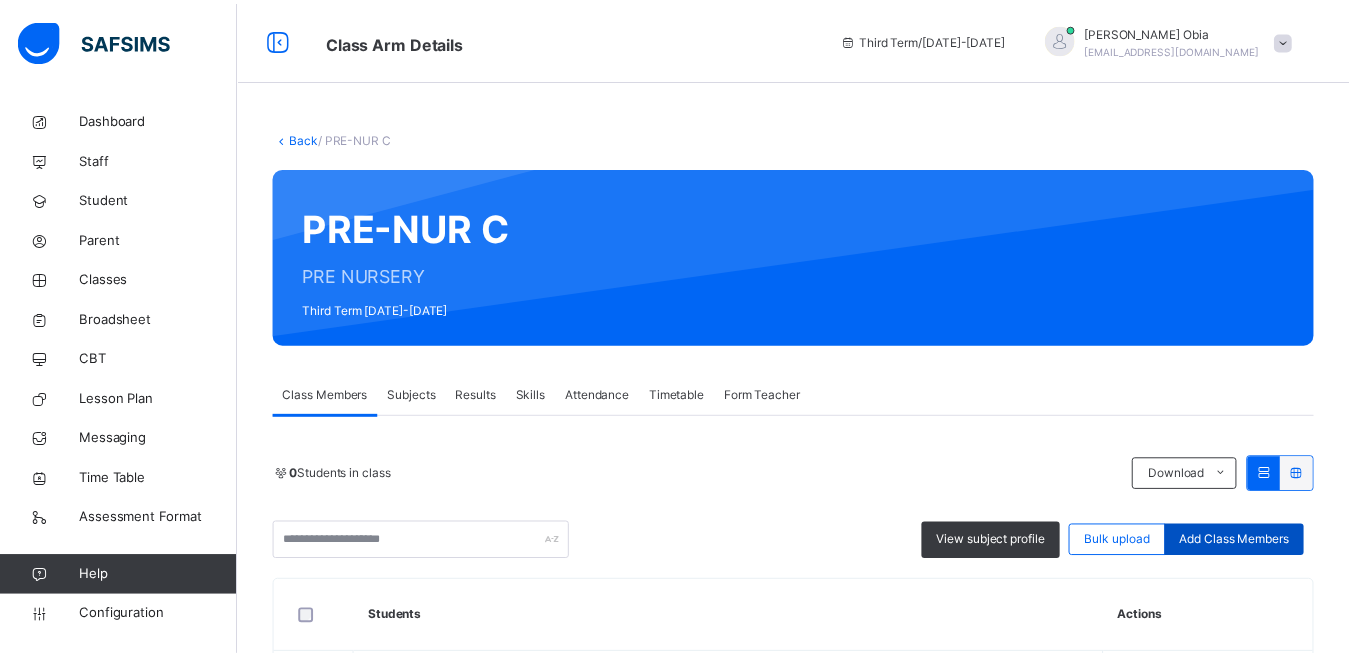 scroll, scrollTop: 200, scrollLeft: 0, axis: vertical 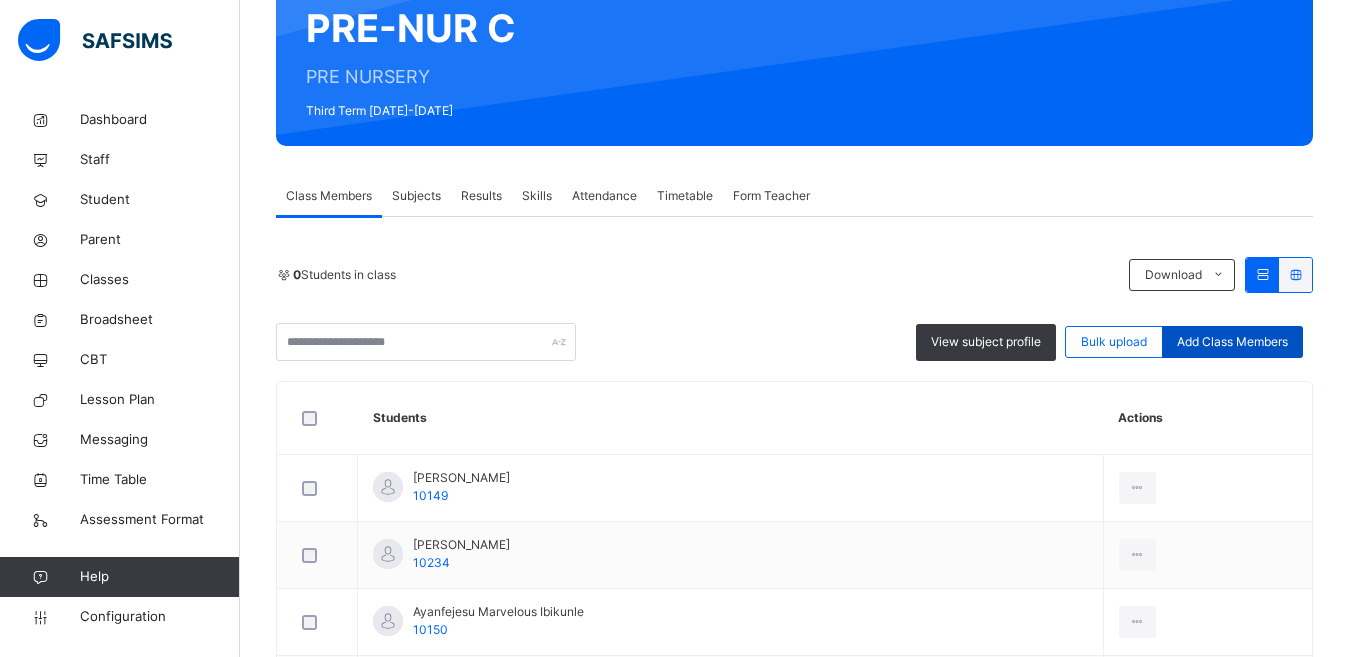 click on "Add Class Members" at bounding box center (1232, 342) 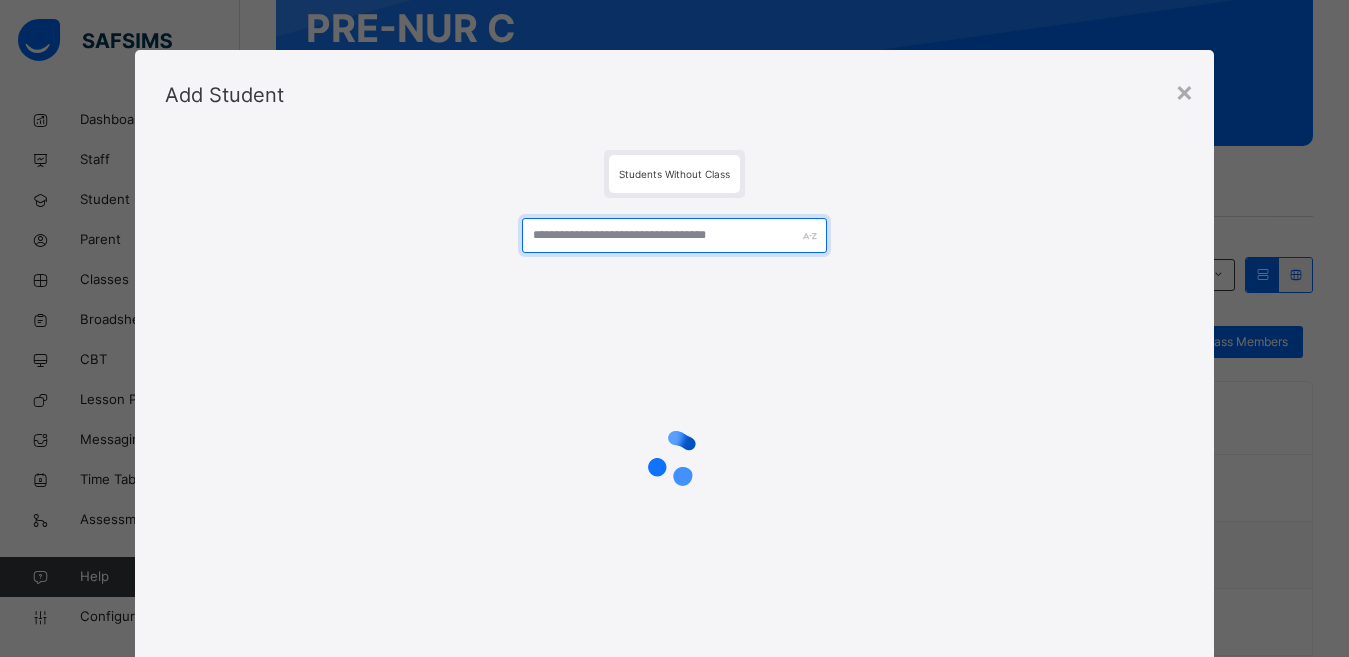 click at bounding box center [675, 235] 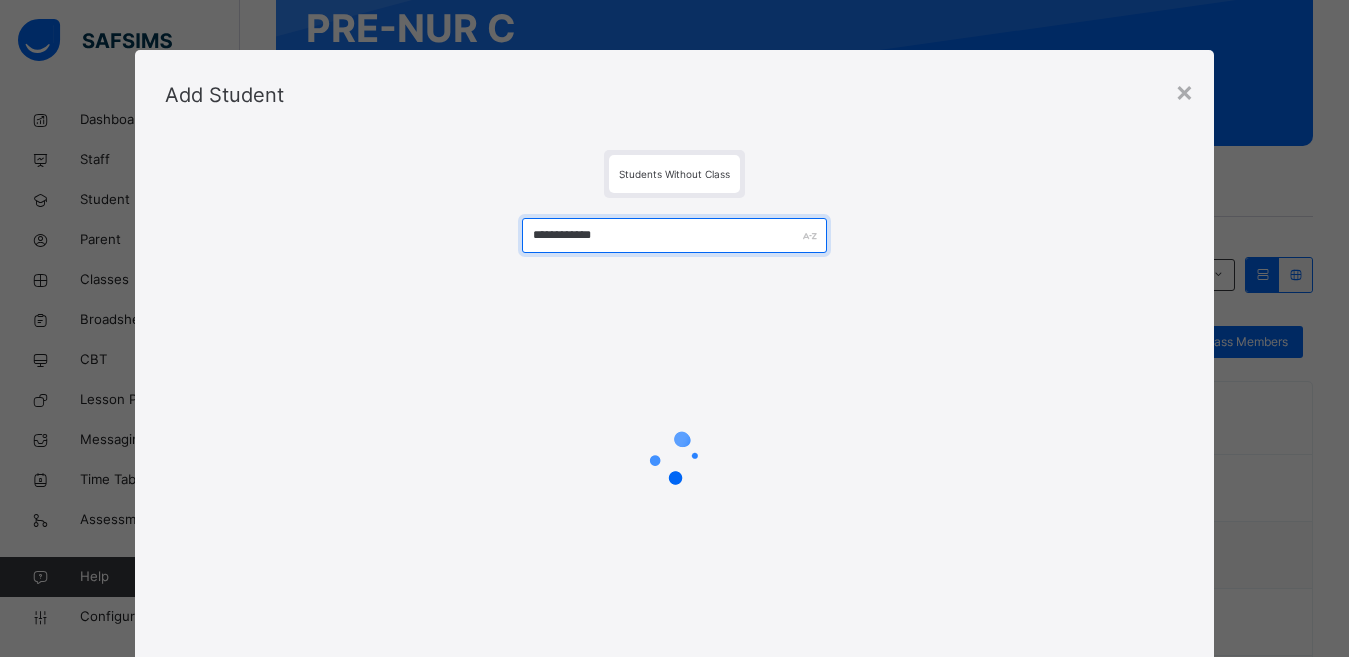 type on "**********" 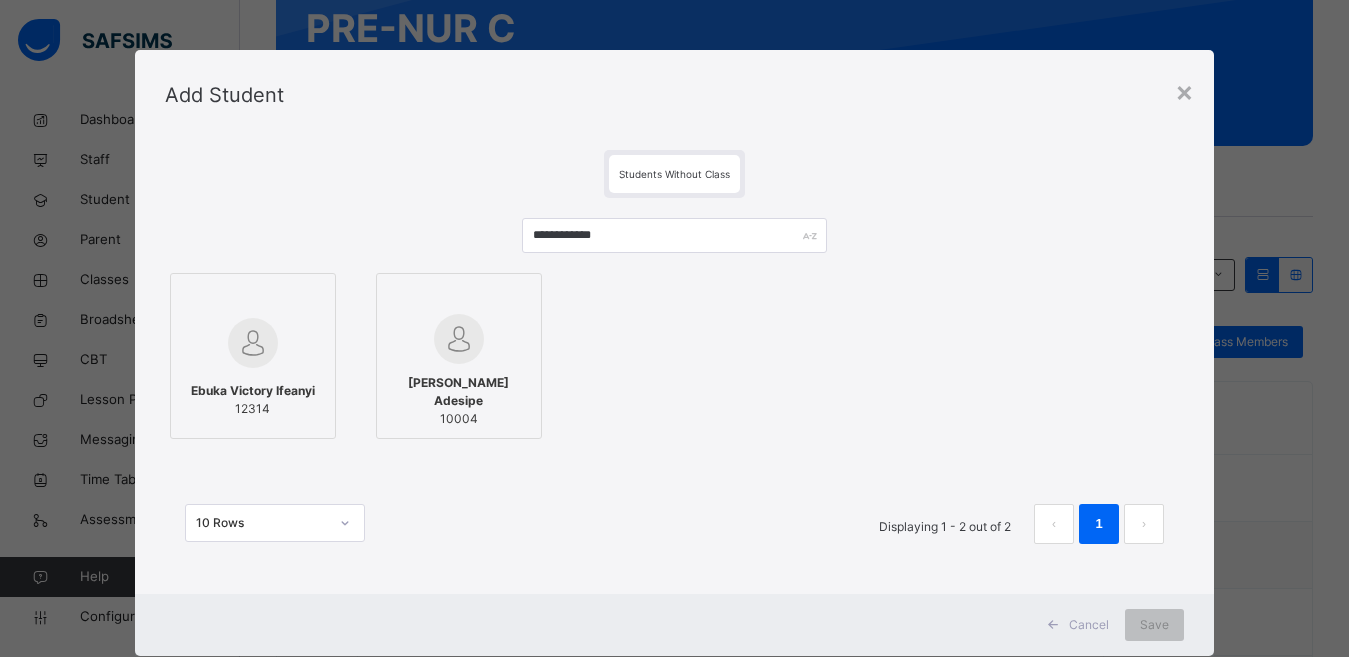 click on "Ebuka Victory Ifeanyi 12314" at bounding box center [253, 400] 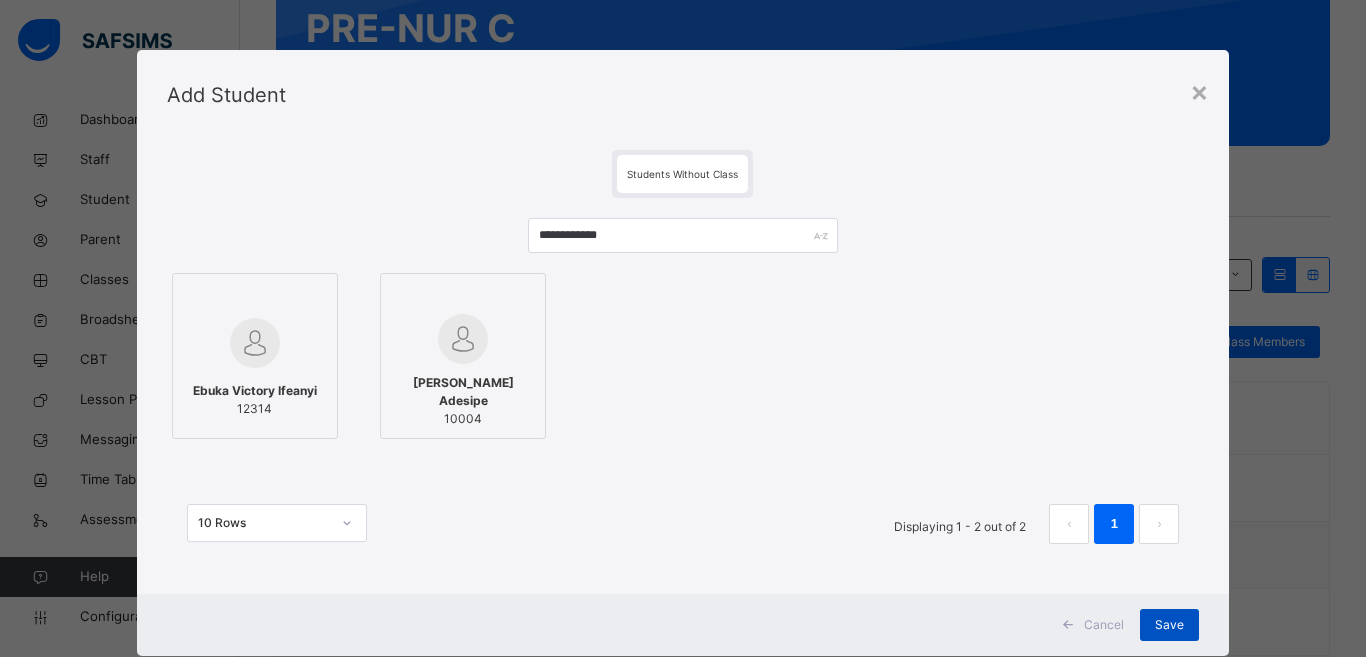 click on "Save" at bounding box center [1169, 625] 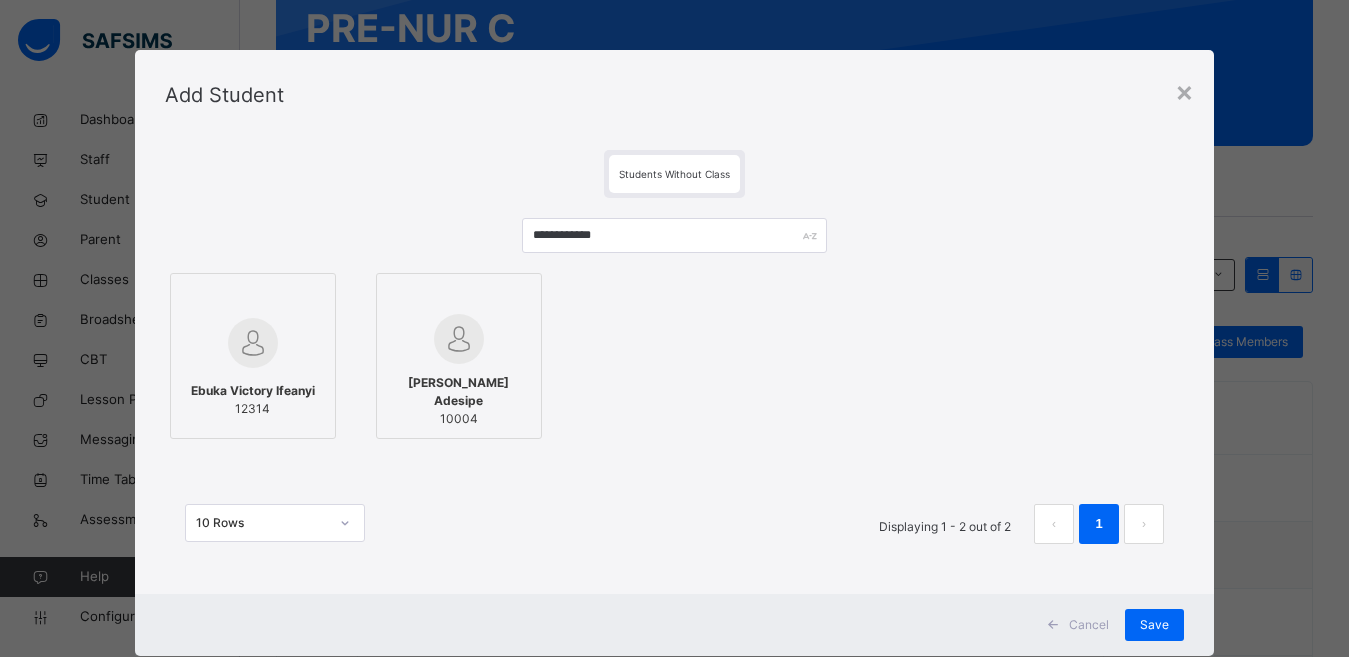 scroll, scrollTop: 49, scrollLeft: 0, axis: vertical 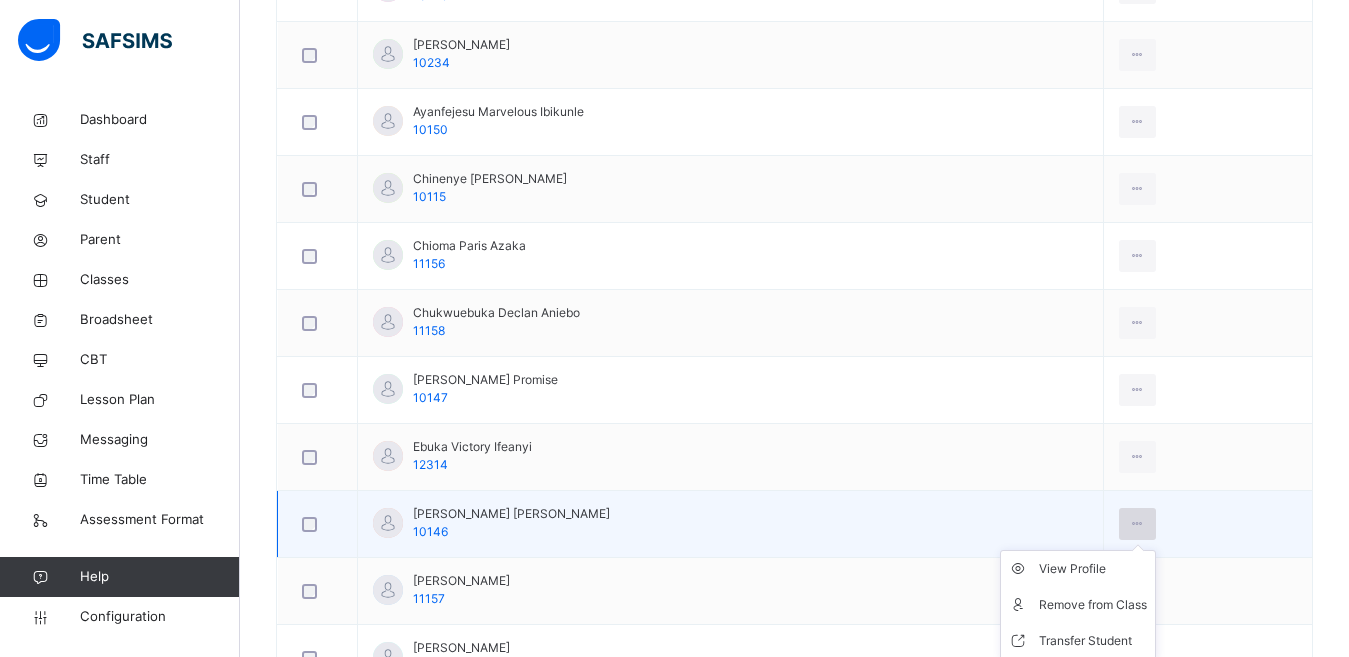 click at bounding box center [1137, 524] 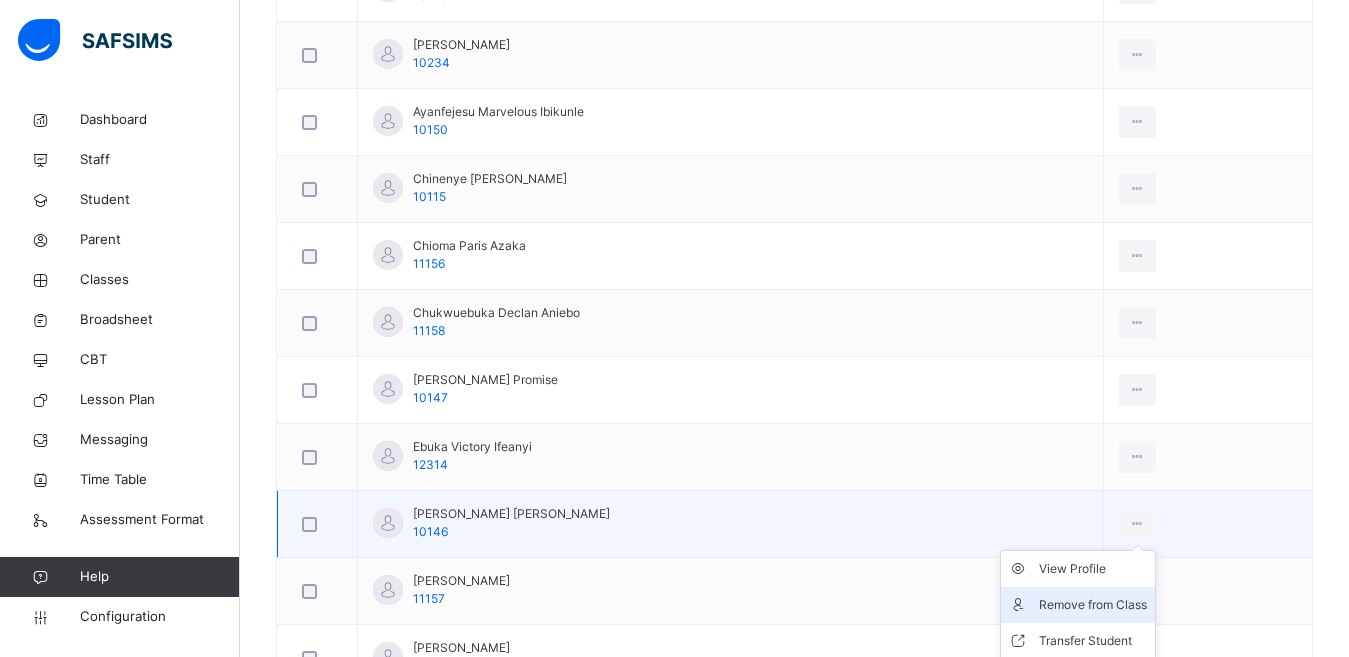 click on "Remove from Class" at bounding box center (1093, 605) 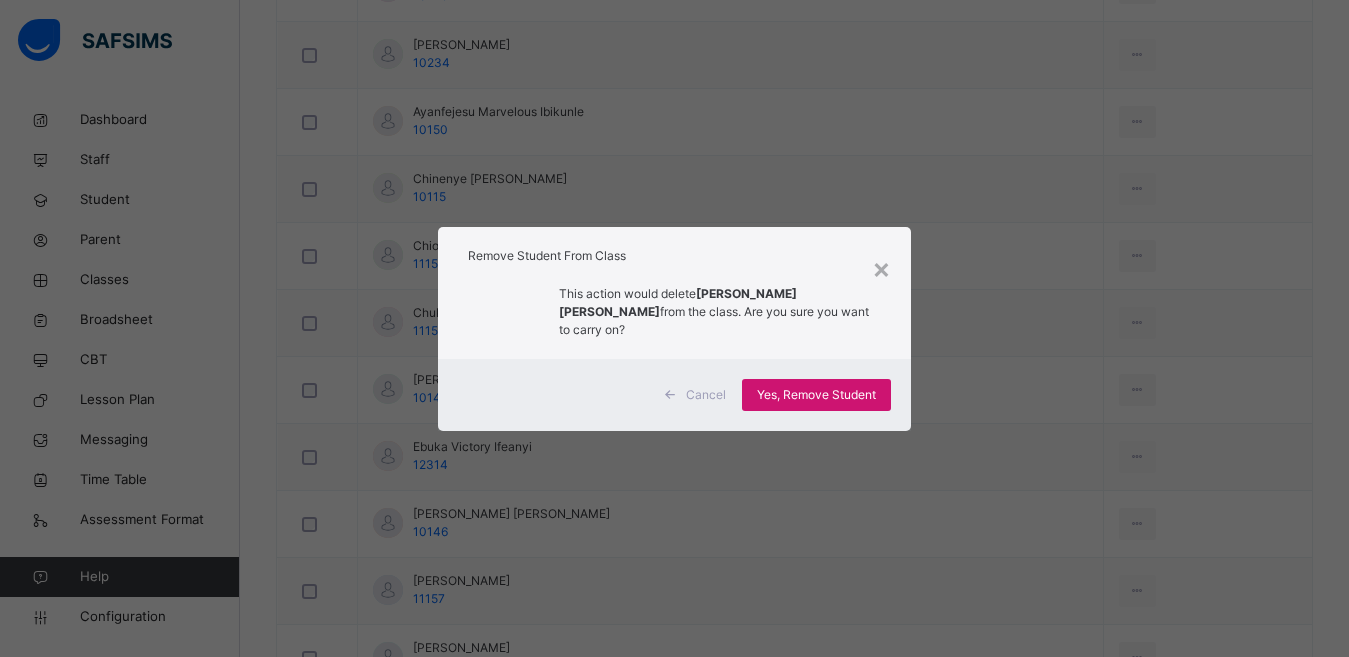 click on "Yes, Remove Student" at bounding box center [816, 395] 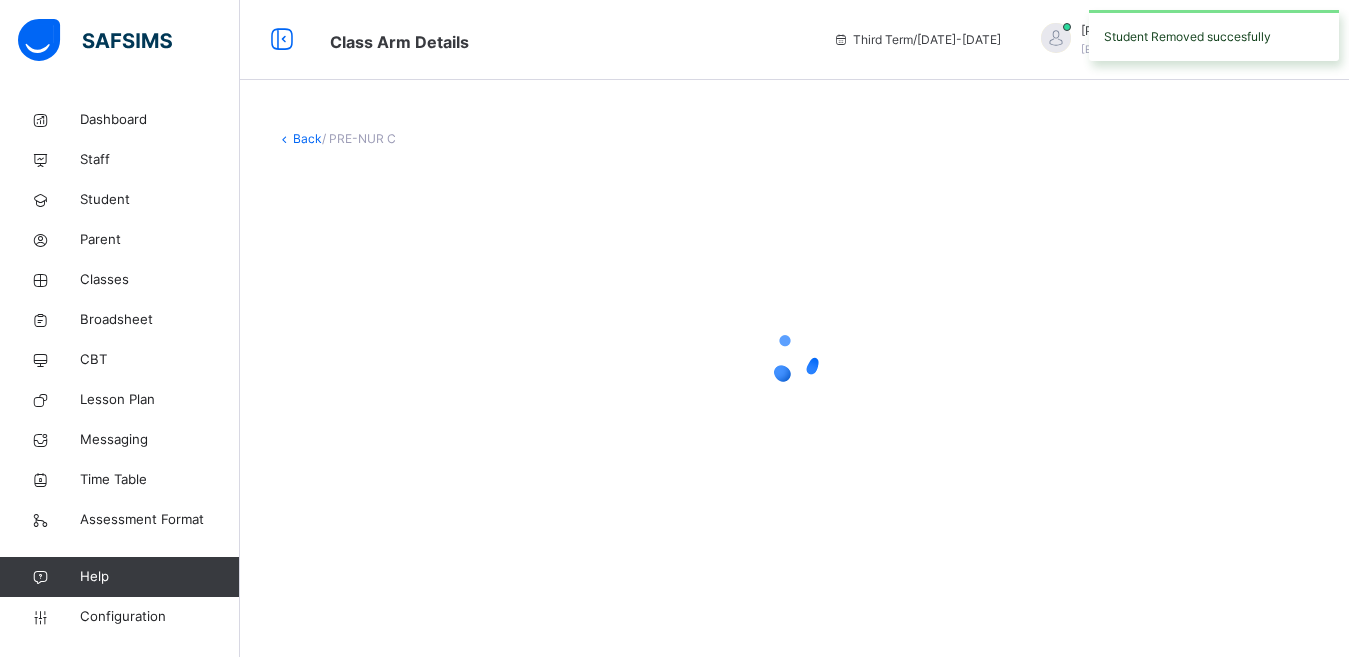 scroll, scrollTop: 0, scrollLeft: 0, axis: both 